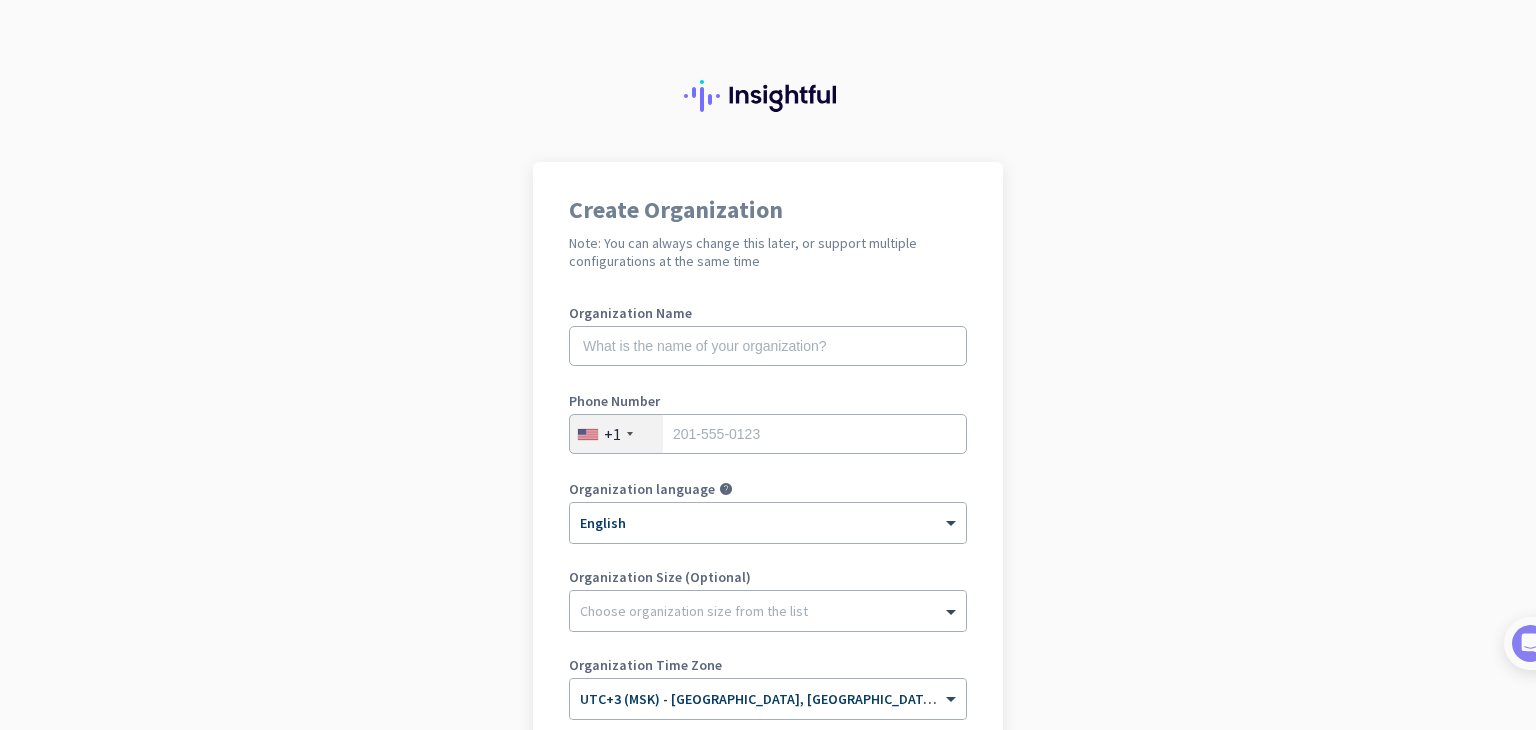 scroll, scrollTop: 0, scrollLeft: 0, axis: both 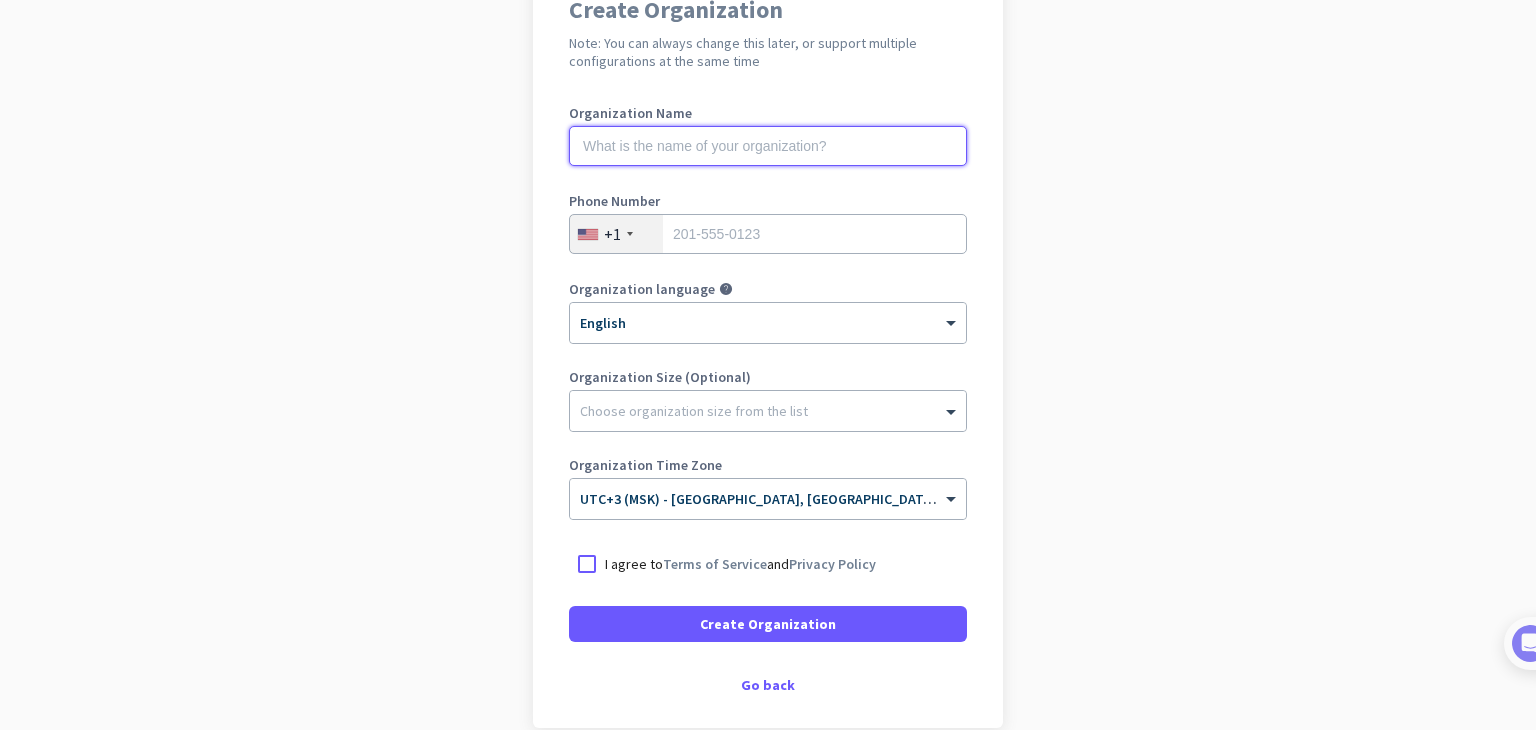 click 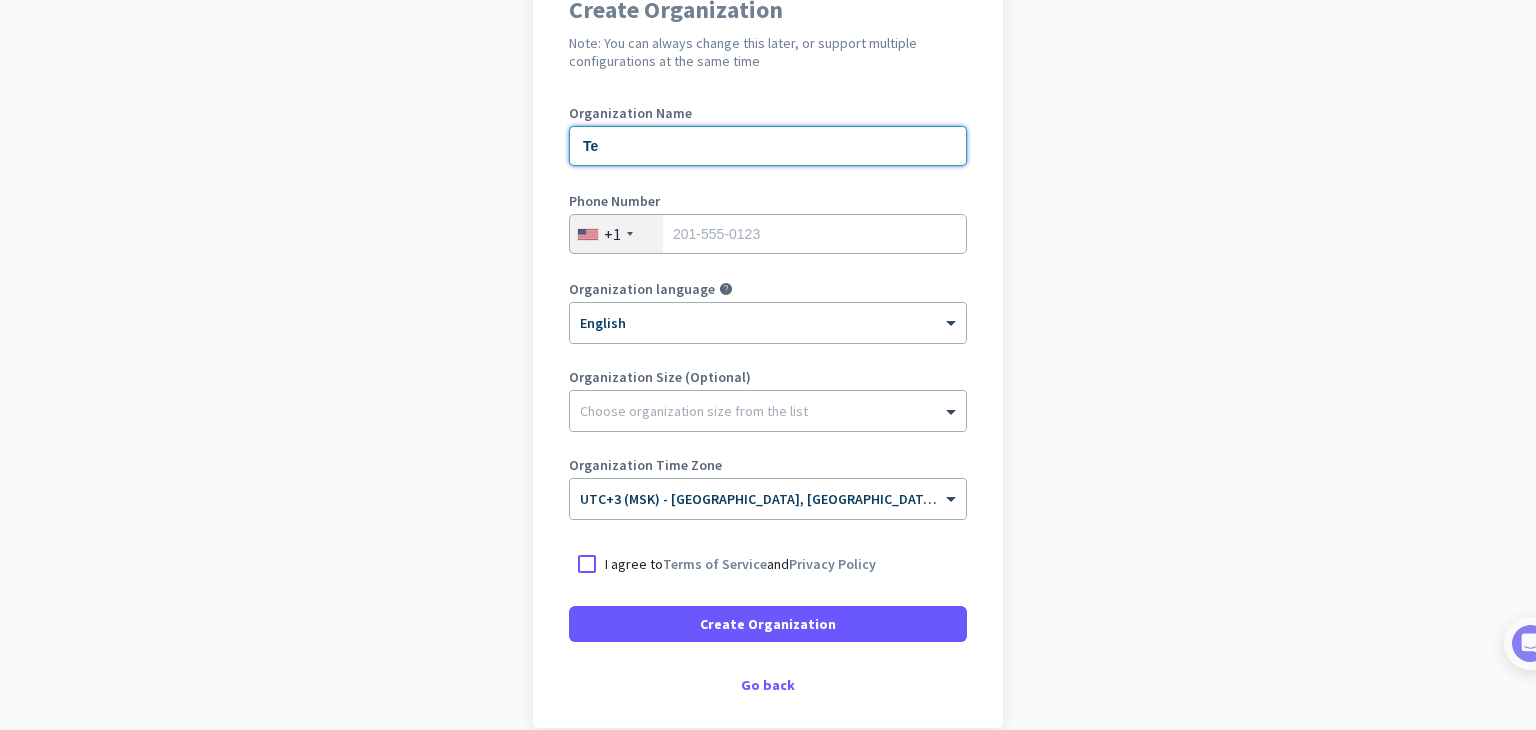 type on "T" 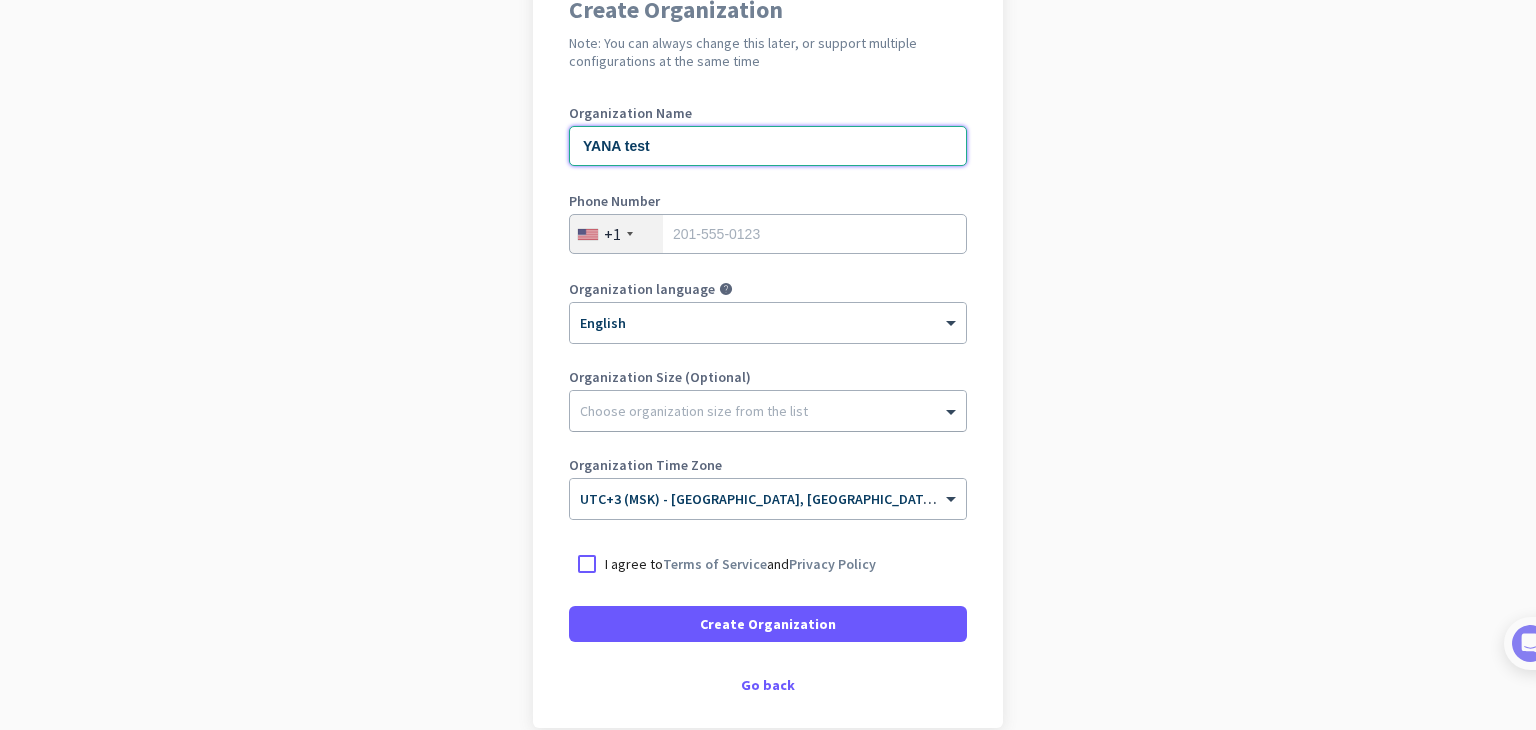 type on "YANA test" 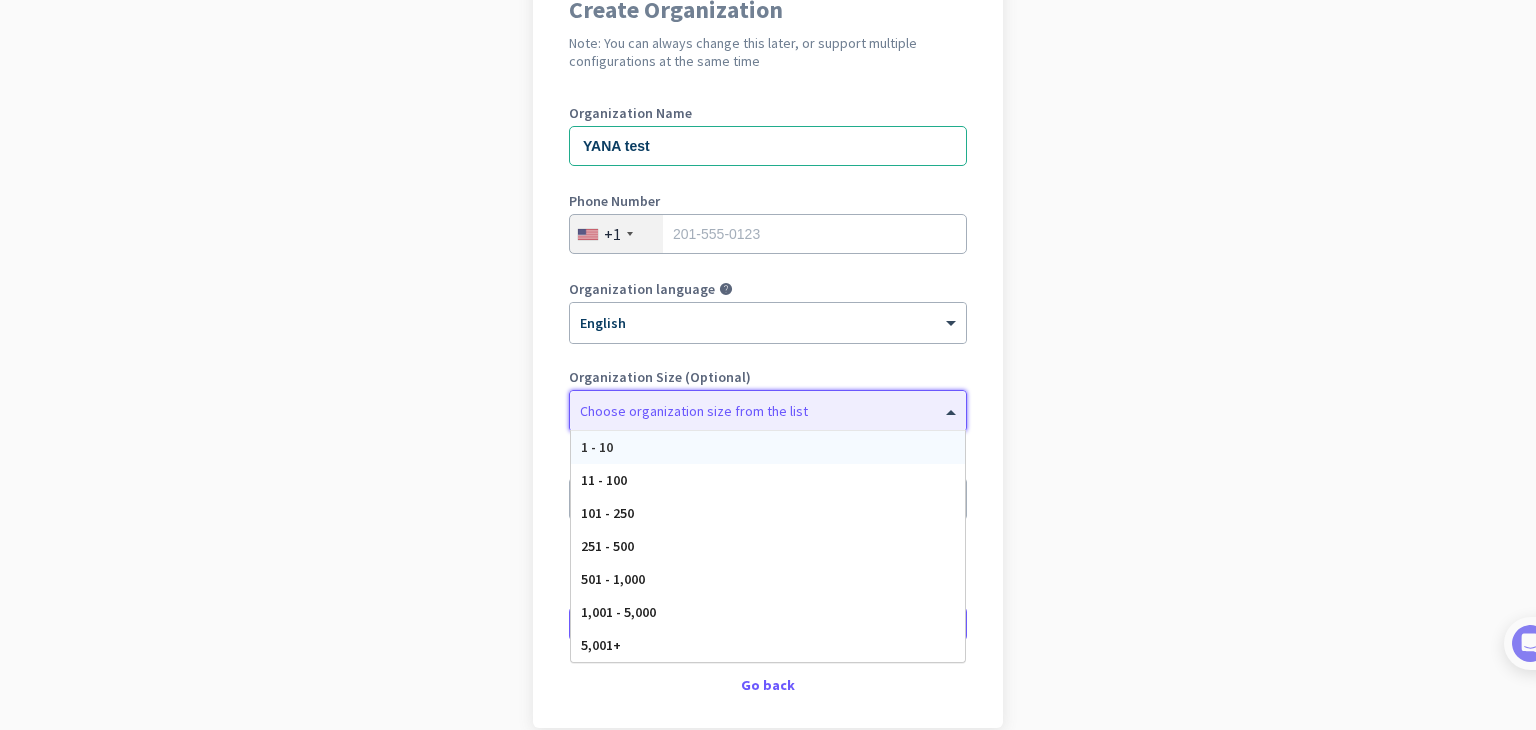 click on "Choose organization size from the list" 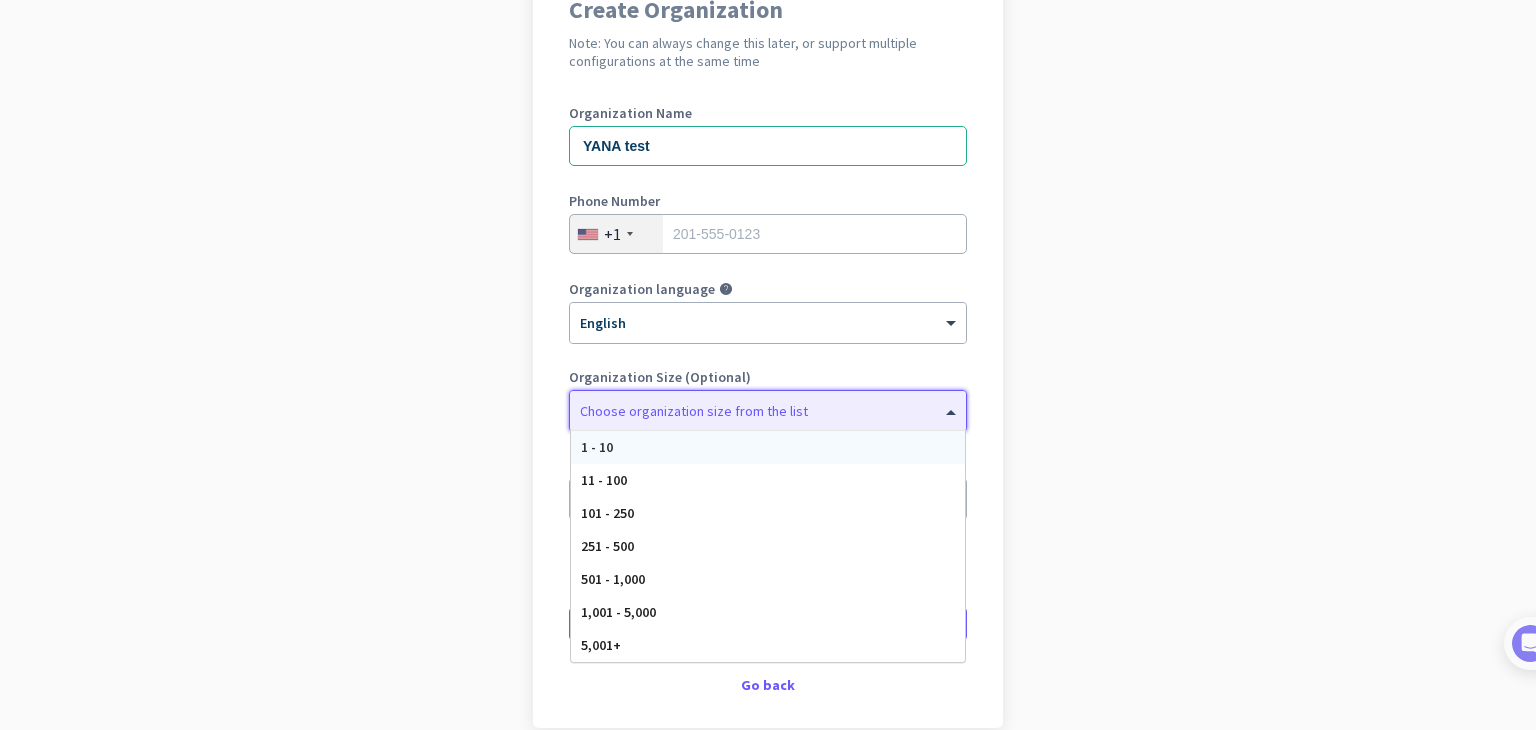click on "1 - 10" at bounding box center [768, 447] 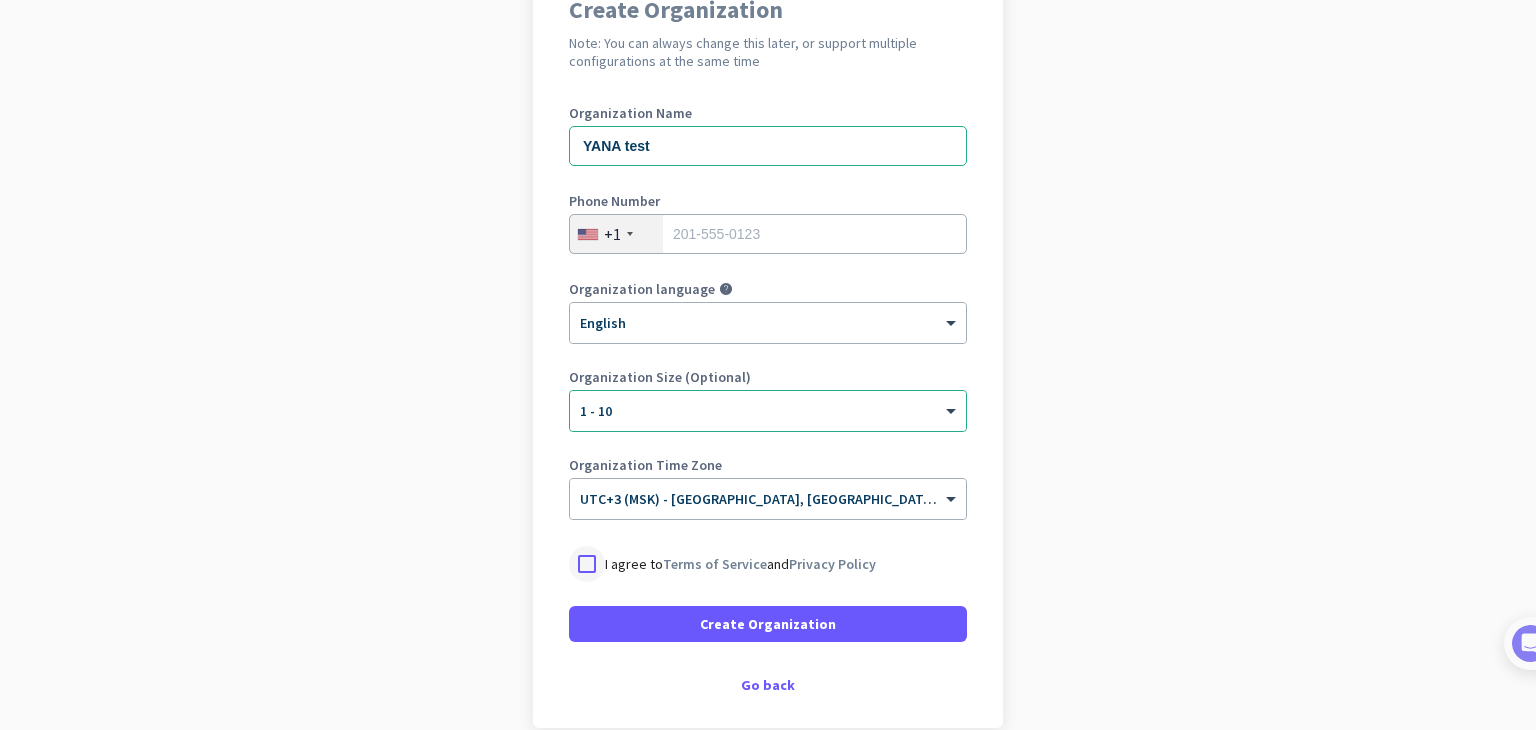 click at bounding box center [587, 564] 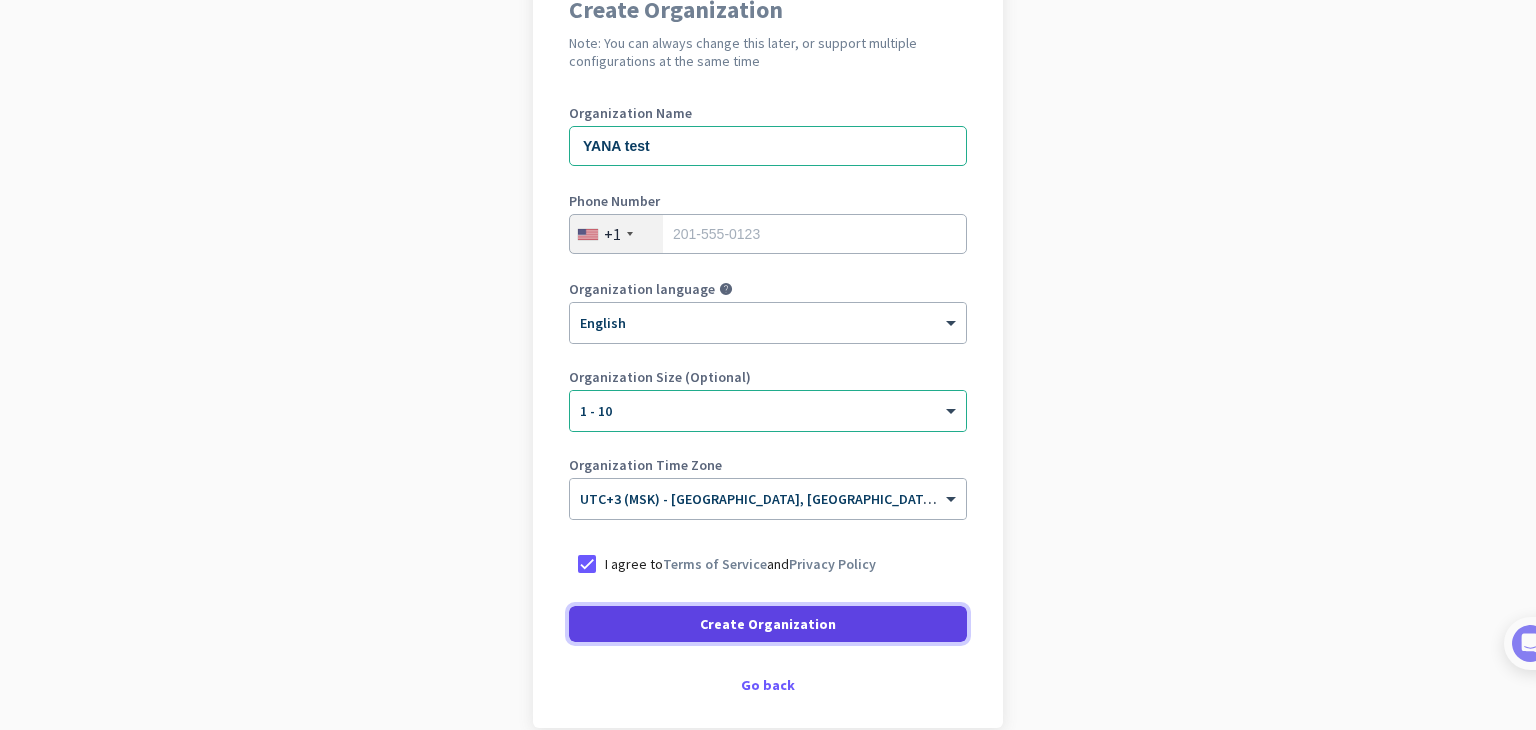 click 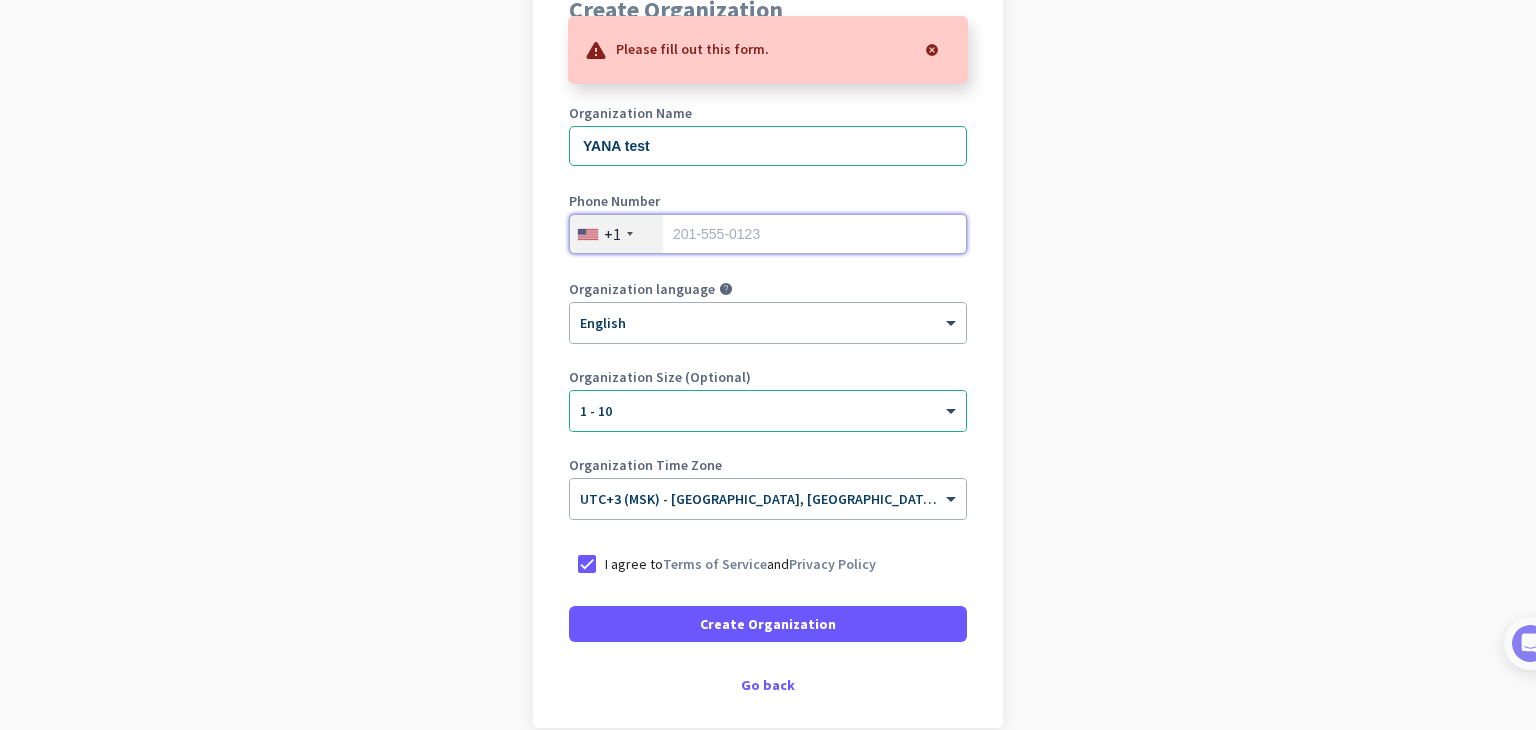 click at bounding box center [768, 234] 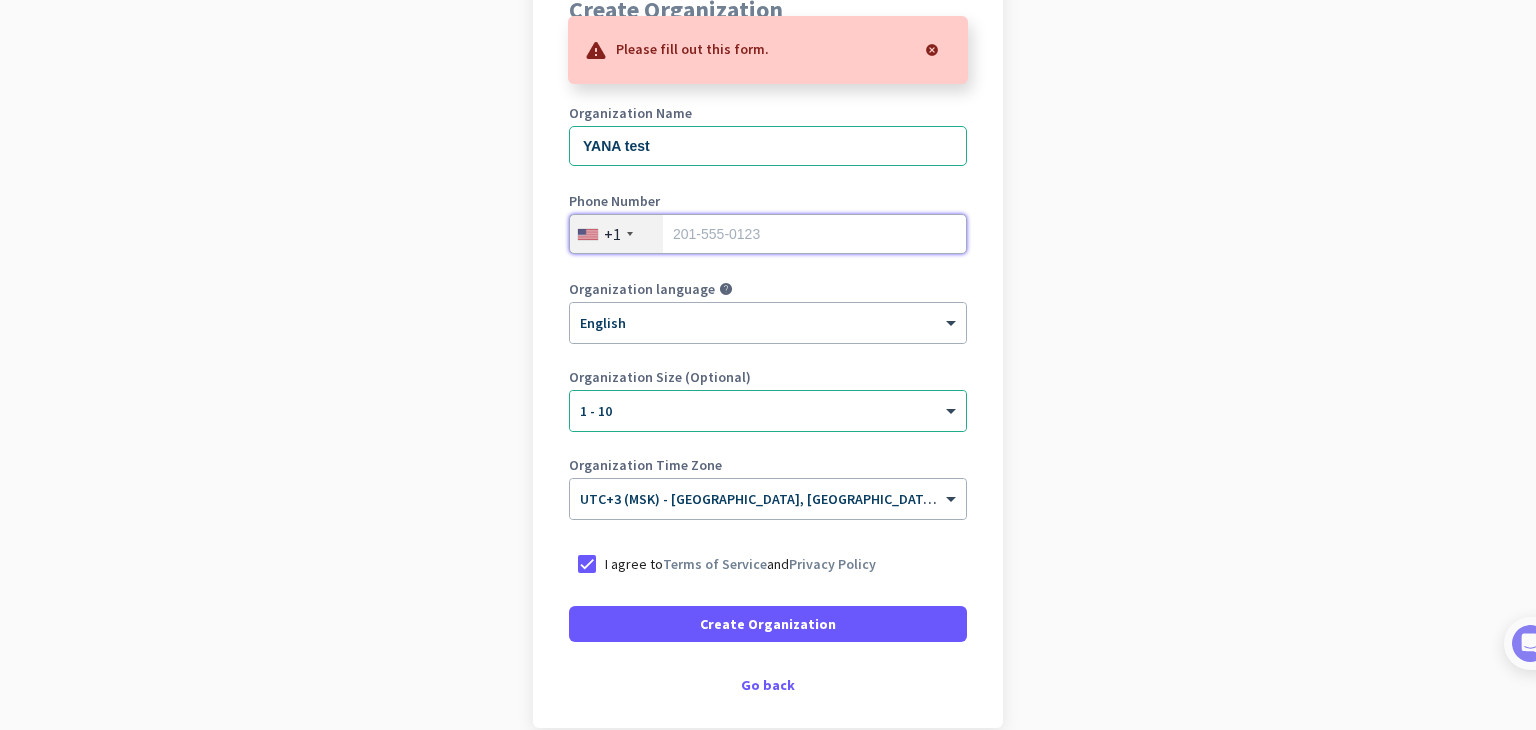type on "89670502553" 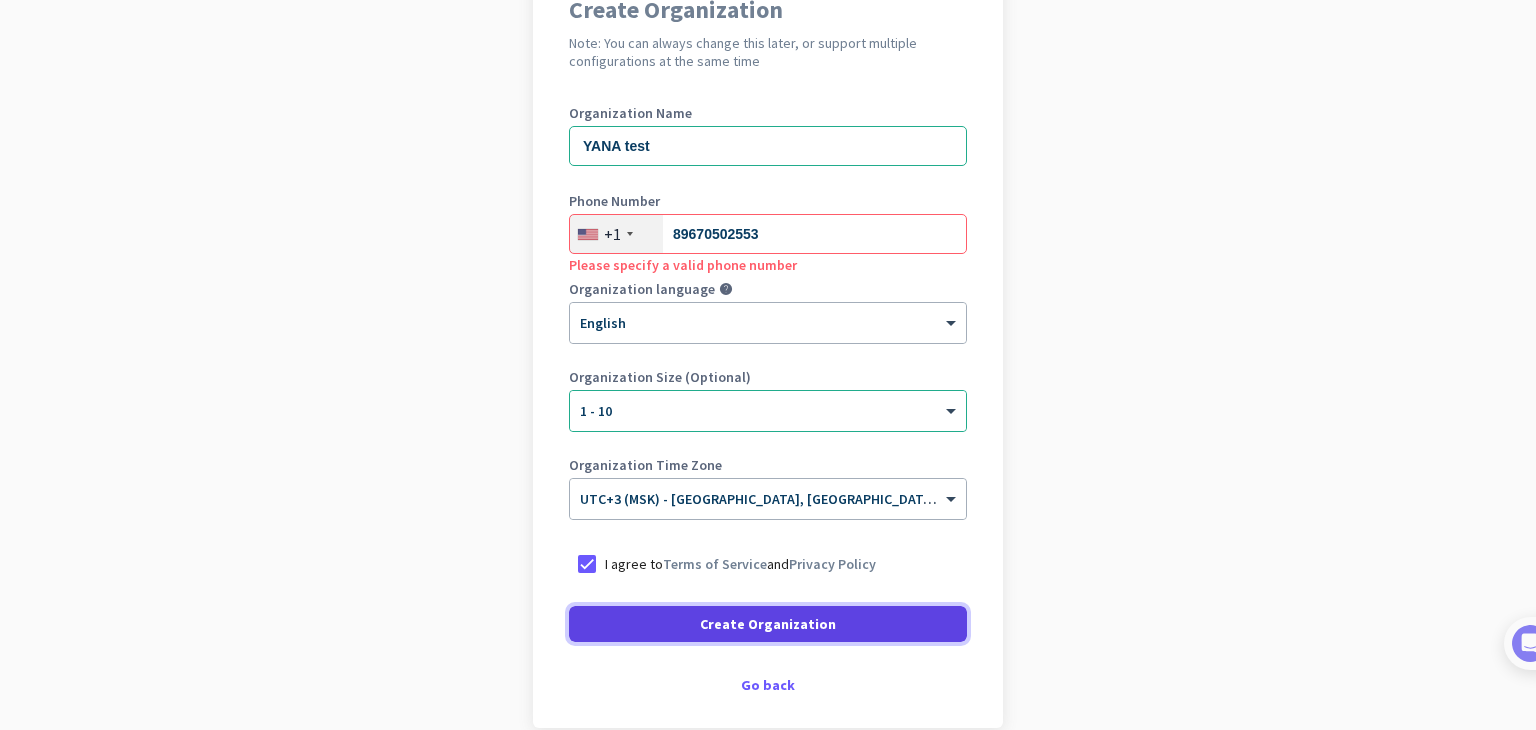 click on "Create Organization" 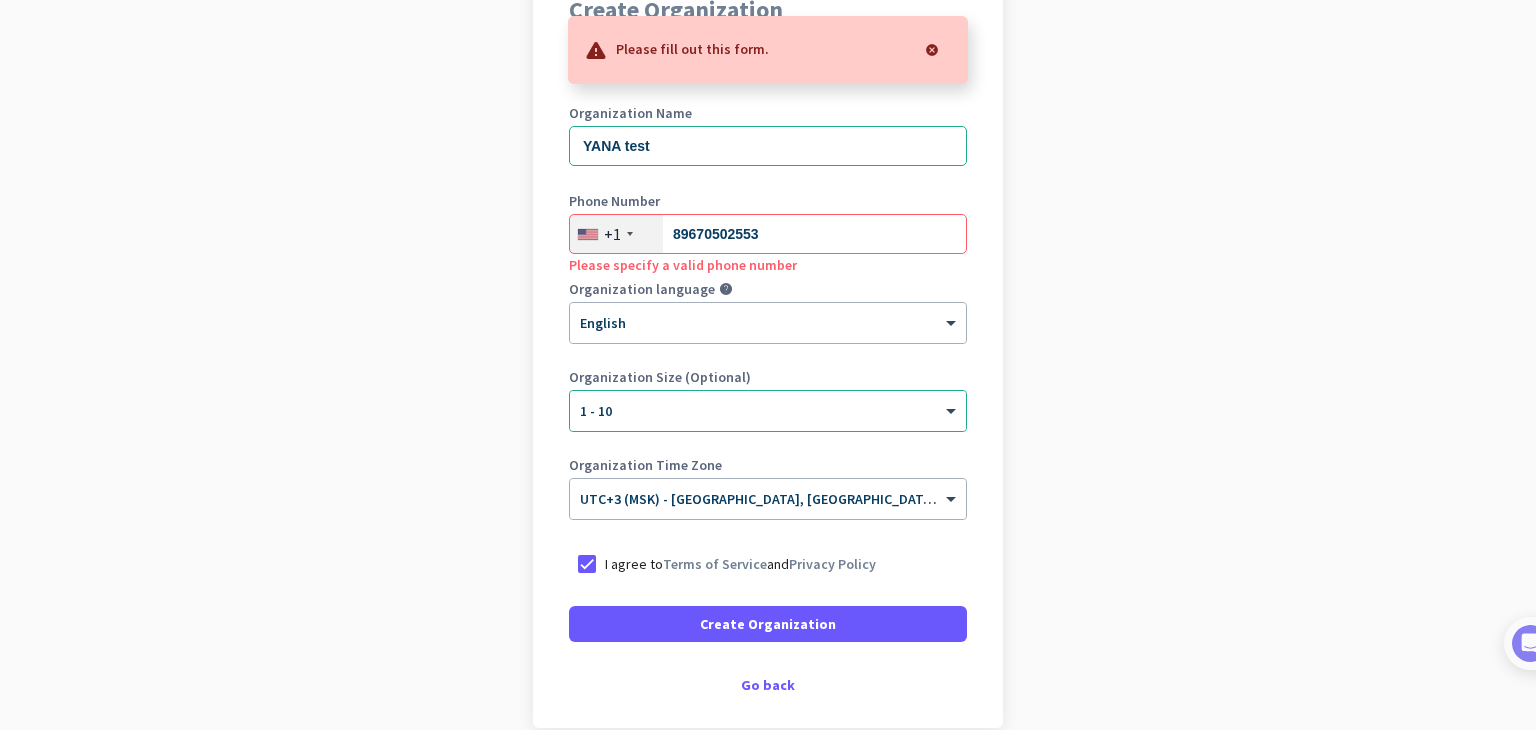 click on "+1" 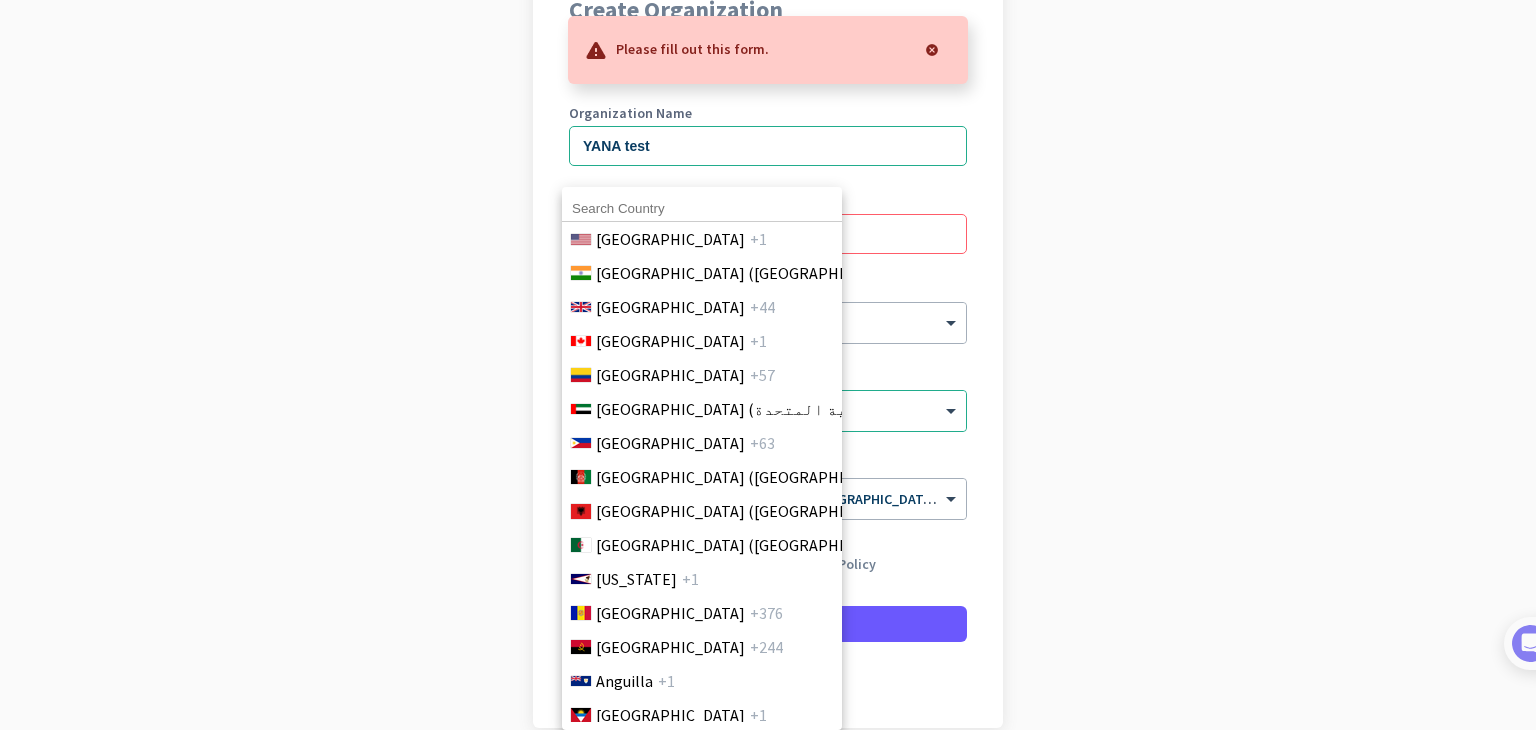 click on "[GEOGRAPHIC_DATA]" at bounding box center (670, 239) 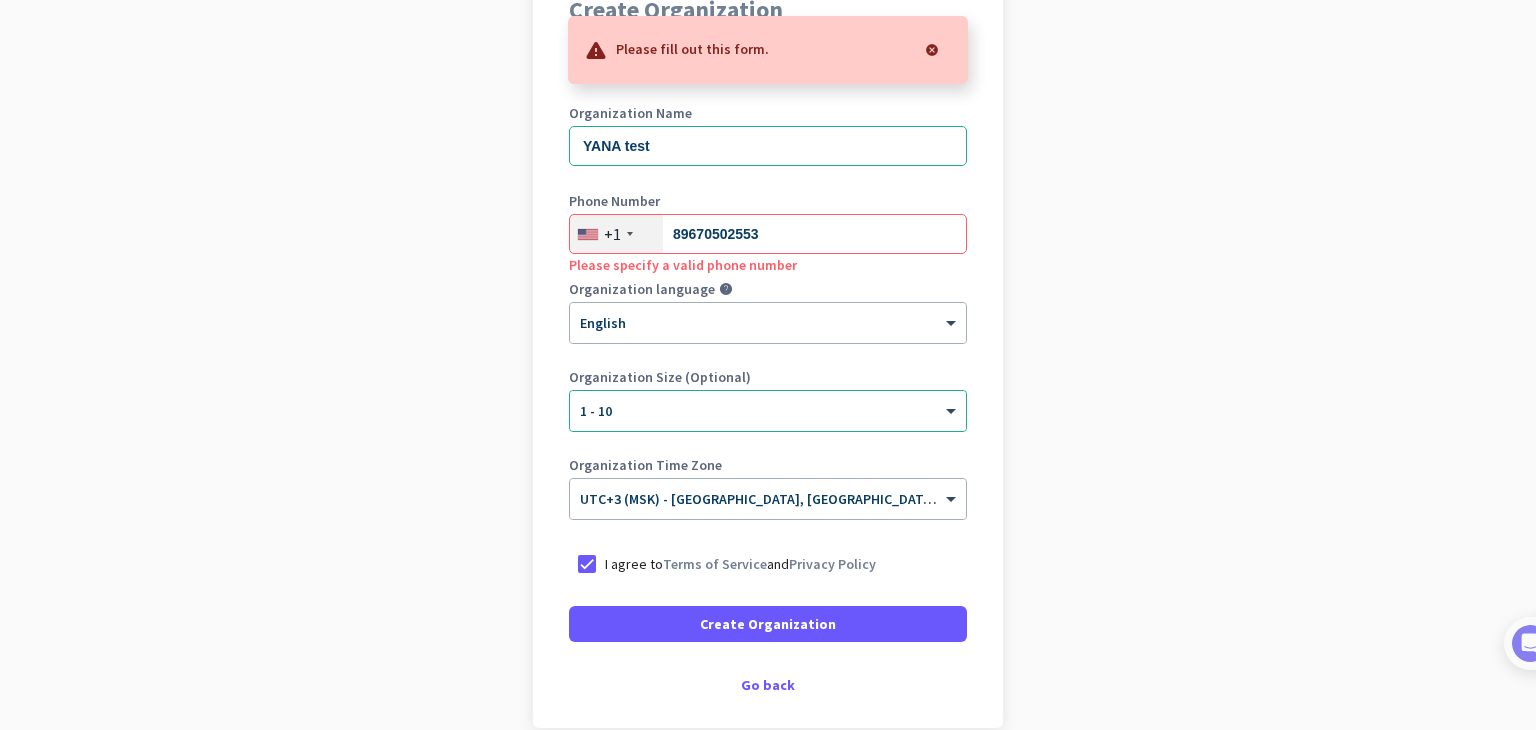 click 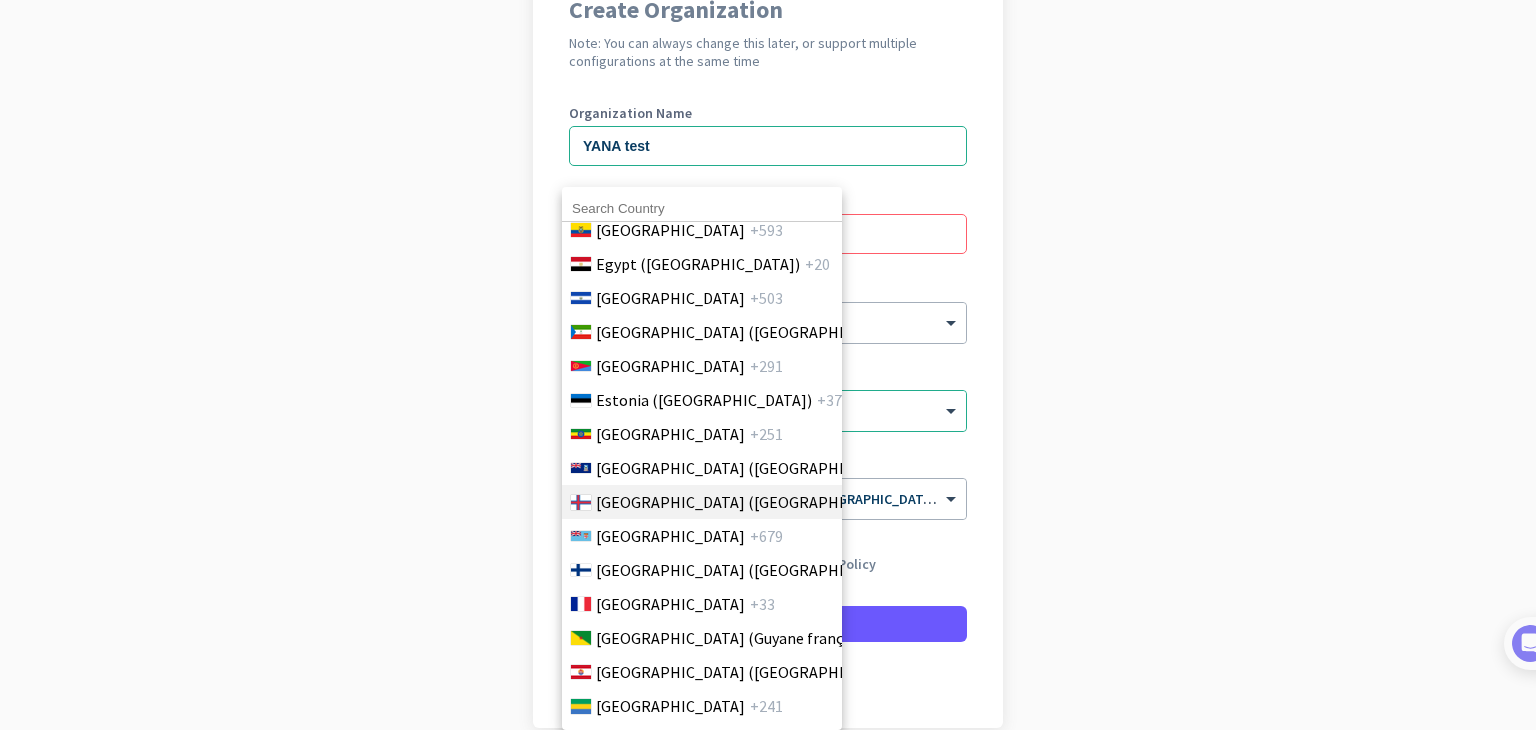 scroll, scrollTop: 2400, scrollLeft: 0, axis: vertical 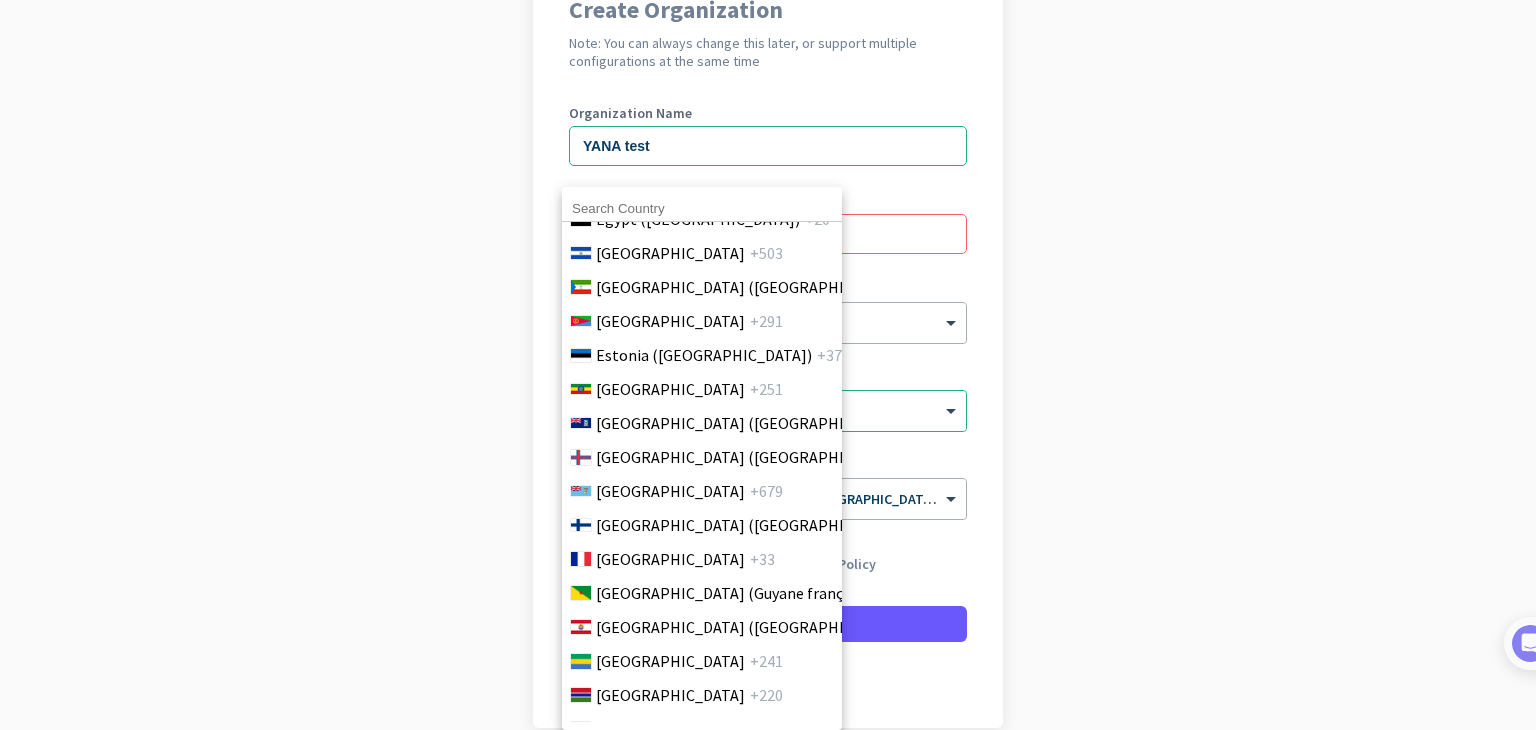 click at bounding box center [702, 209] 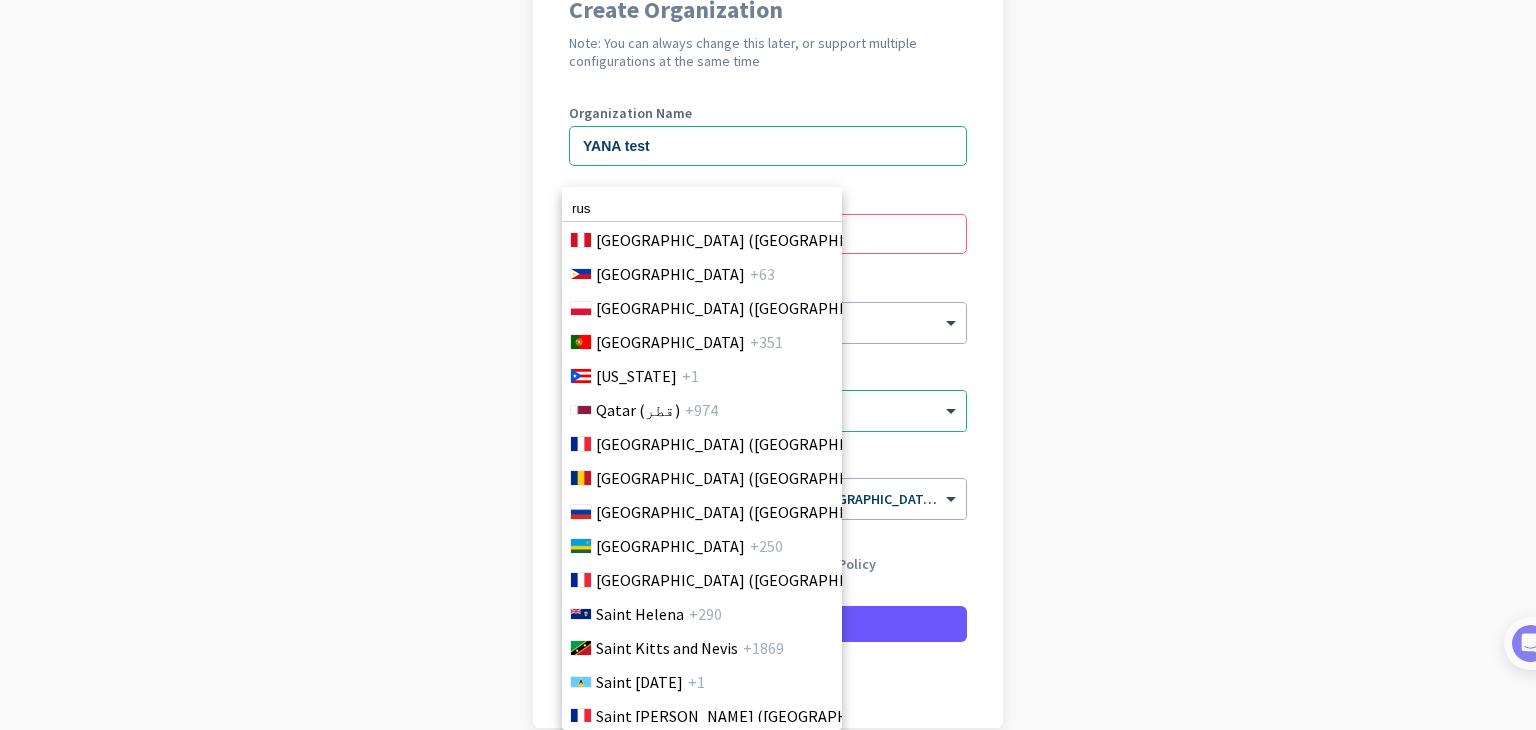 scroll, scrollTop: 5996, scrollLeft: 0, axis: vertical 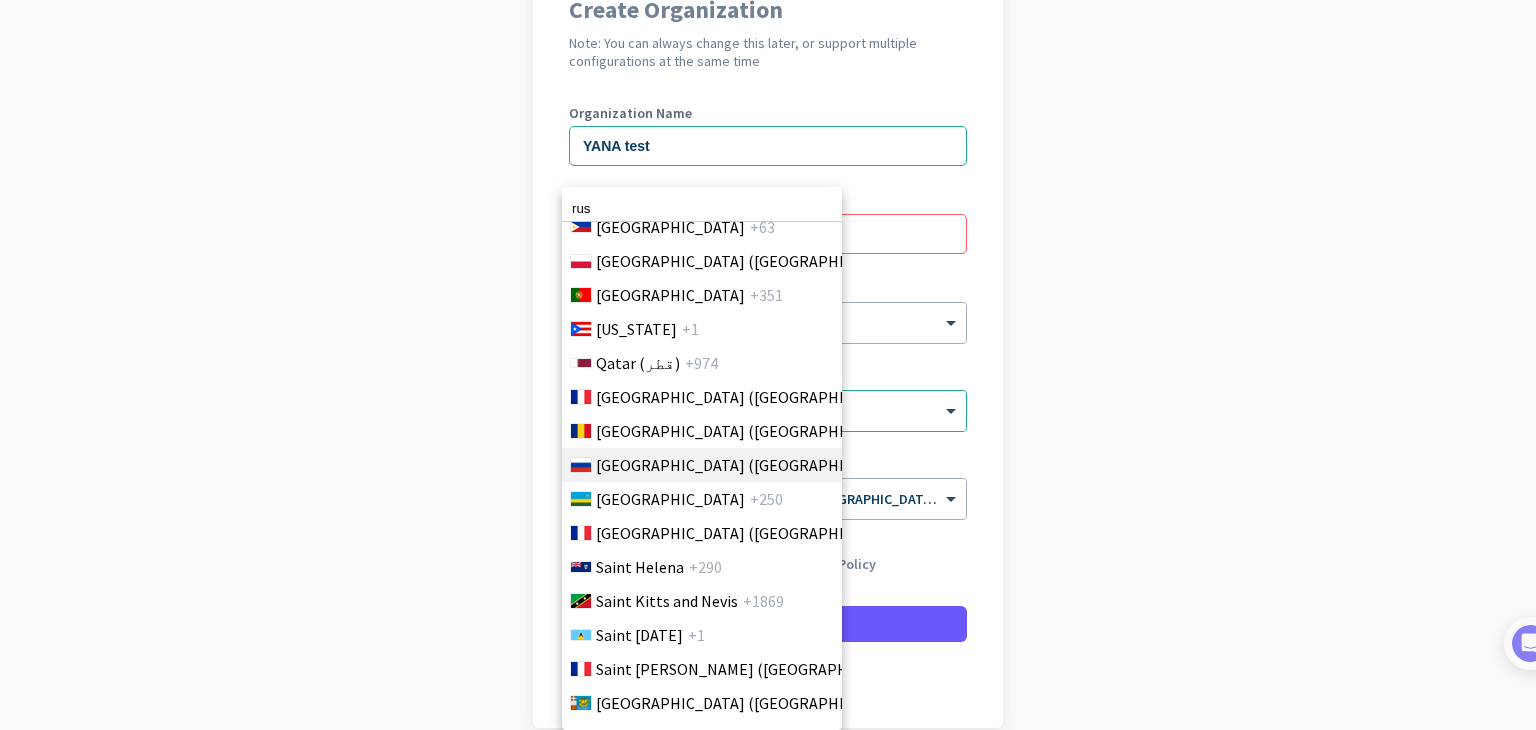 type on "rus" 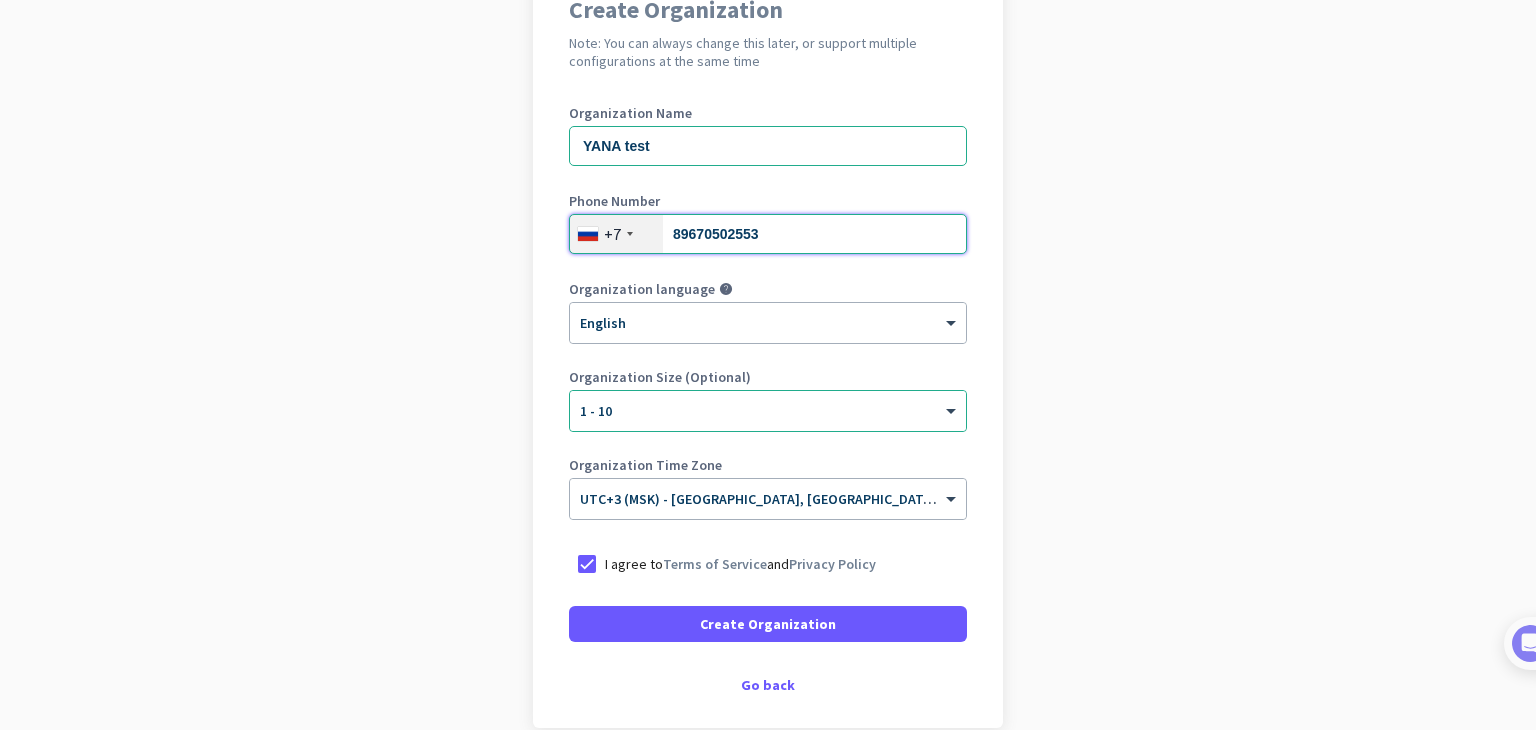 drag, startPoint x: 772, startPoint y: 225, endPoint x: 665, endPoint y: 243, distance: 108.503456 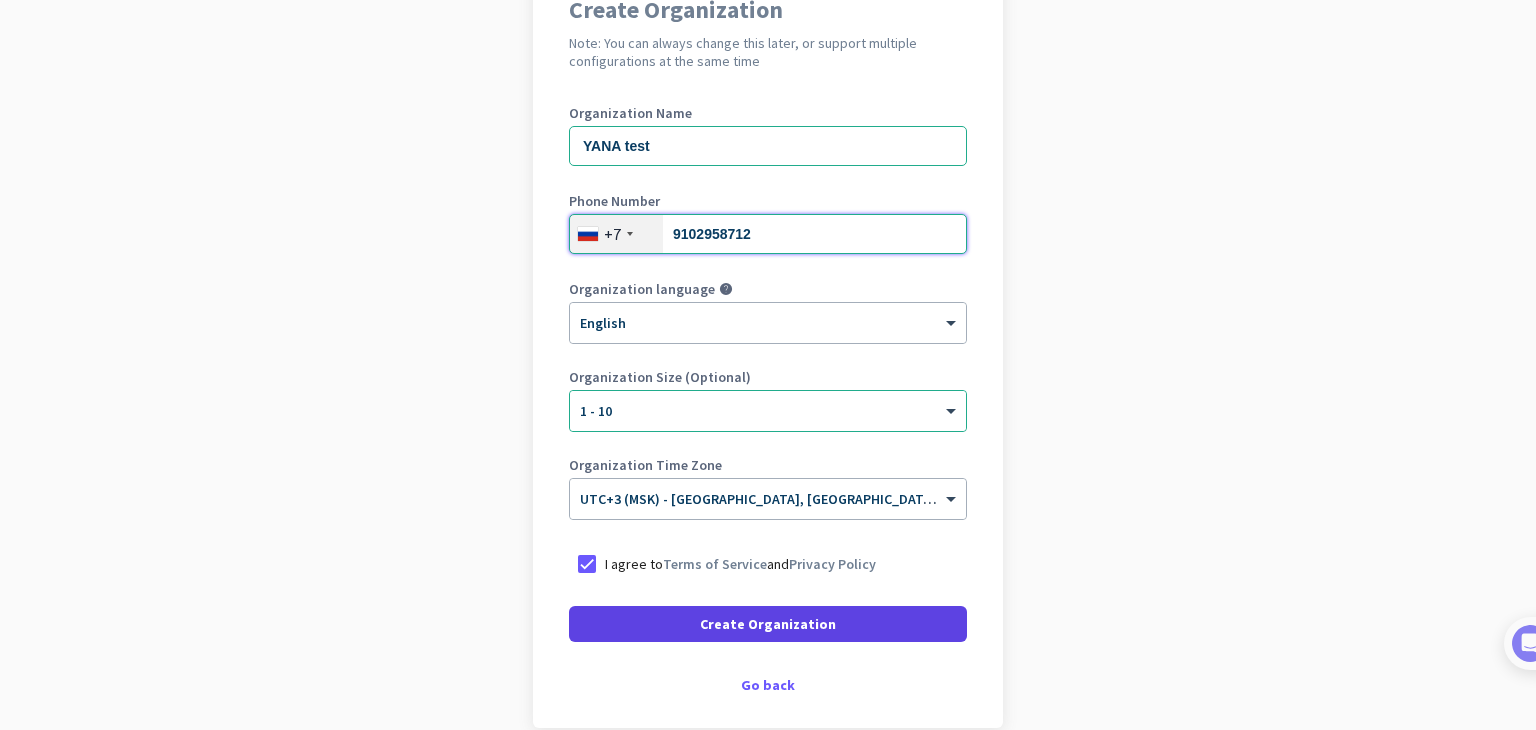 type on "9102958712" 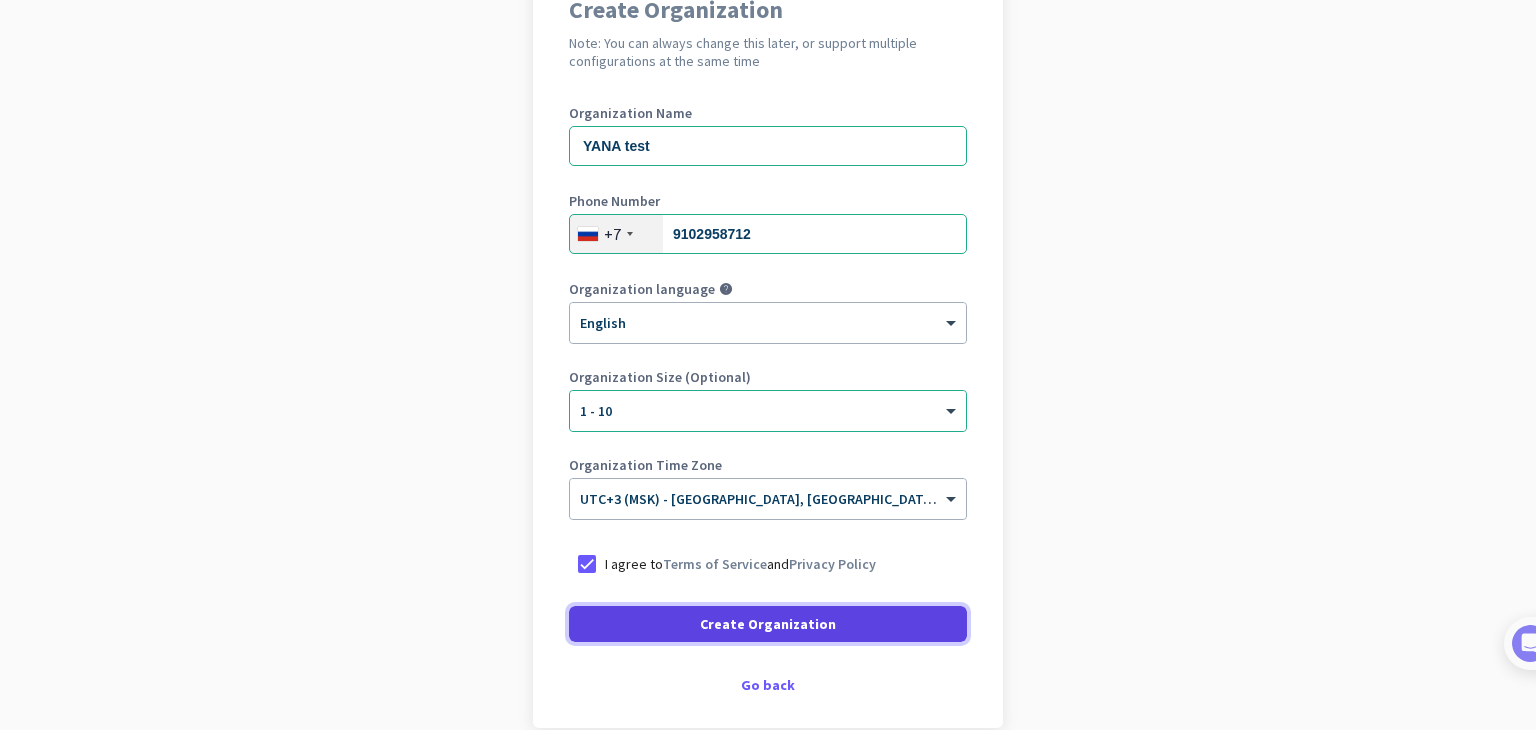 click 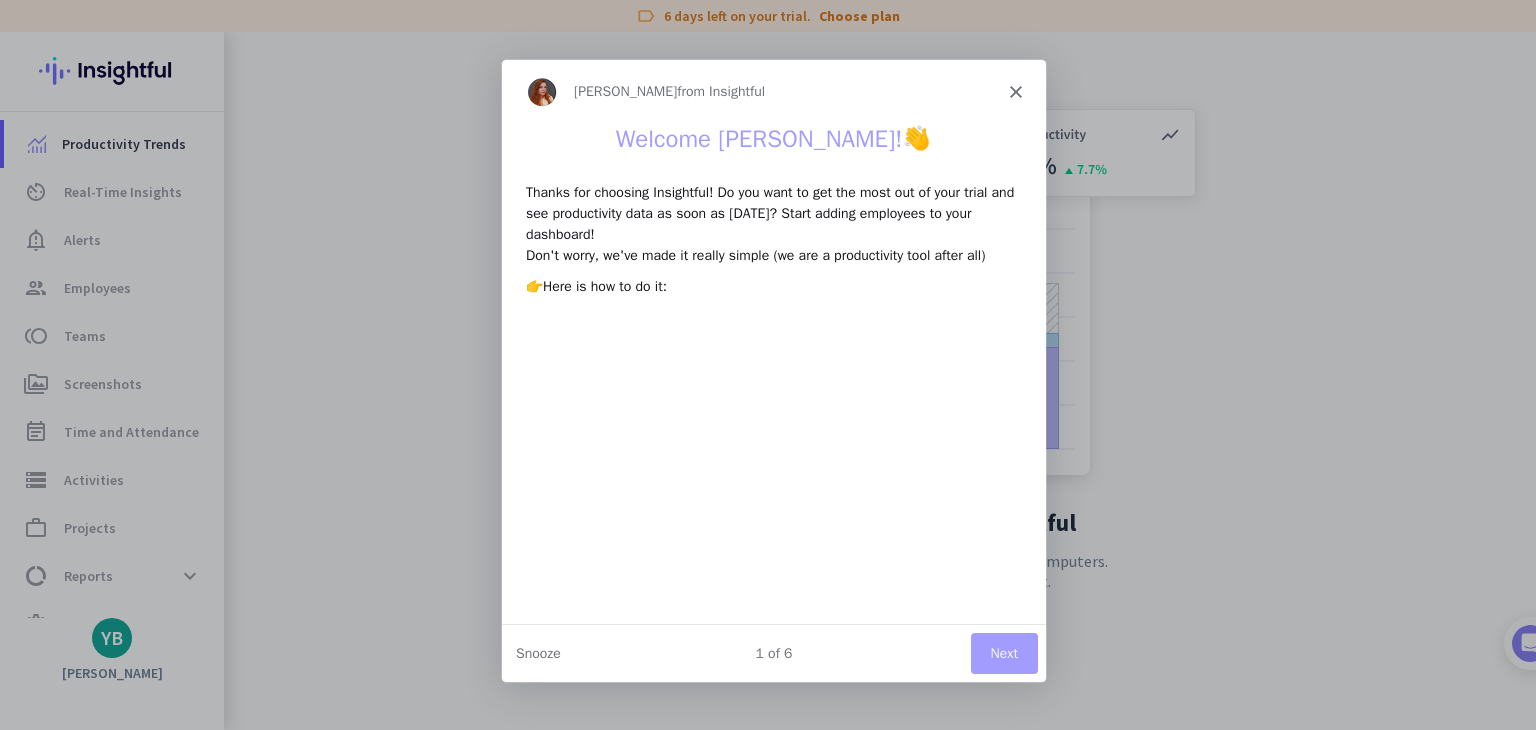 scroll, scrollTop: 0, scrollLeft: 0, axis: both 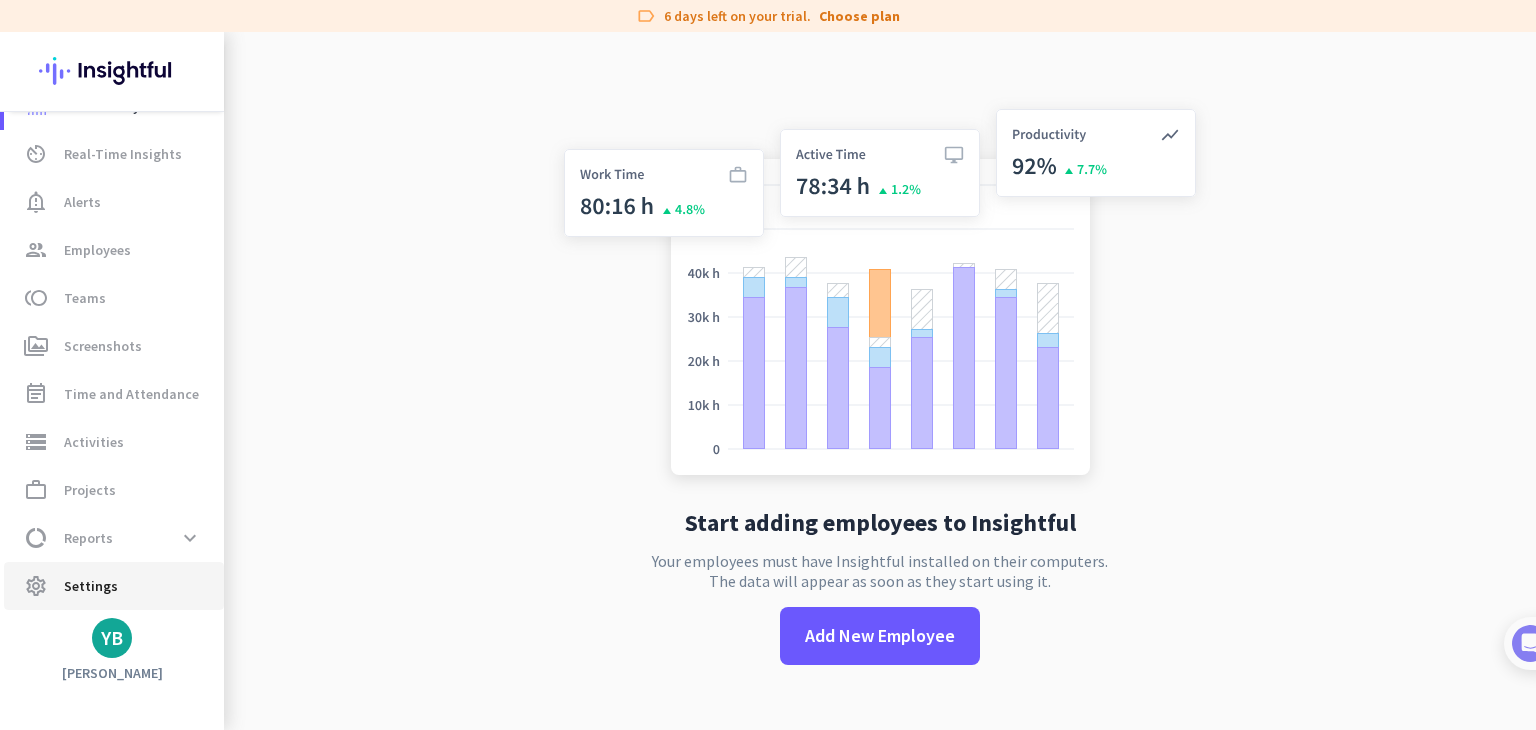 click on "Settings" 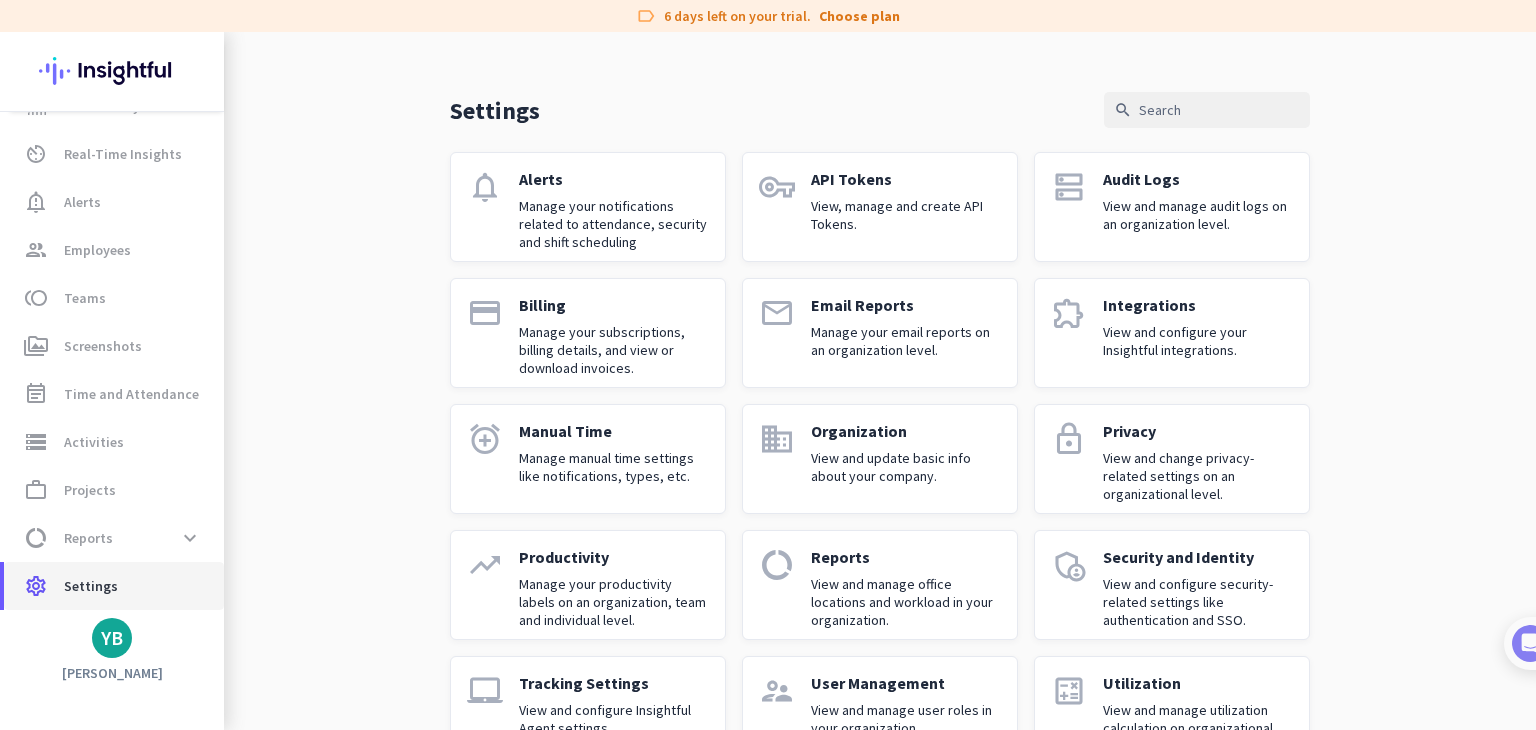 scroll, scrollTop: 4, scrollLeft: 0, axis: vertical 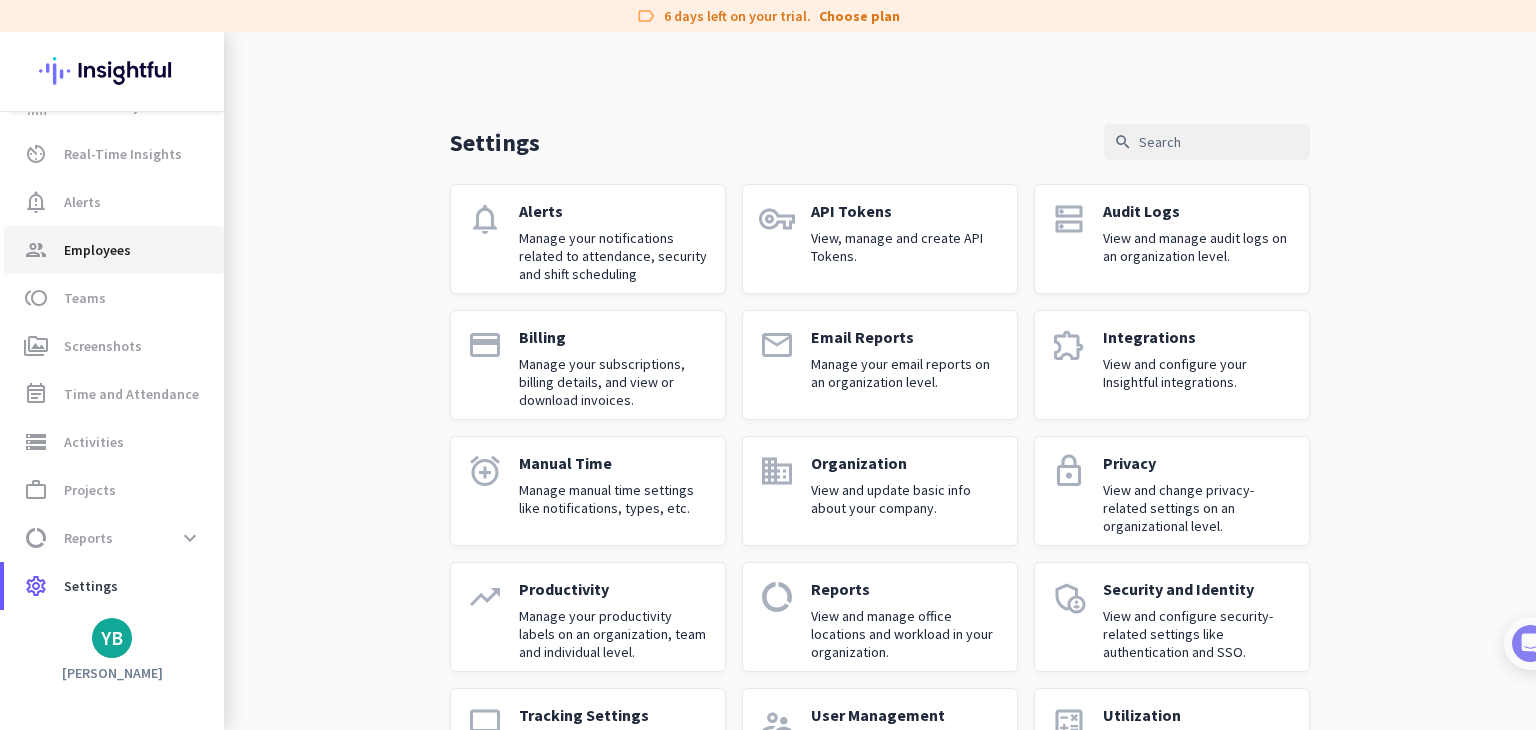 click on "Employees" 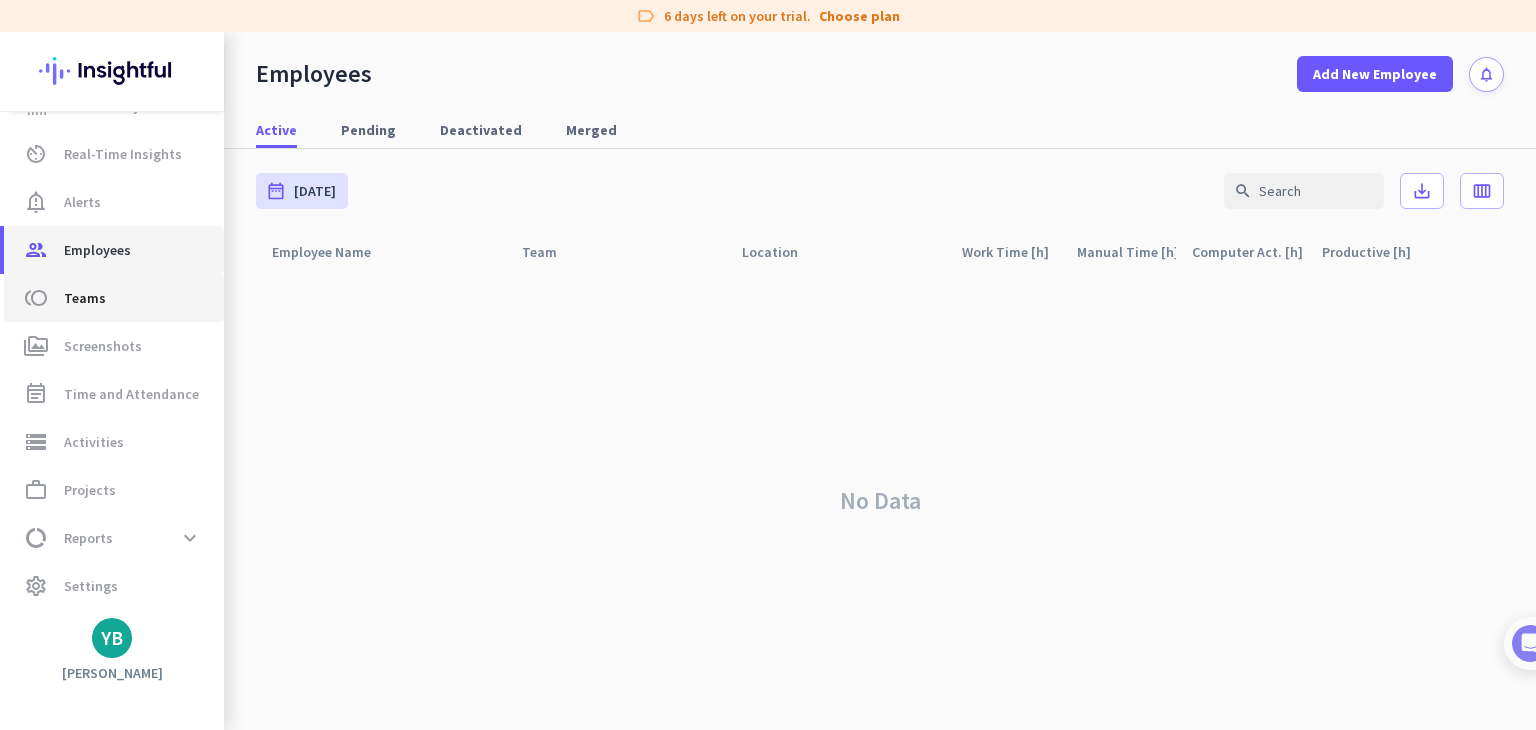 scroll, scrollTop: 0, scrollLeft: 0, axis: both 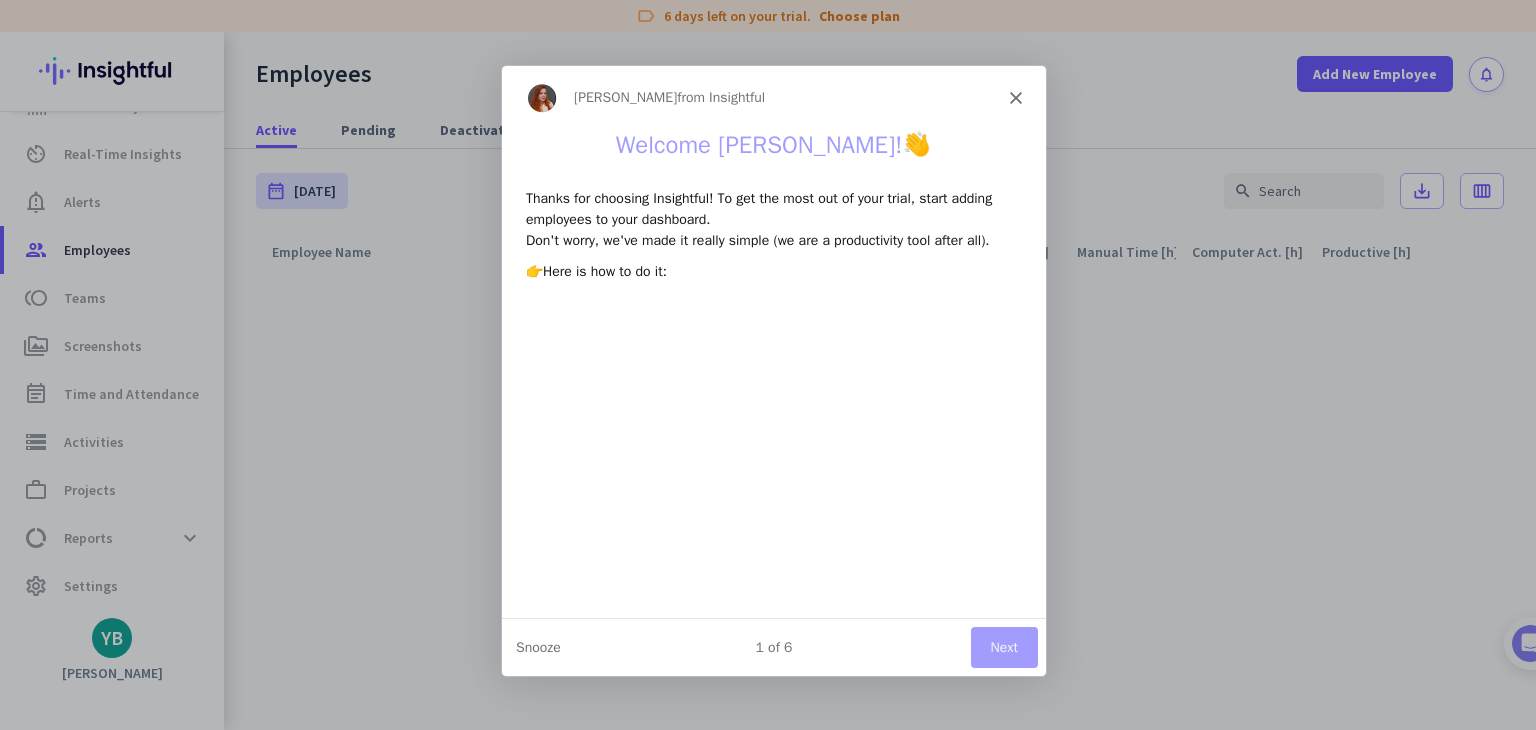 click on "[PERSON_NAME]  from Insightful" at bounding box center (773, 97) 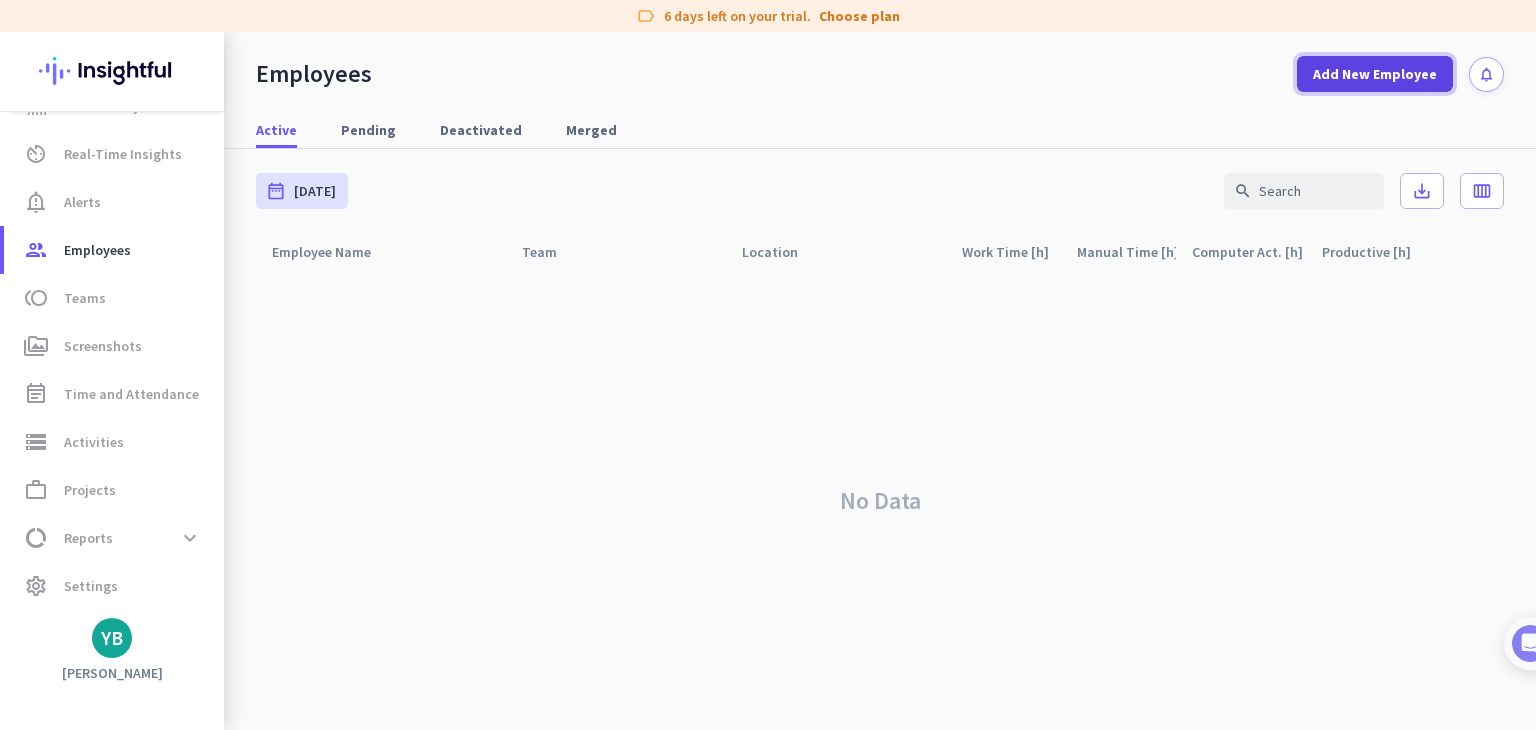 click on "Add New Employee" at bounding box center [1375, 74] 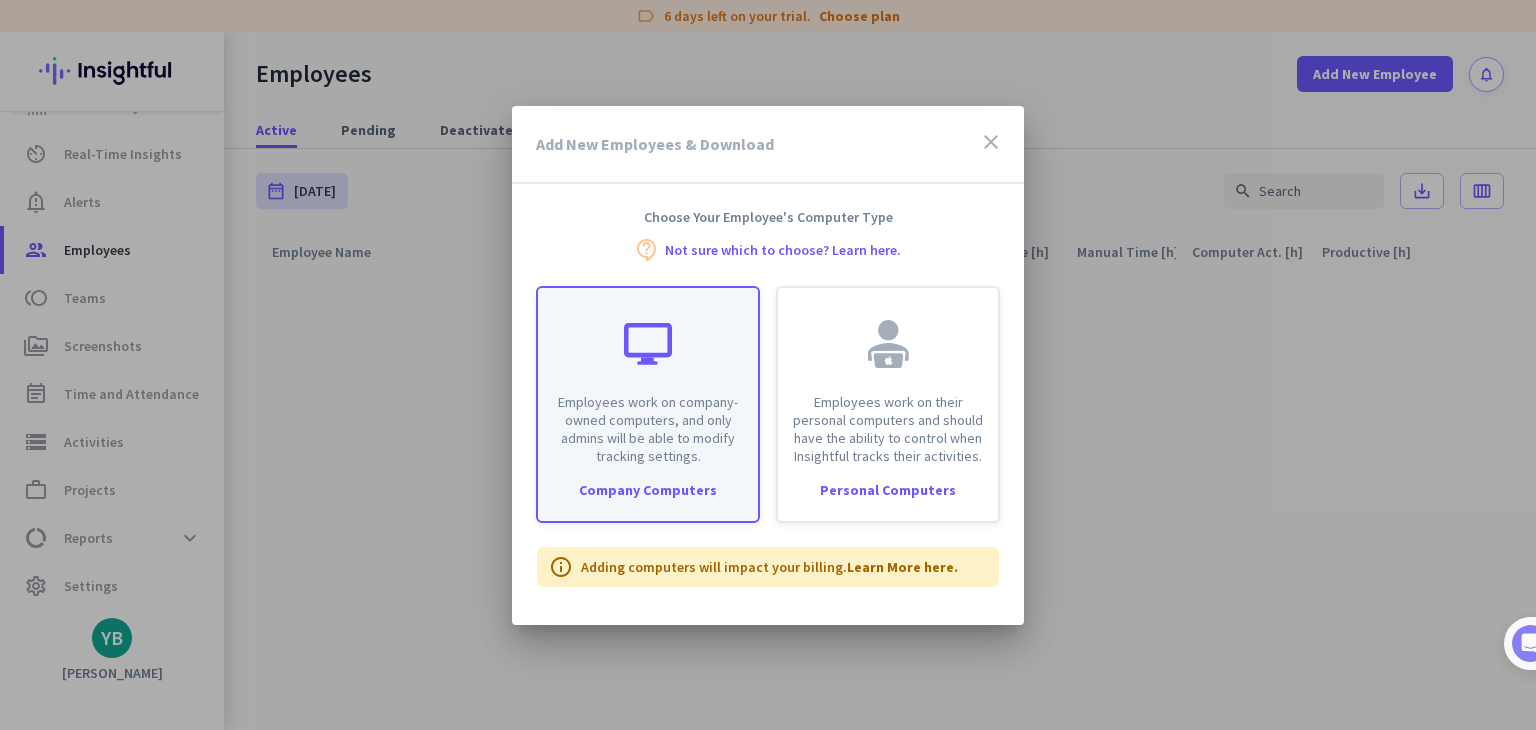 click on "Employees work on company-owned computers, and only admins will be able to modify tracking settings." at bounding box center [648, 429] 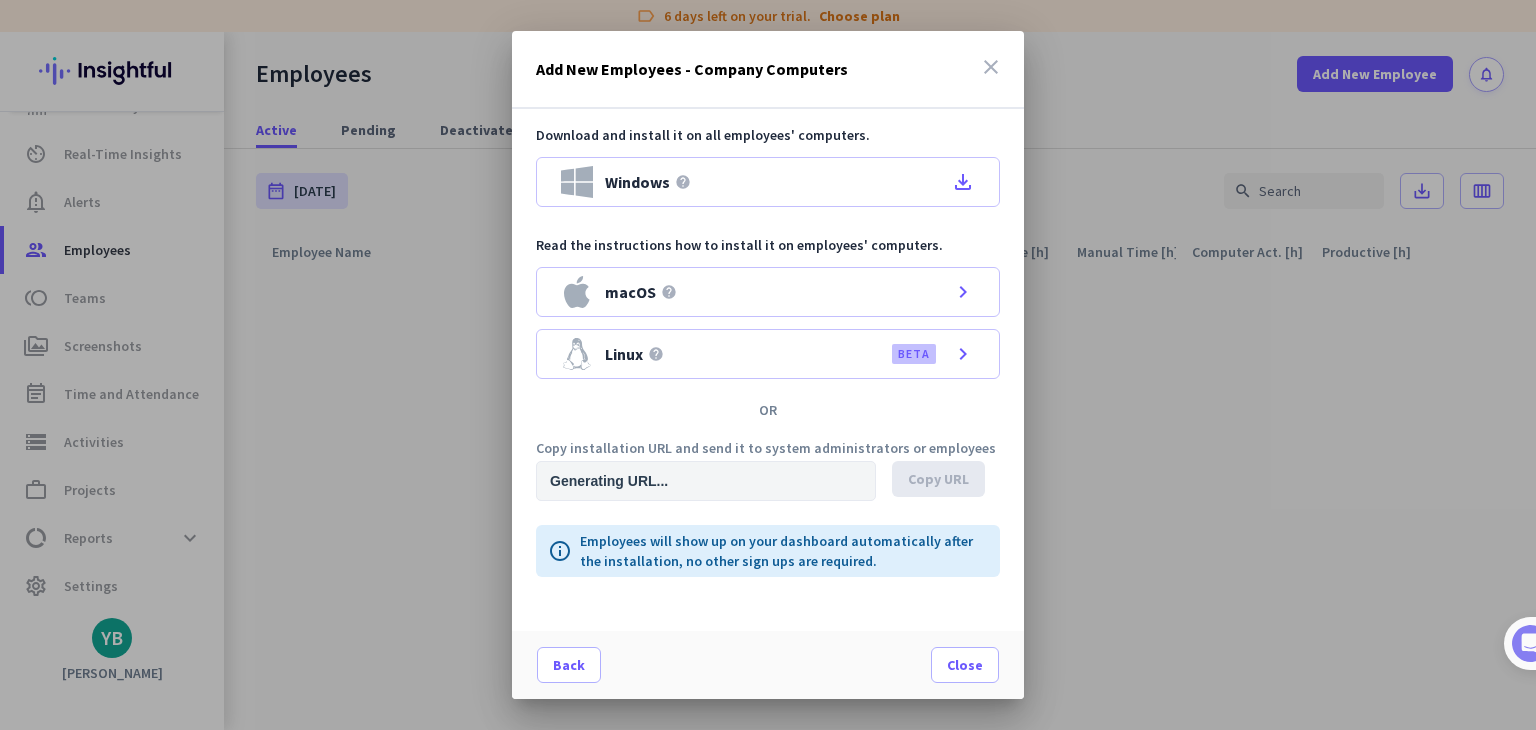 type on "[URL][DOMAIN_NAME]" 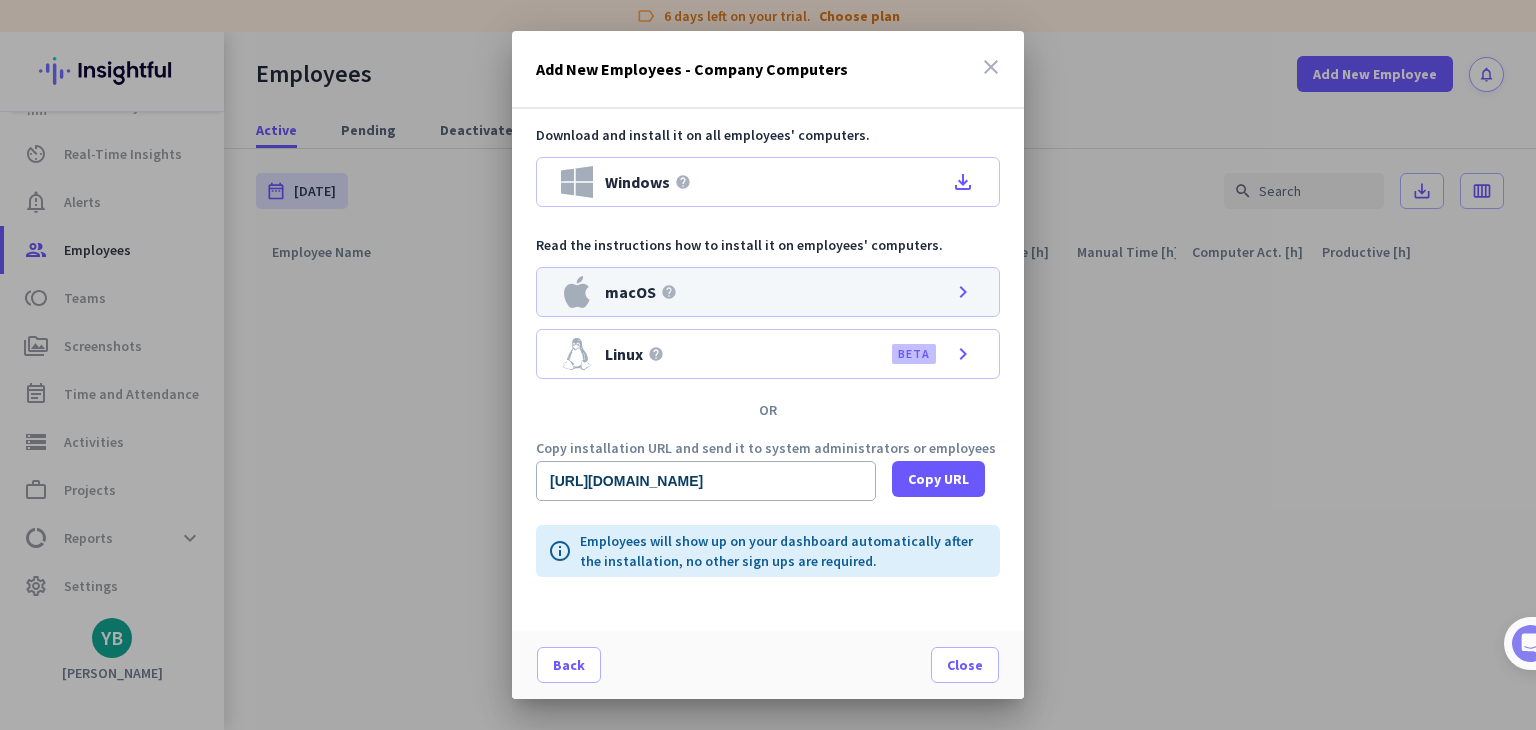 click on "macOS  help   chevron_right" at bounding box center [768, 292] 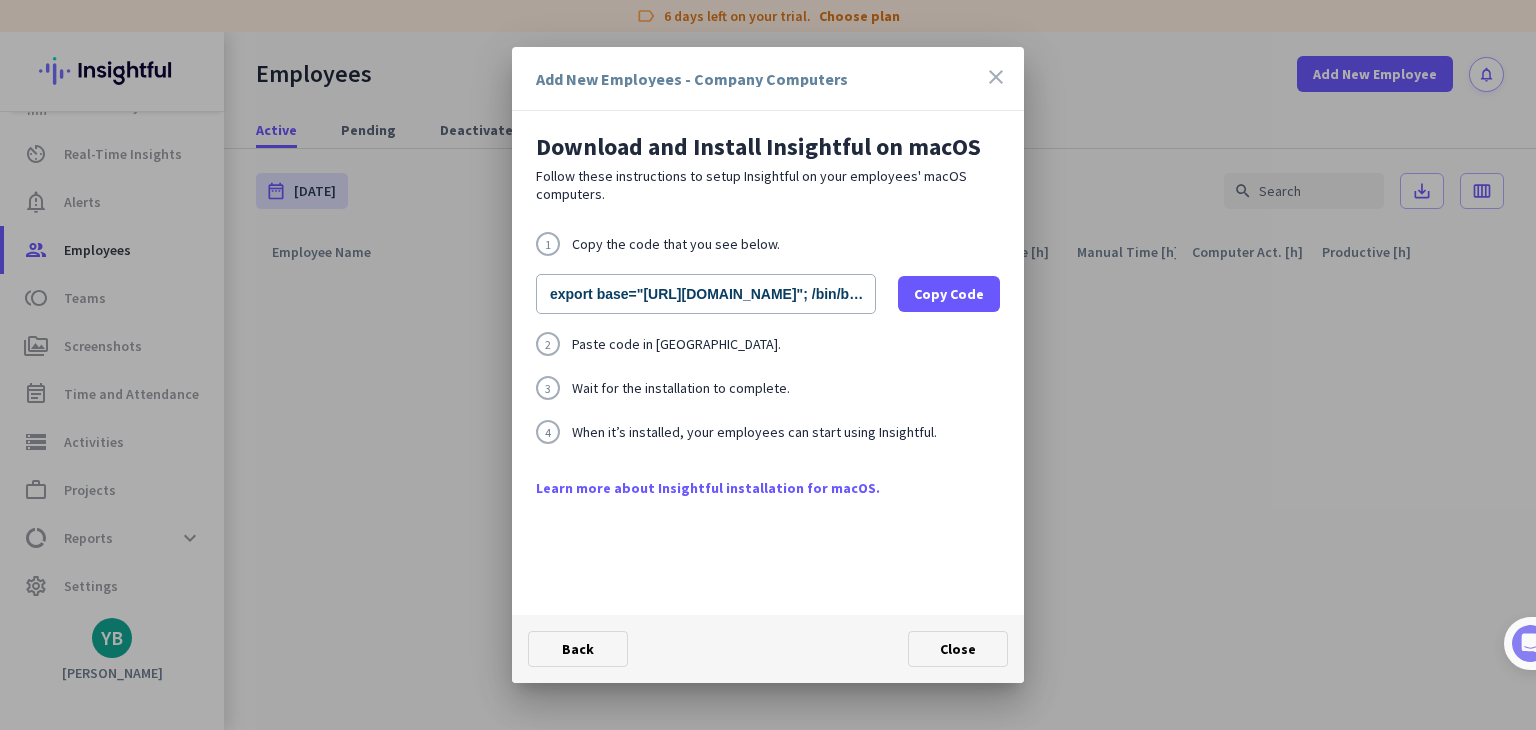 click on "close" at bounding box center [996, 77] 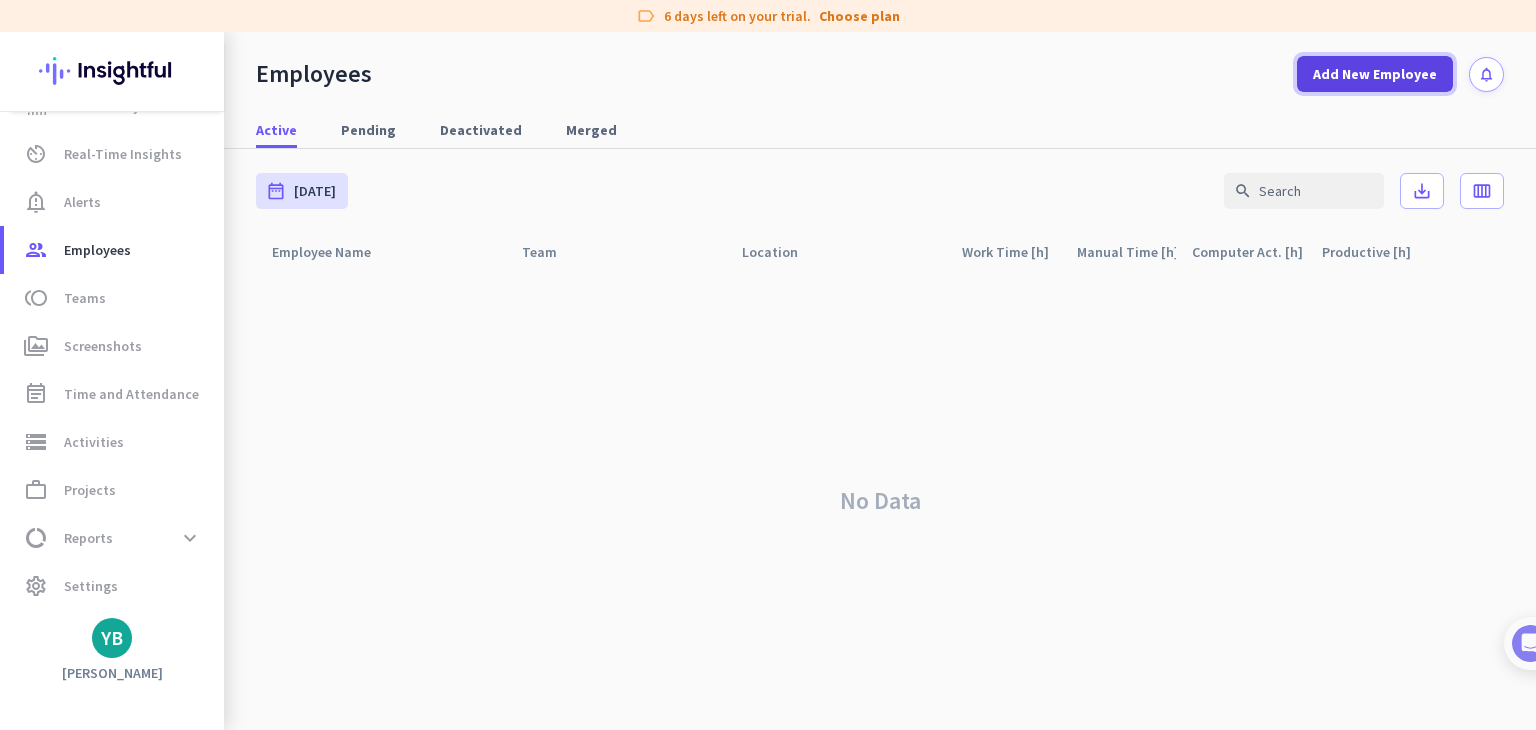 click on "Add New Employee" at bounding box center (1375, 74) 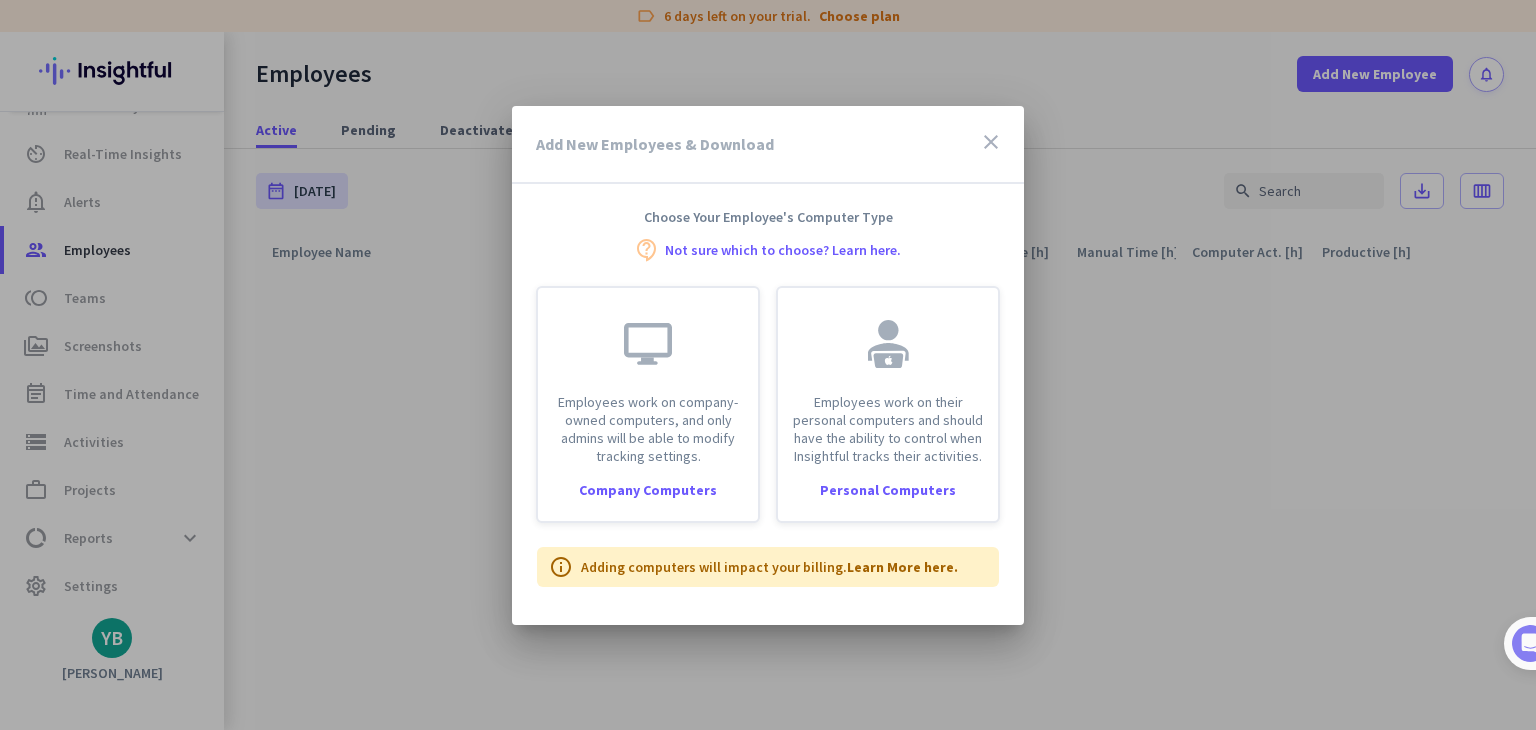 click on "close" at bounding box center (991, 142) 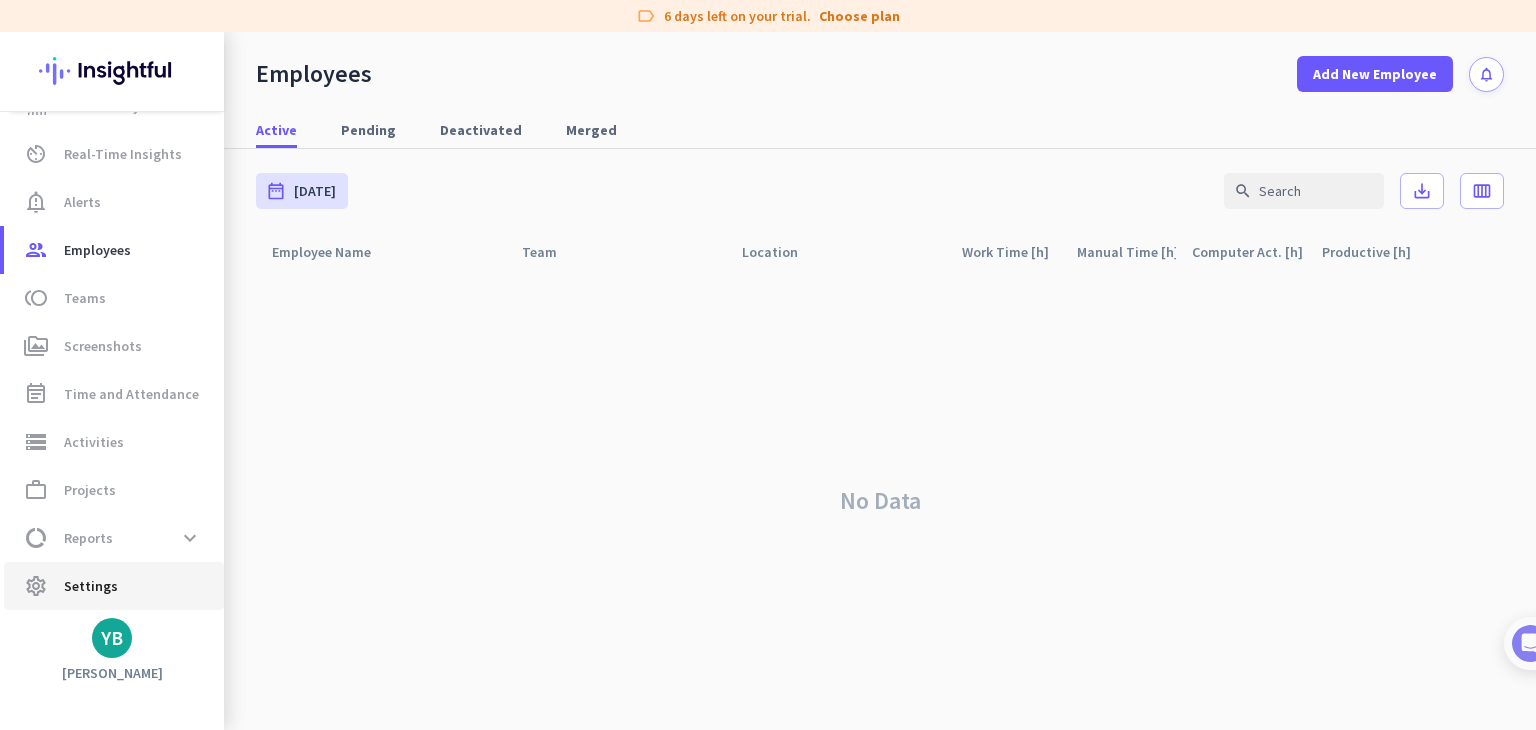 click on "settings  Settings" 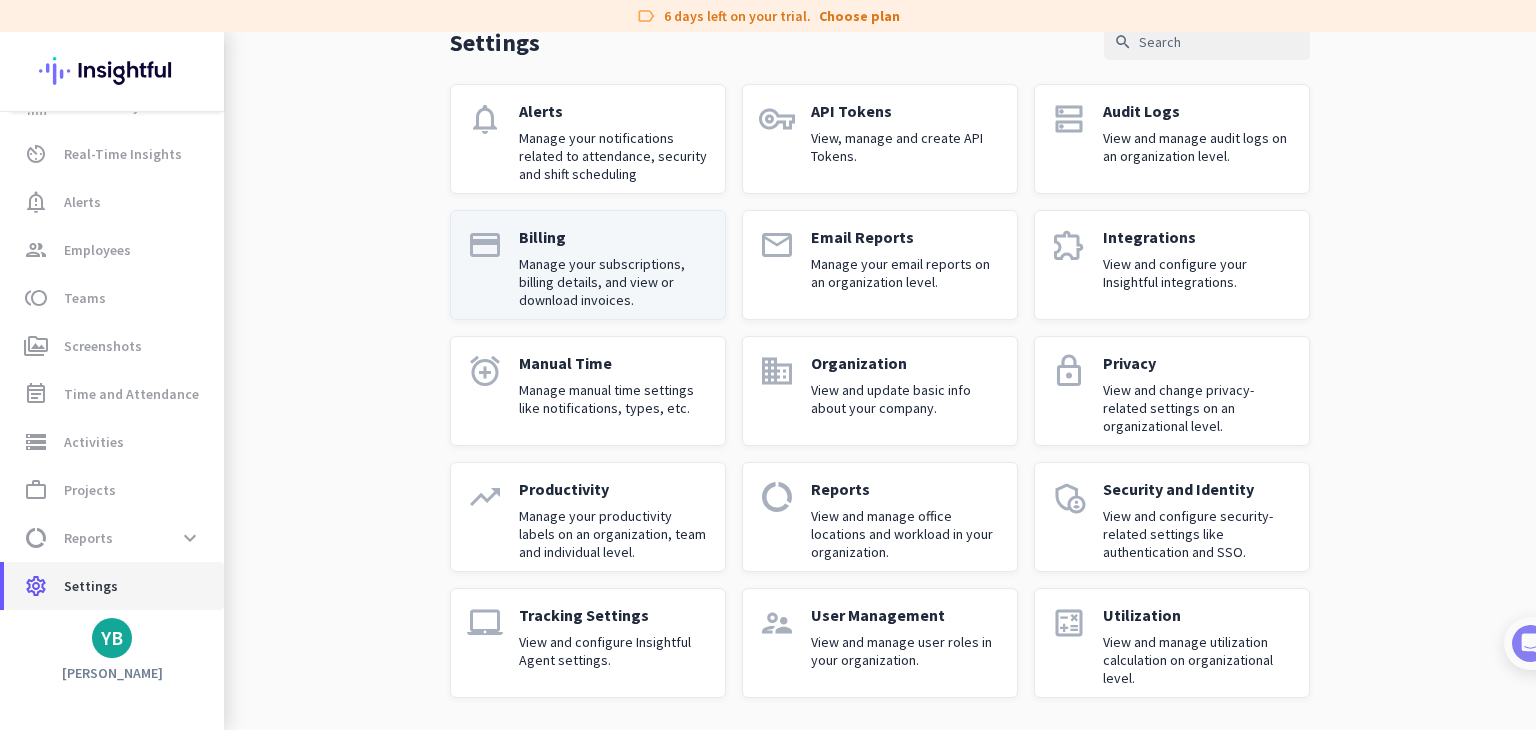 scroll, scrollTop: 104, scrollLeft: 0, axis: vertical 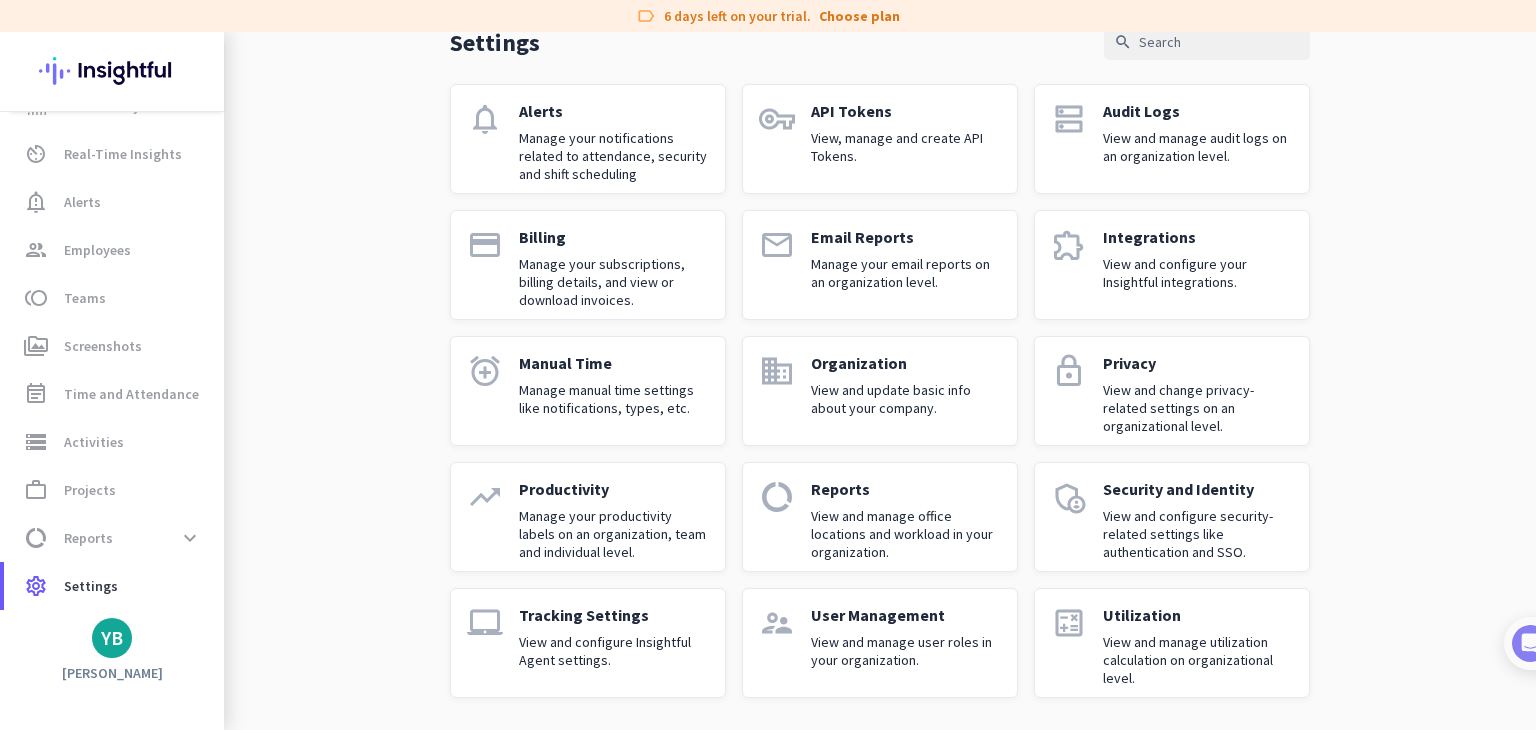 click on "User Management" 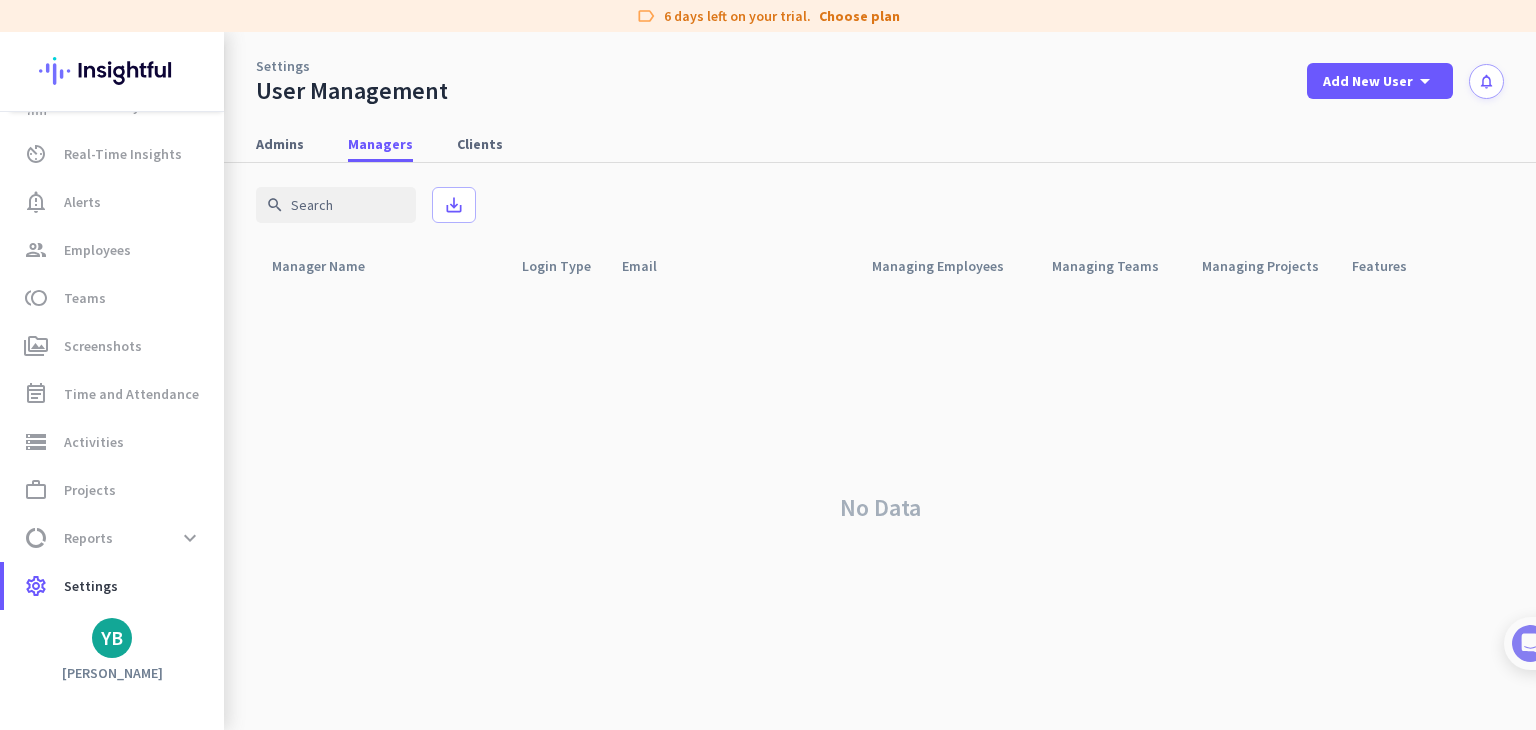 scroll, scrollTop: 0, scrollLeft: 0, axis: both 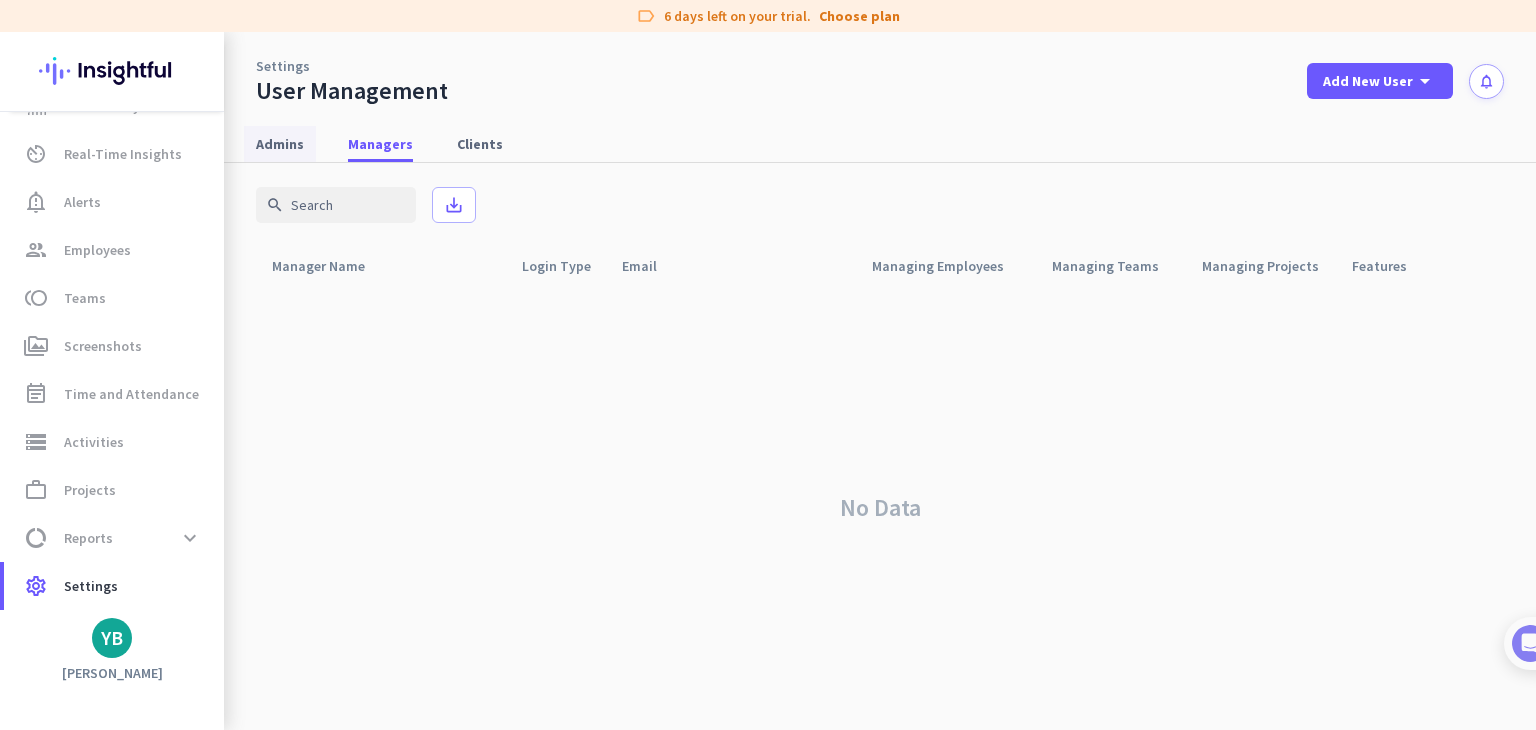 click on "Admins" at bounding box center [280, 144] 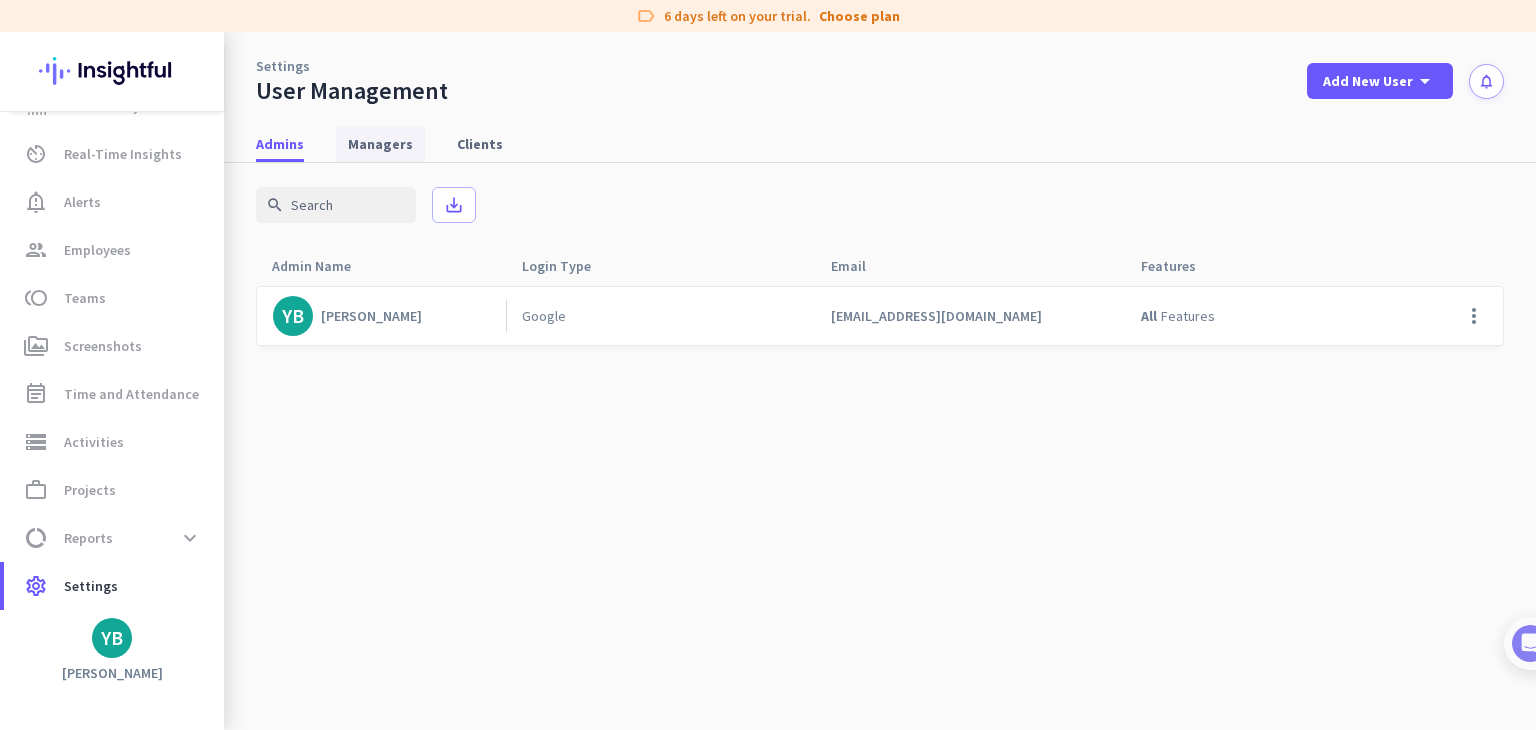 click on "Managers" at bounding box center [380, 144] 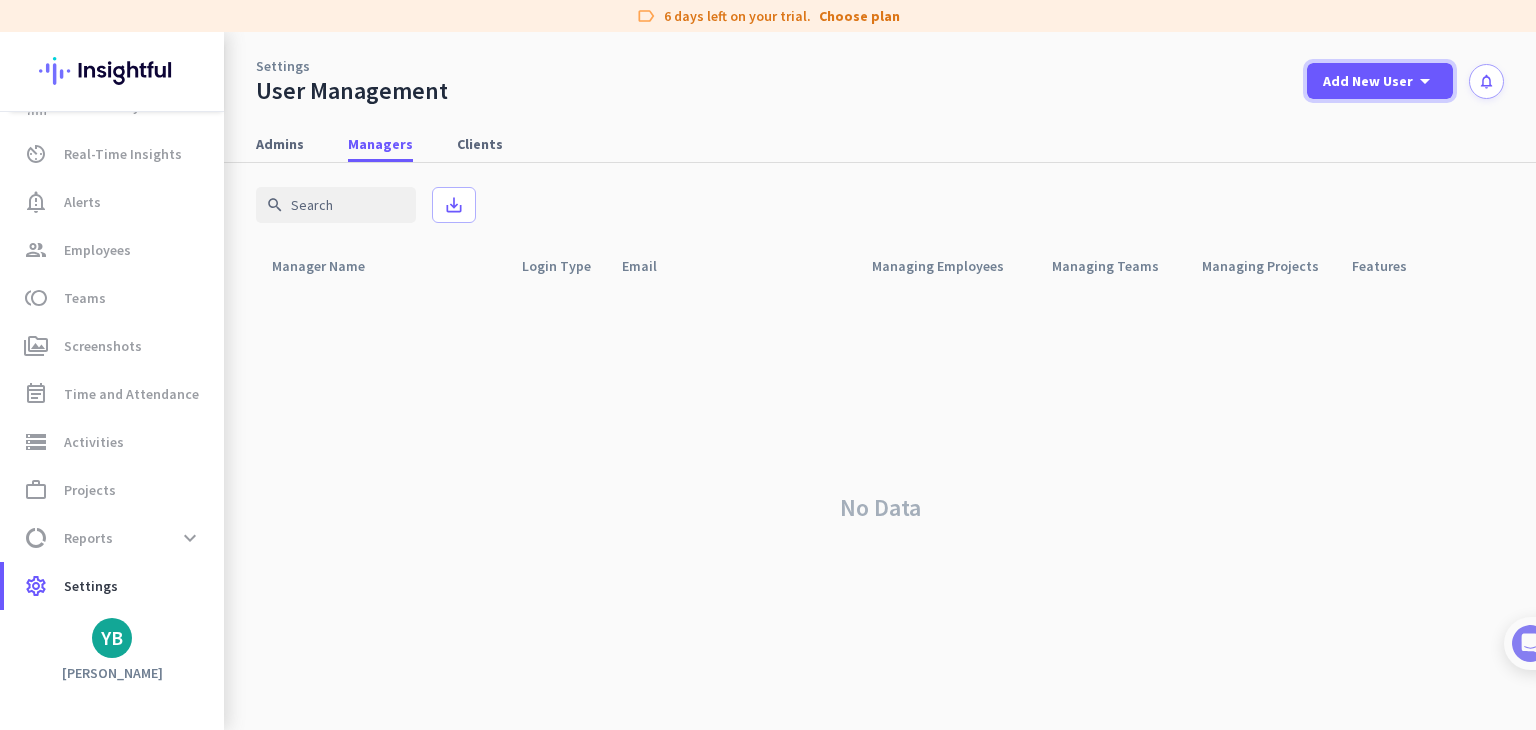 click on "Add New User" at bounding box center (1368, 81) 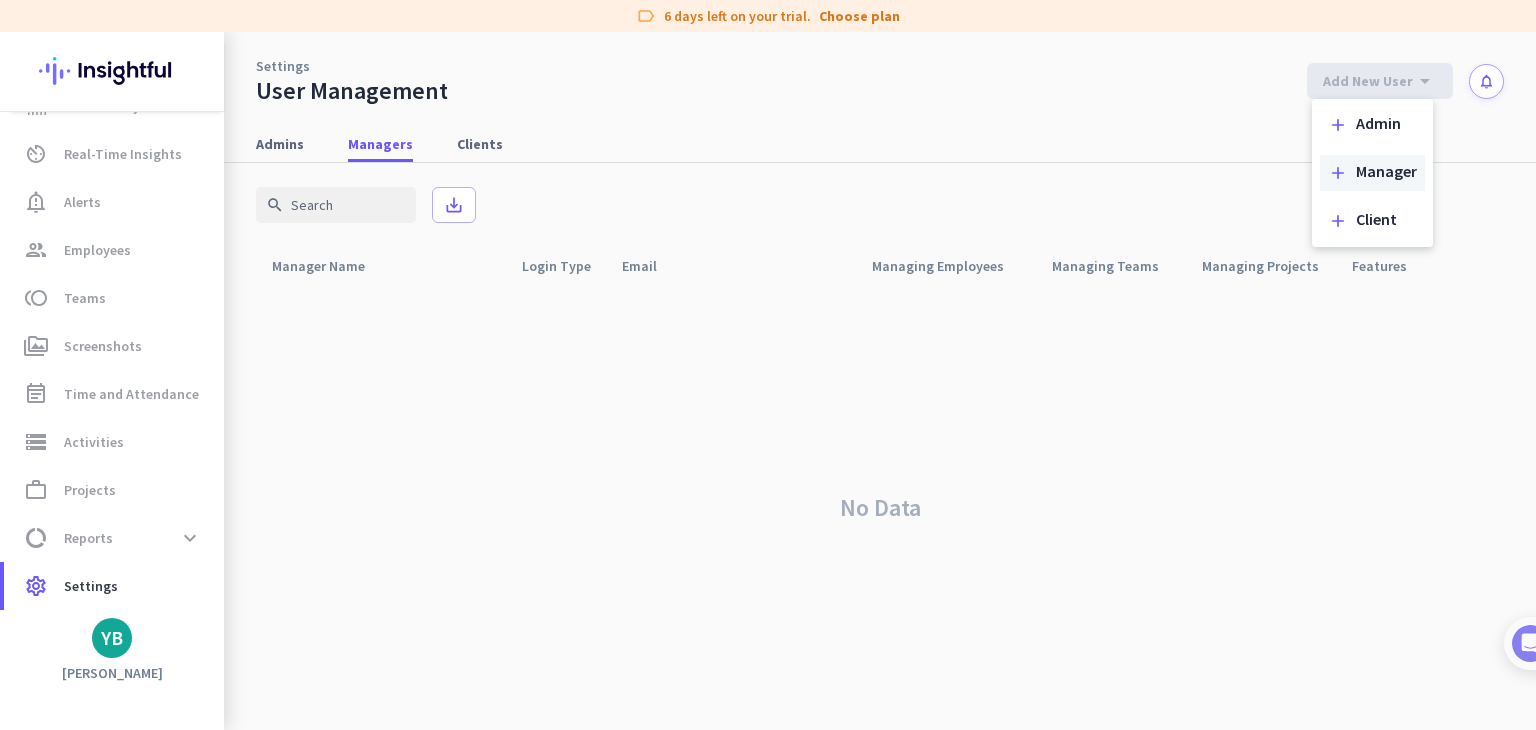 click on "Manager" at bounding box center [1386, 173] 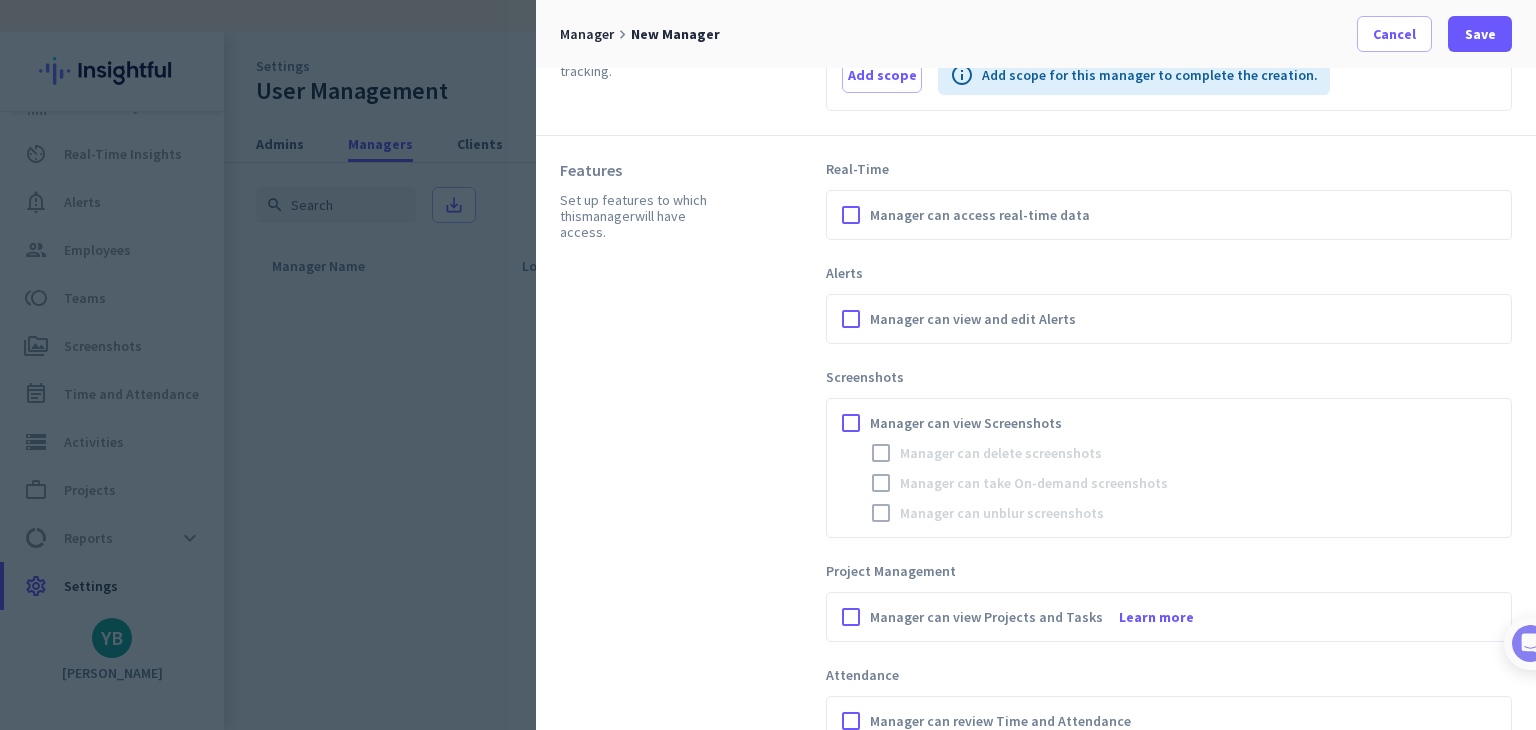 scroll, scrollTop: 144, scrollLeft: 0, axis: vertical 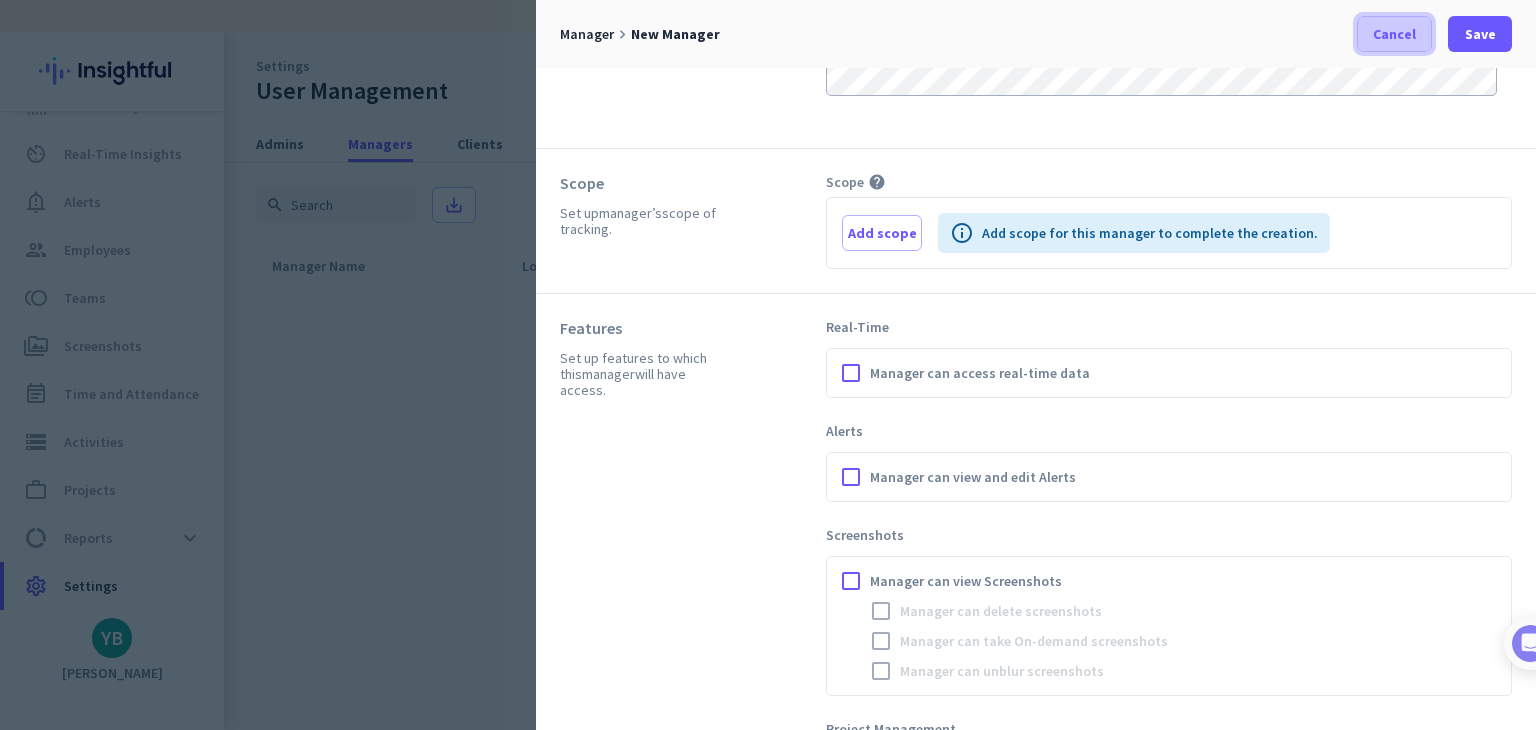 click on "Cancel" at bounding box center (1394, 34) 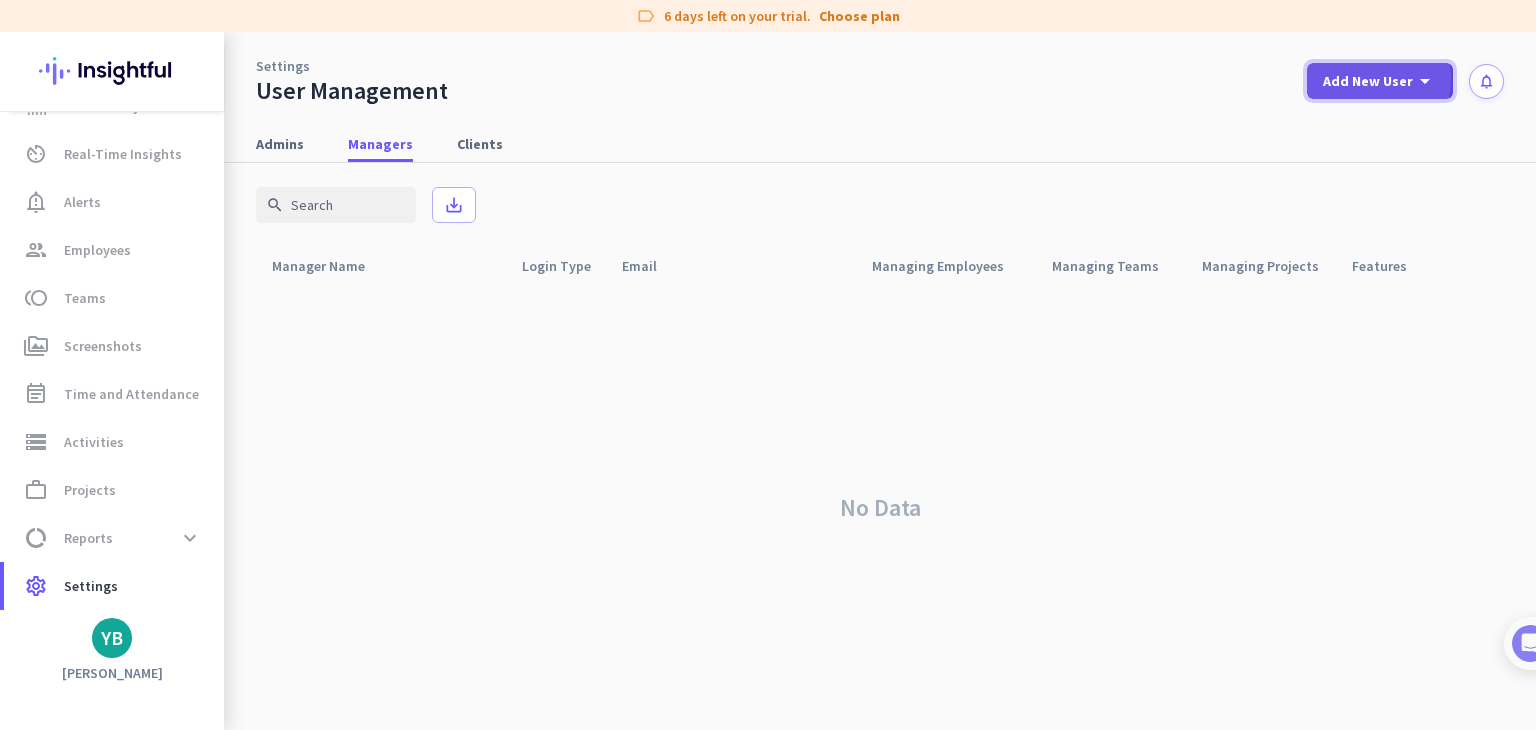 click on "Add New User" at bounding box center (1368, 81) 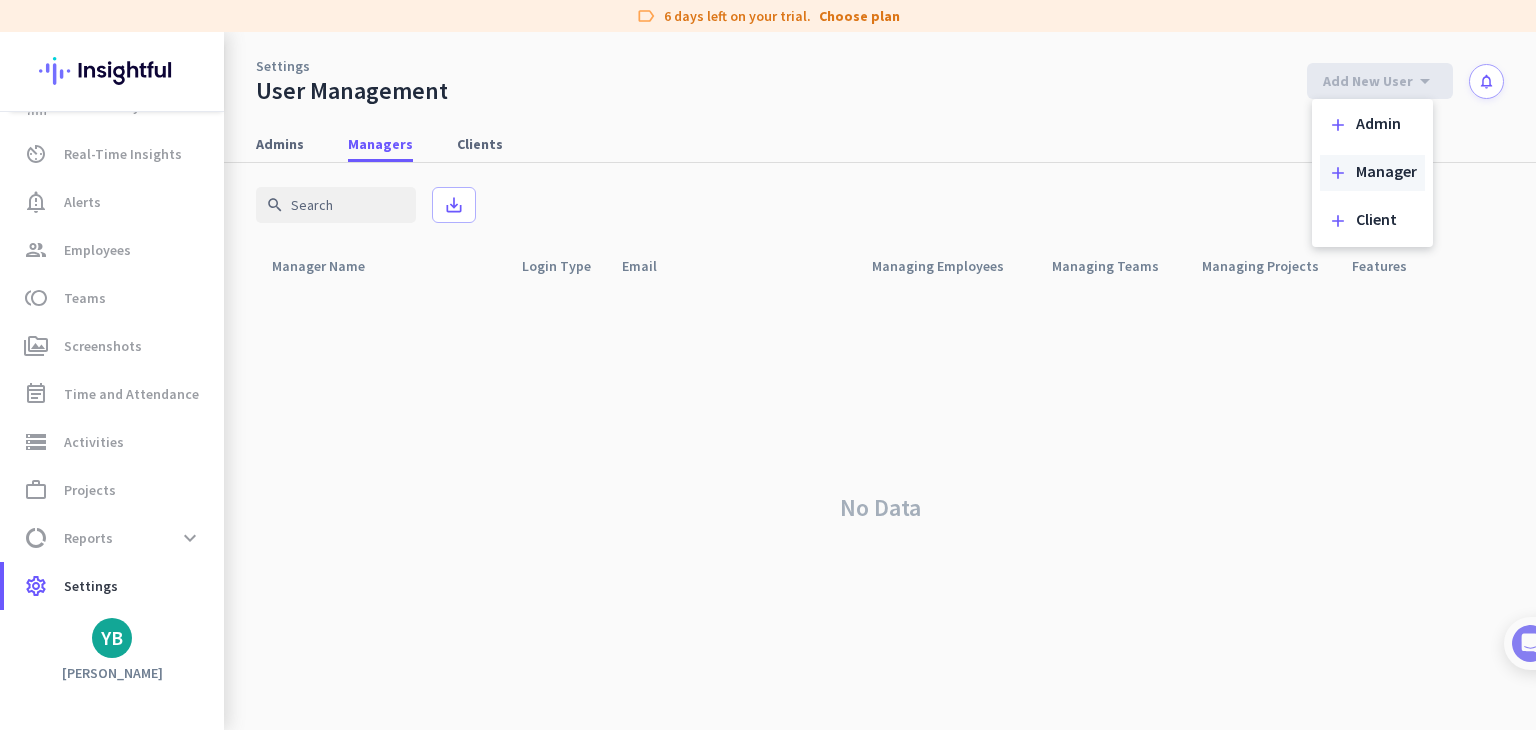 click on "Manager" at bounding box center (1386, 173) 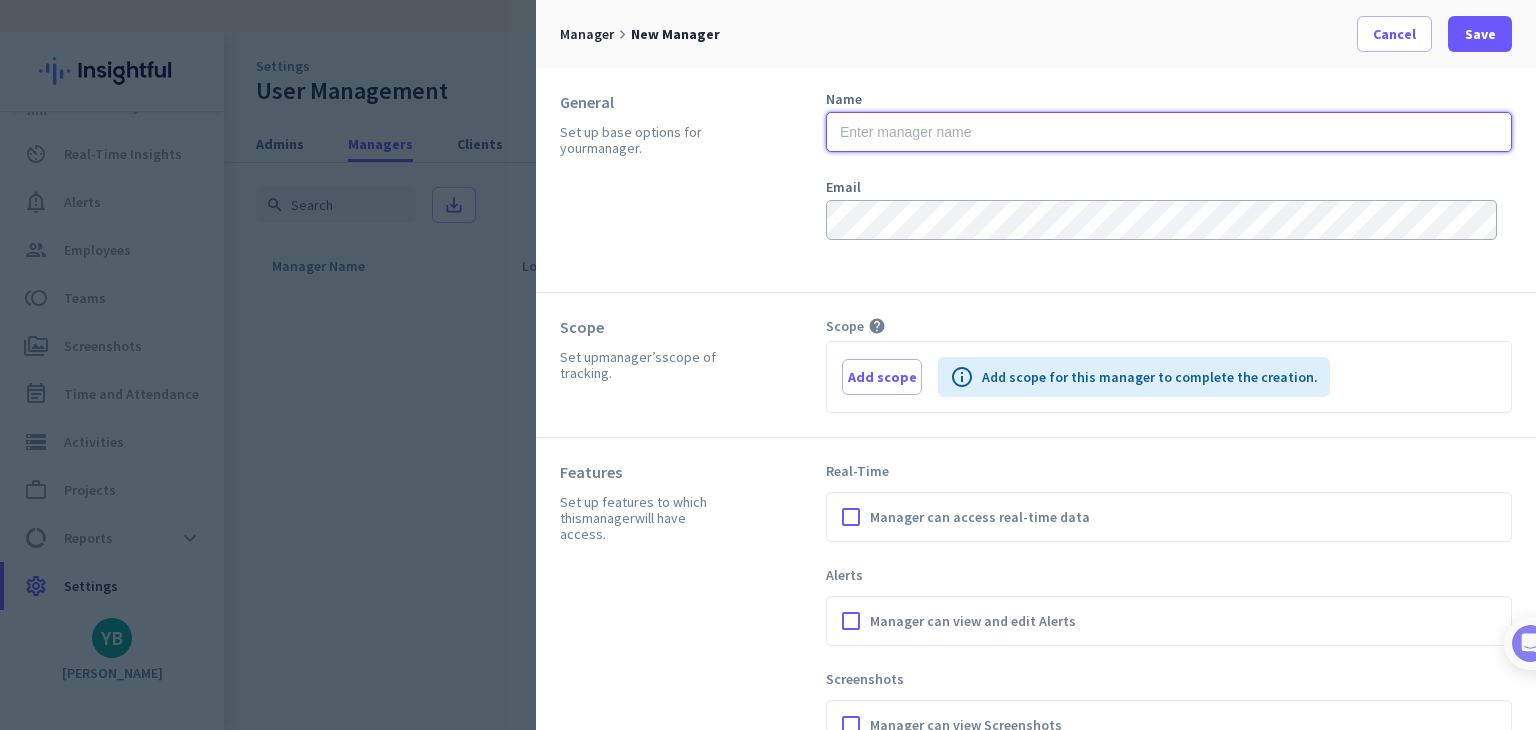 click at bounding box center [1169, 132] 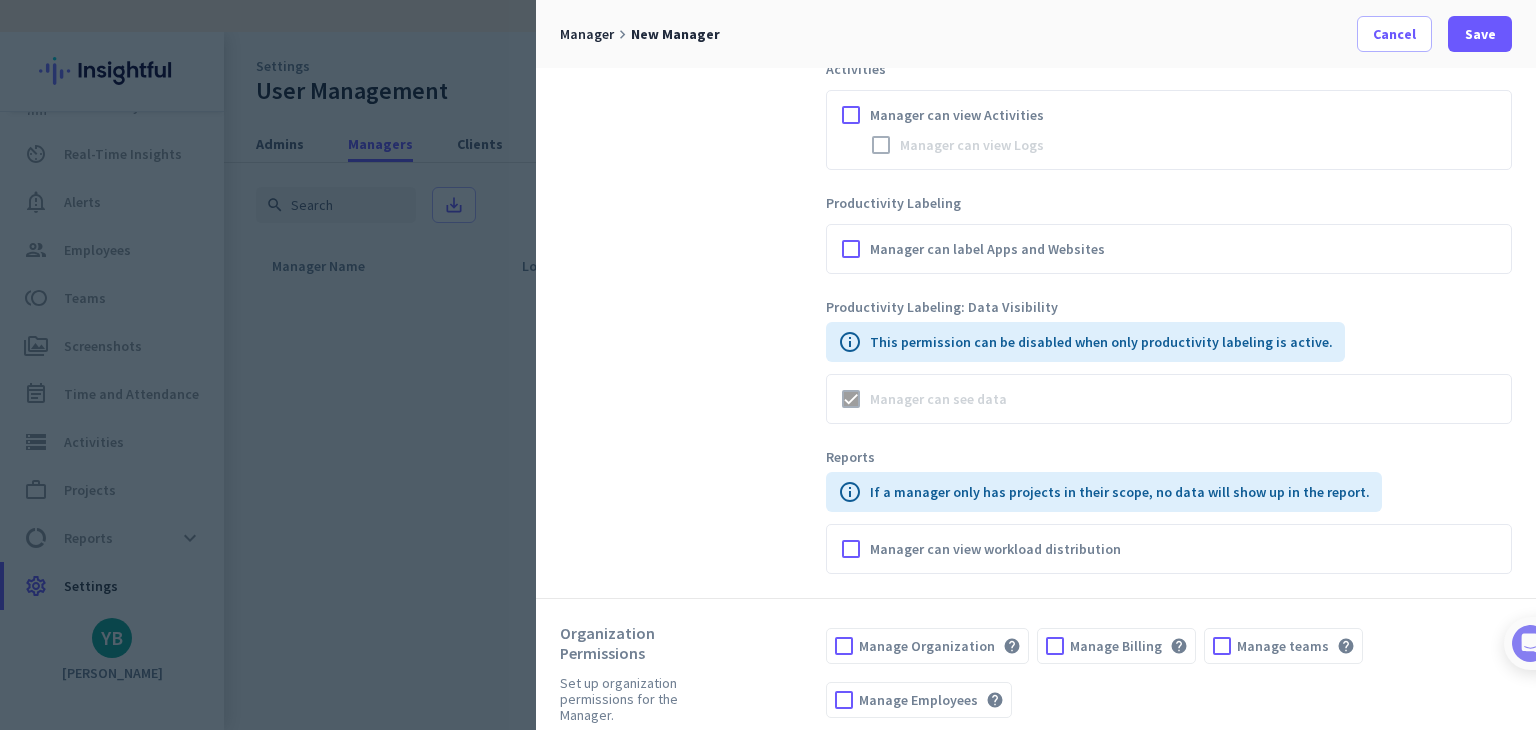 scroll, scrollTop: 1244, scrollLeft: 0, axis: vertical 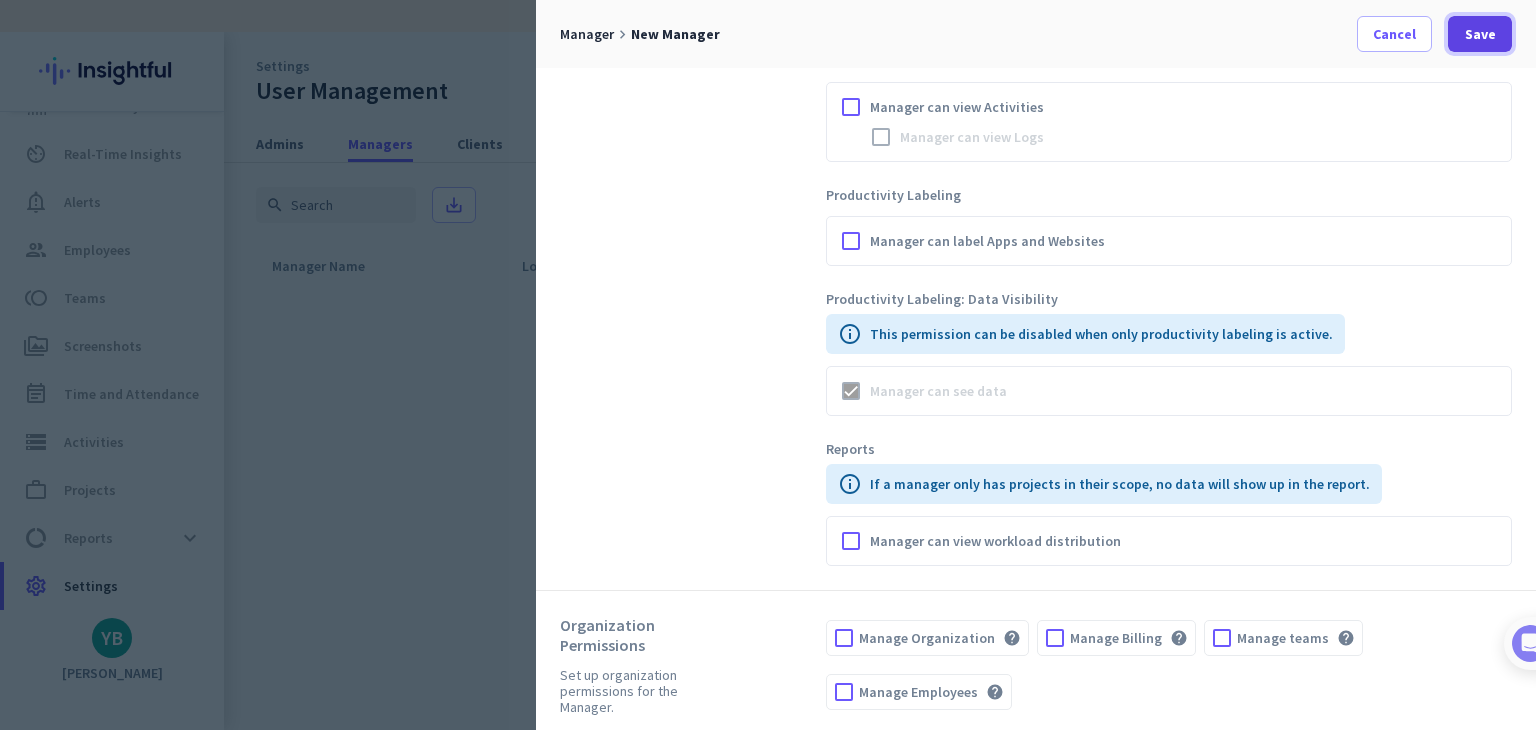 click on "Save" at bounding box center [1480, 34] 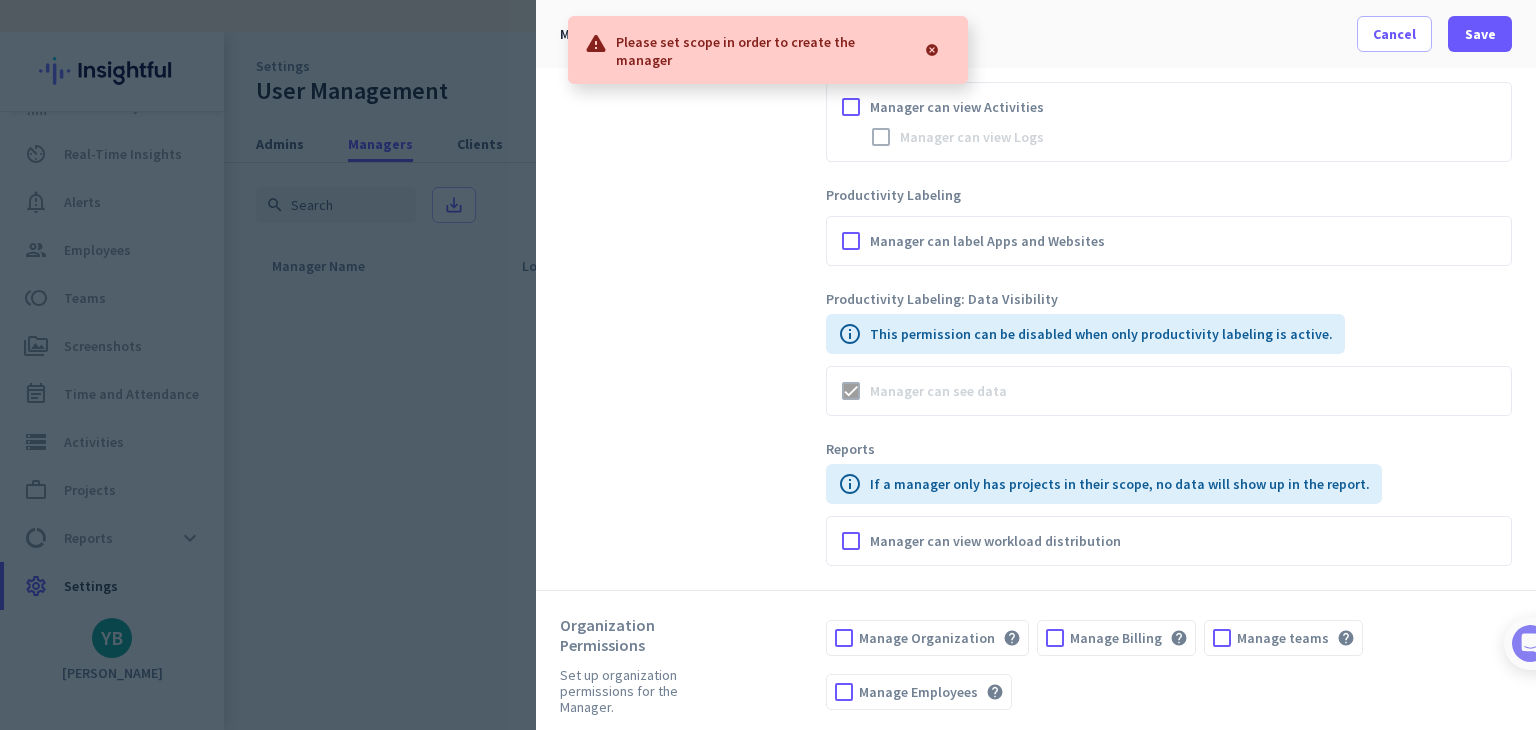 click on "Features  Set up features to which this  manager  will have access." at bounding box center [693, -108] 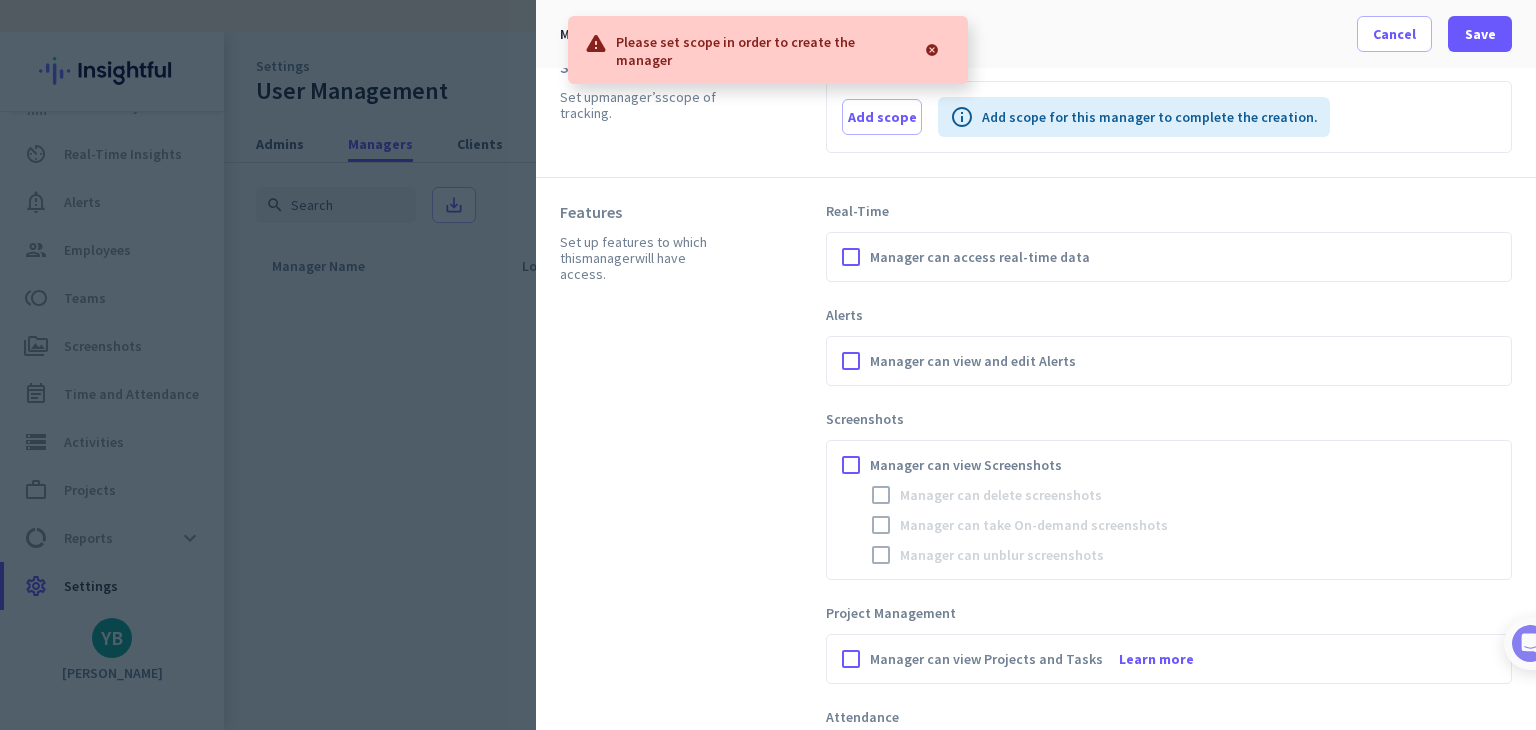 scroll, scrollTop: 44, scrollLeft: 0, axis: vertical 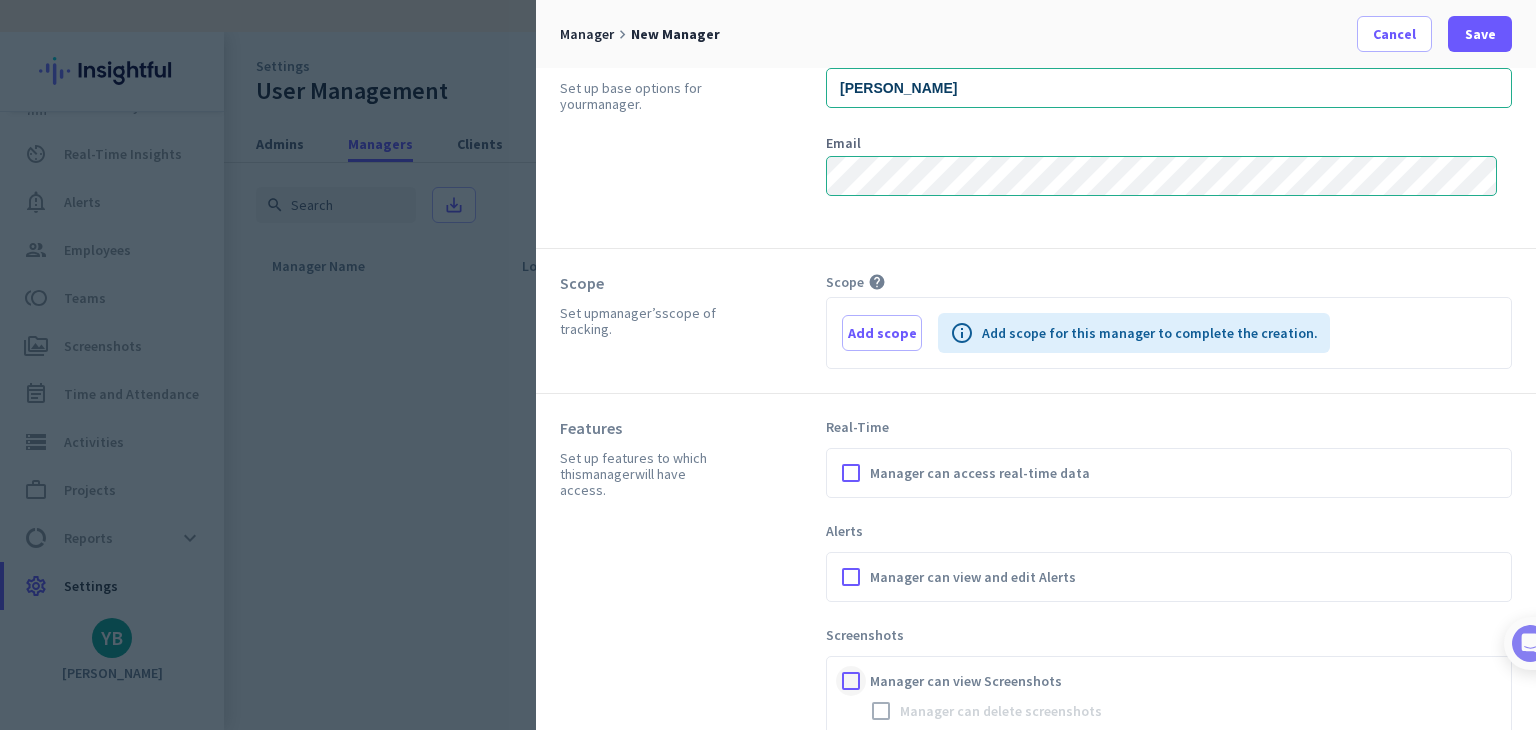 click at bounding box center (851, 681) 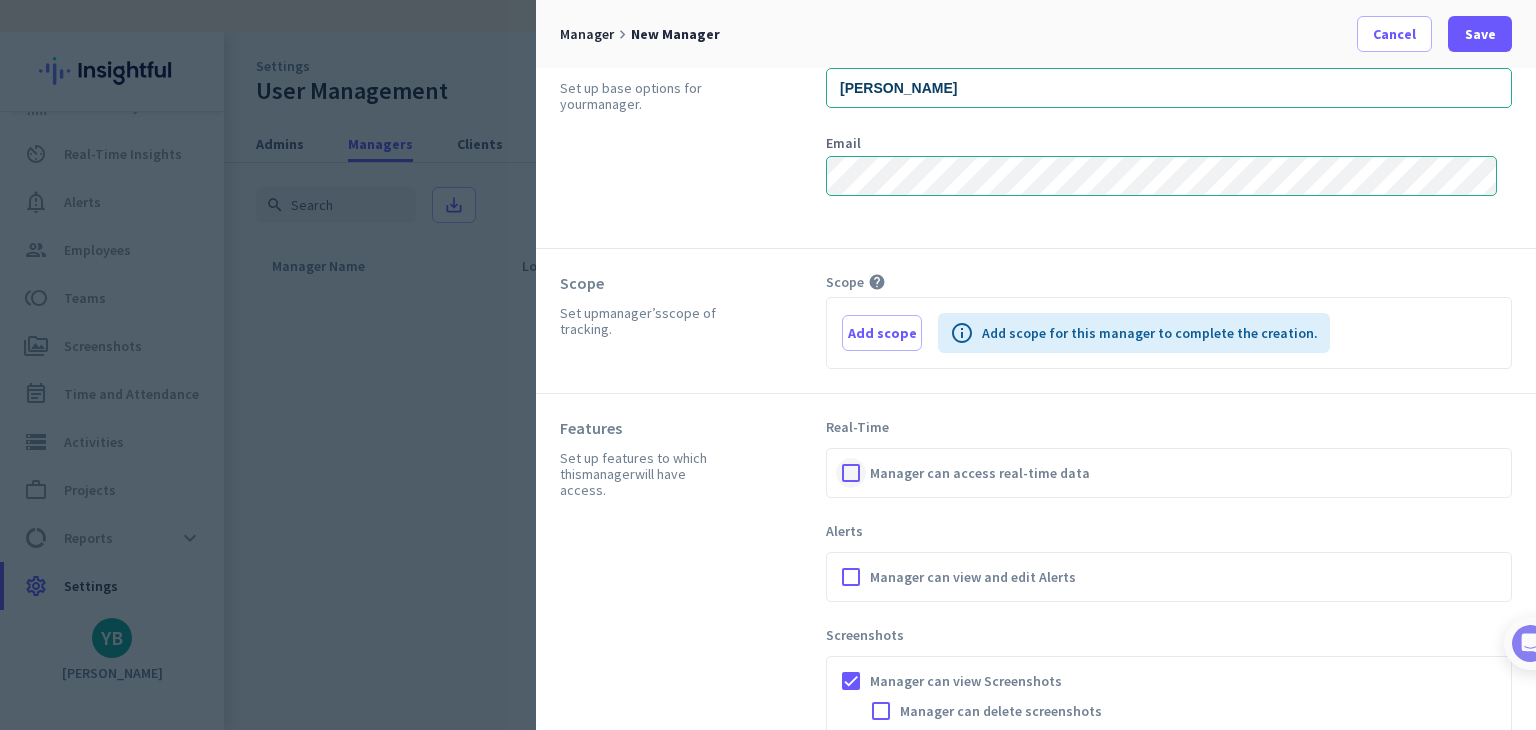 click at bounding box center [851, 473] 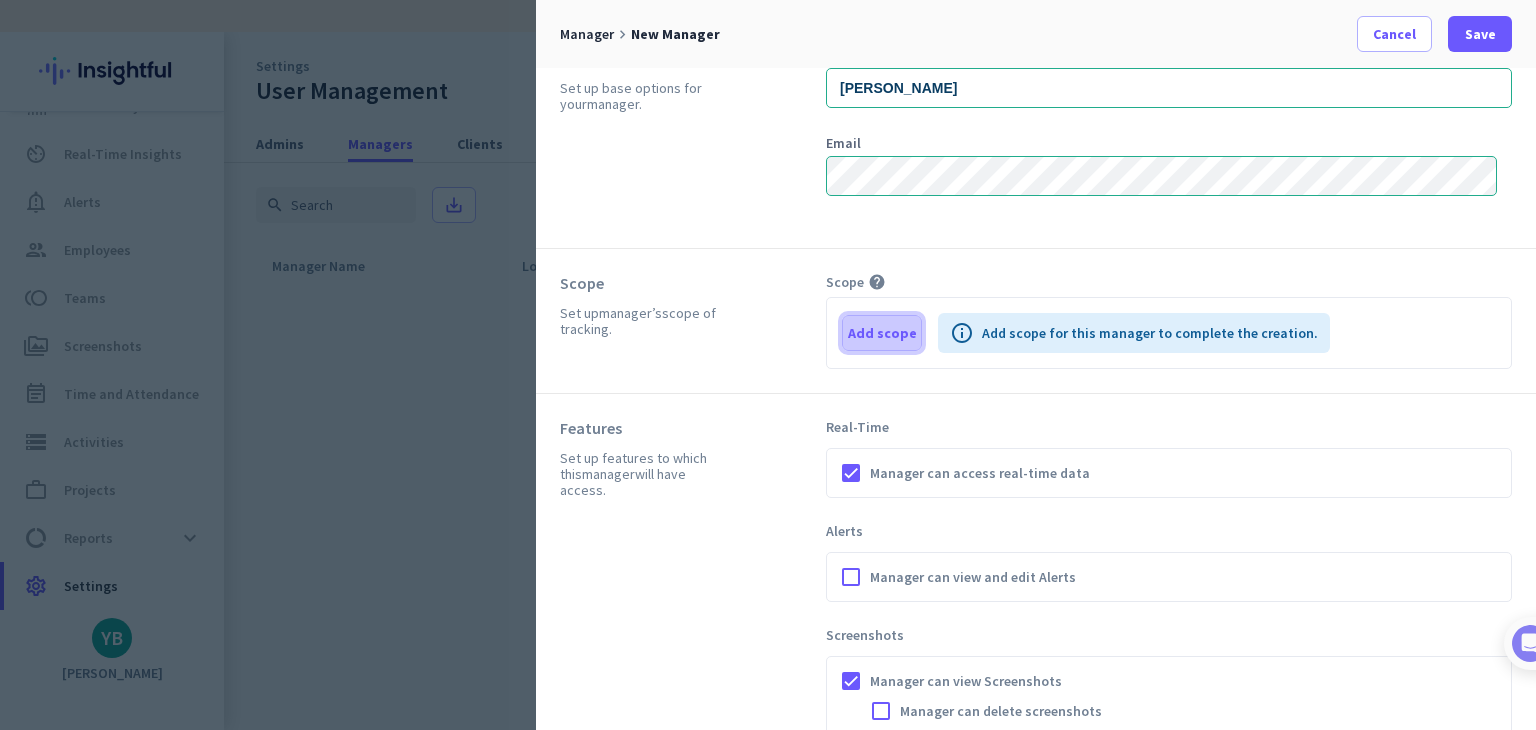 click at bounding box center [882, 333] 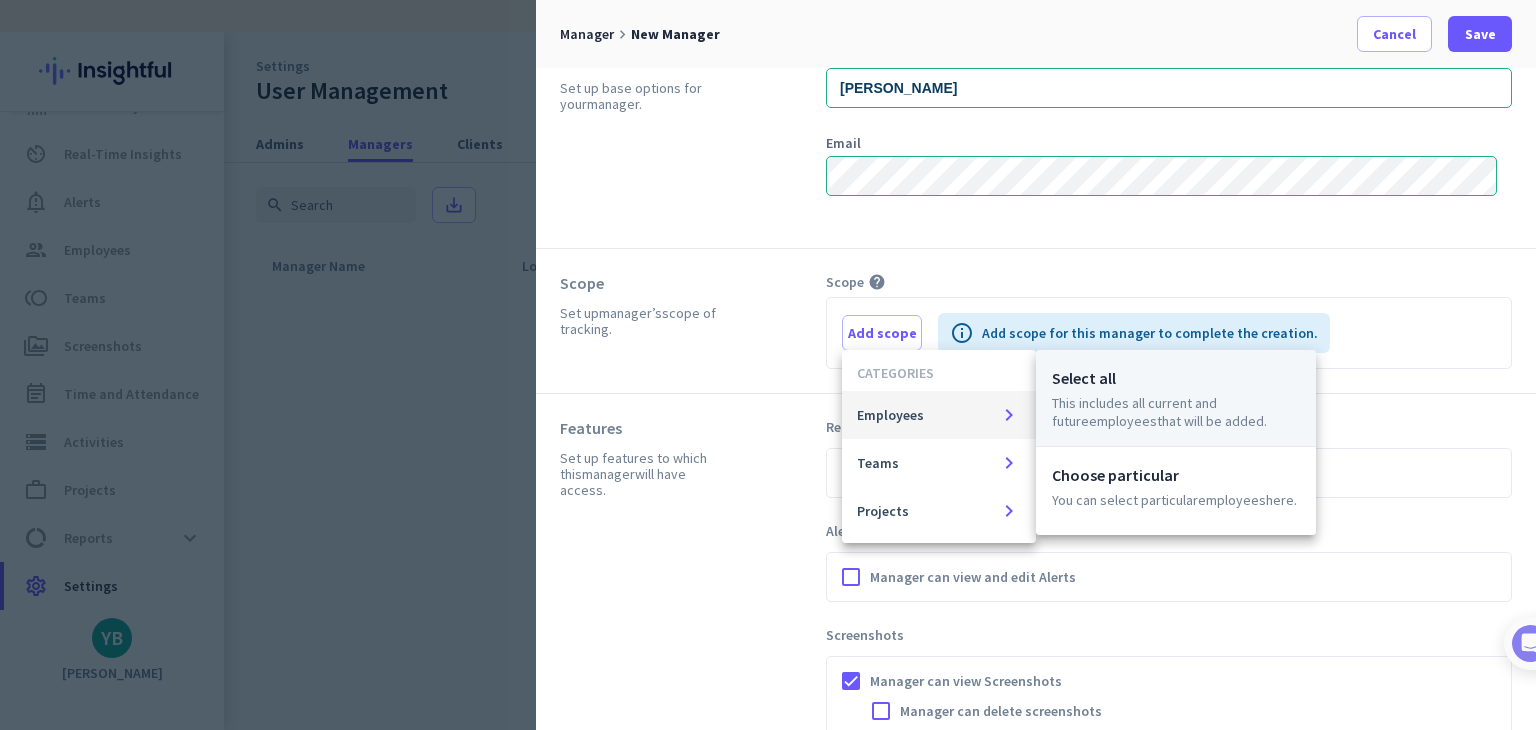 click on "Select all" at bounding box center [1176, 378] 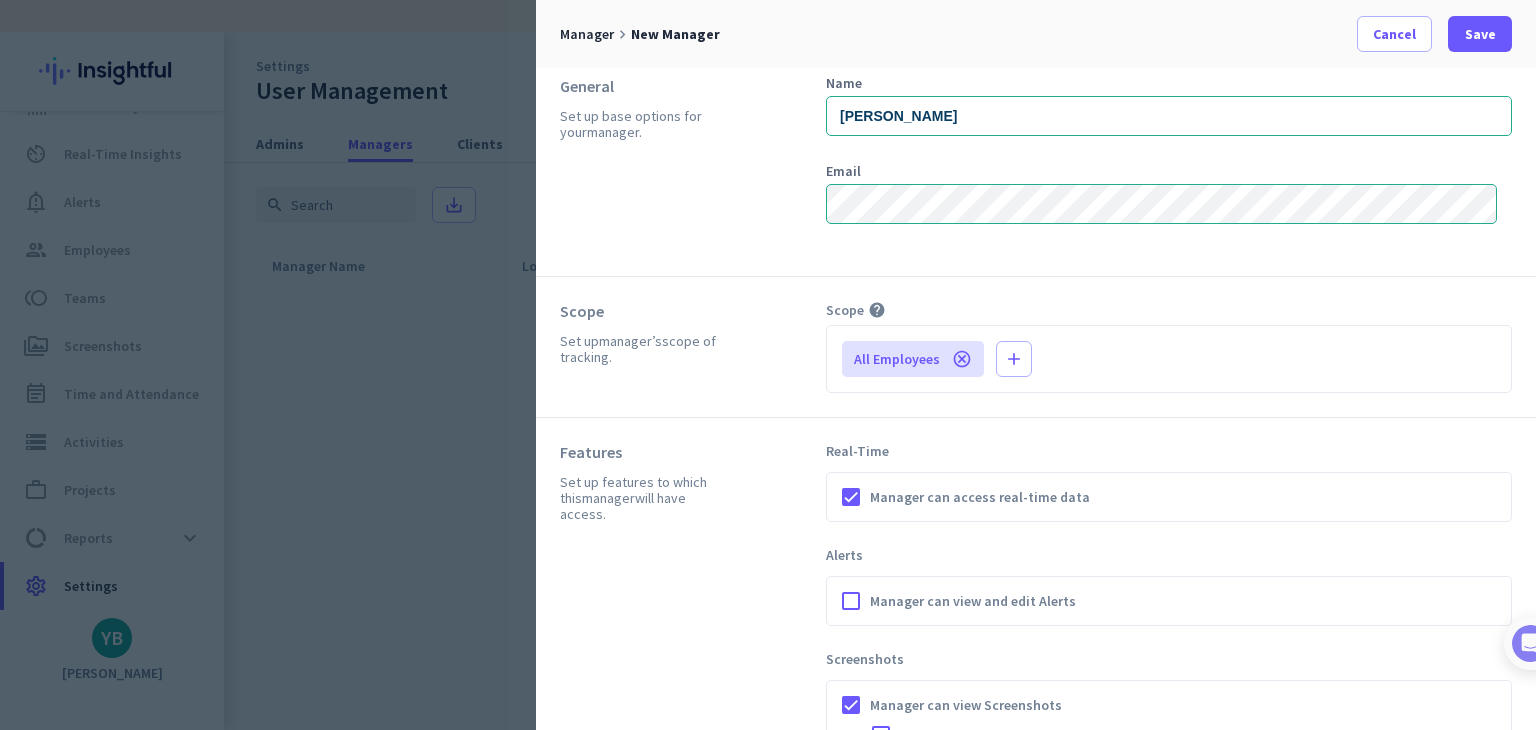 scroll, scrollTop: 0, scrollLeft: 0, axis: both 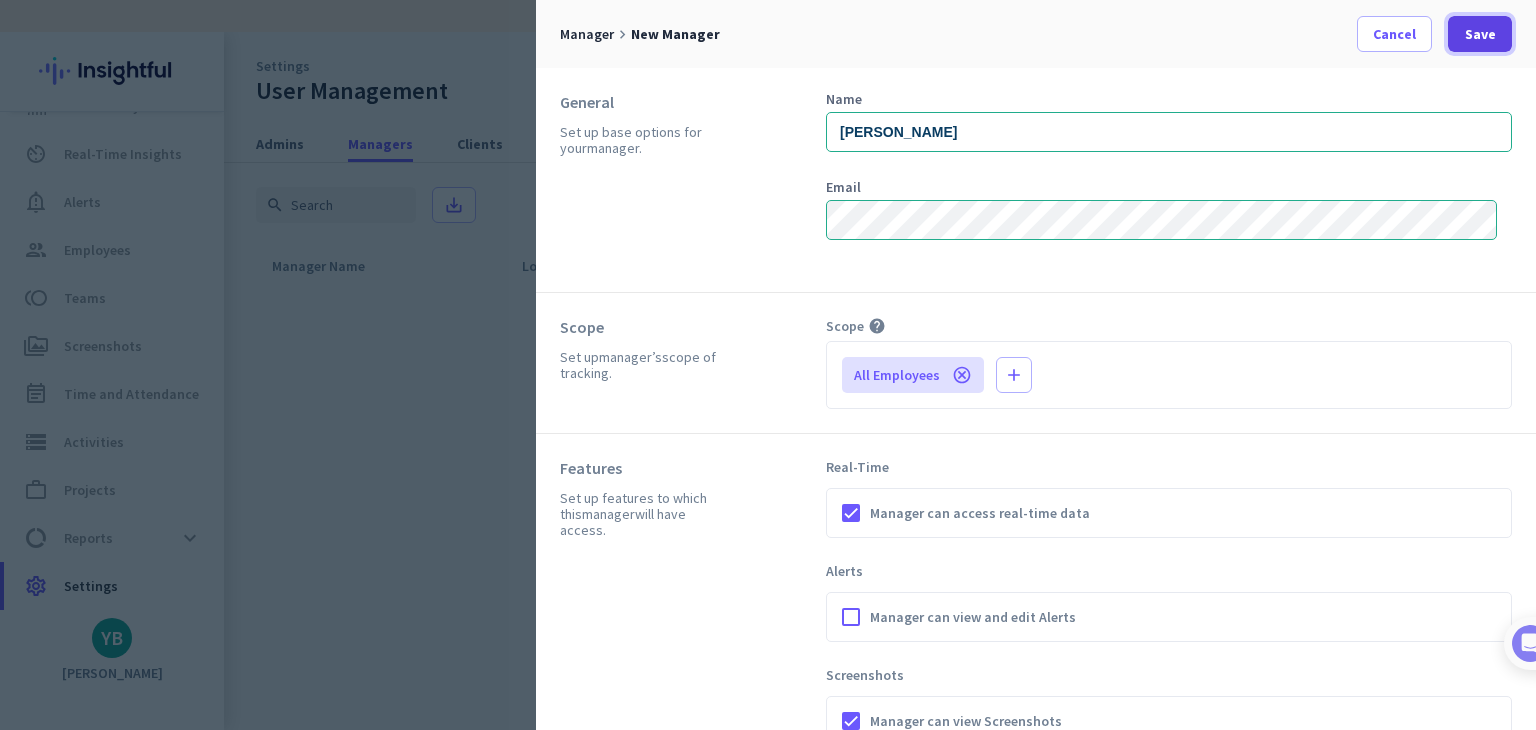 click on "Save" at bounding box center [1480, 34] 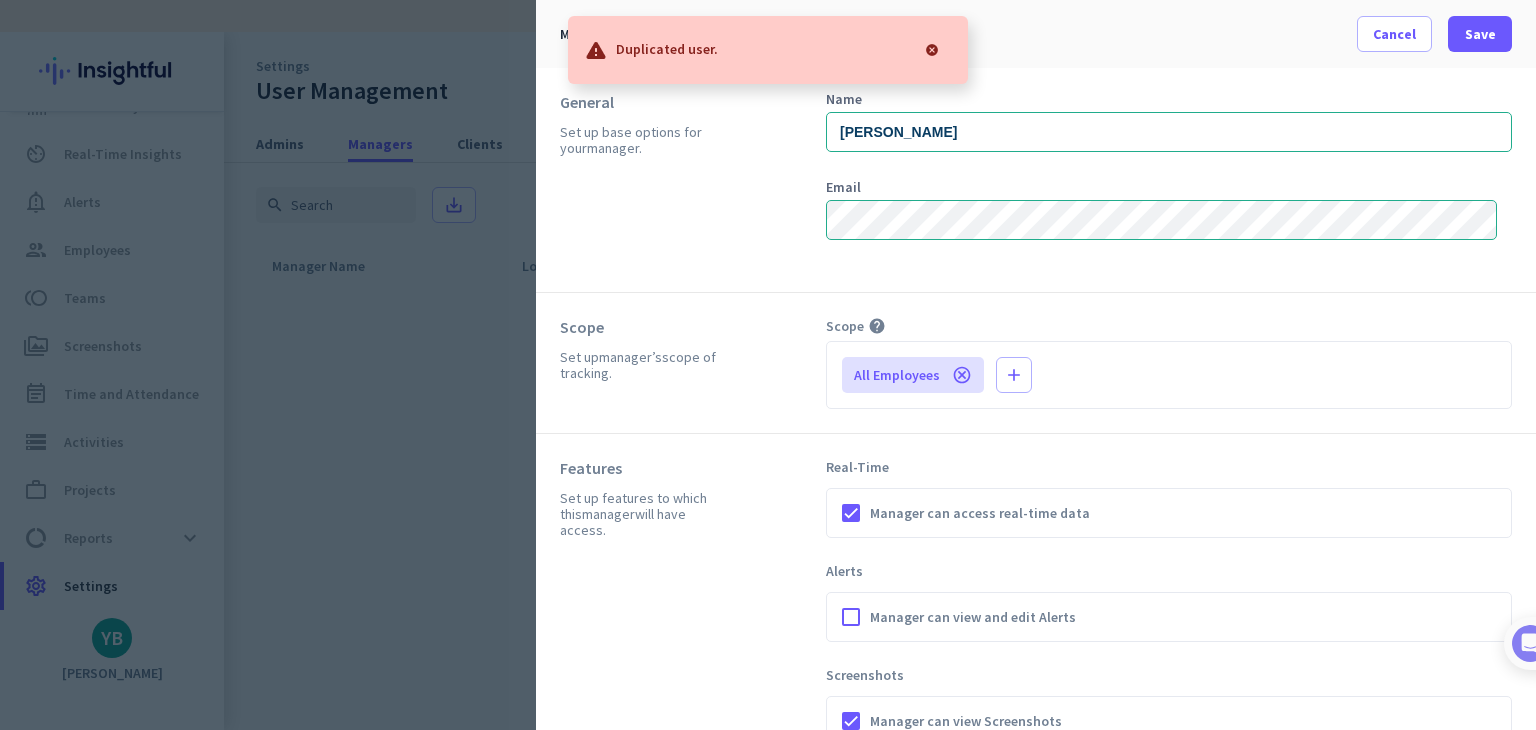 click at bounding box center [932, 50] 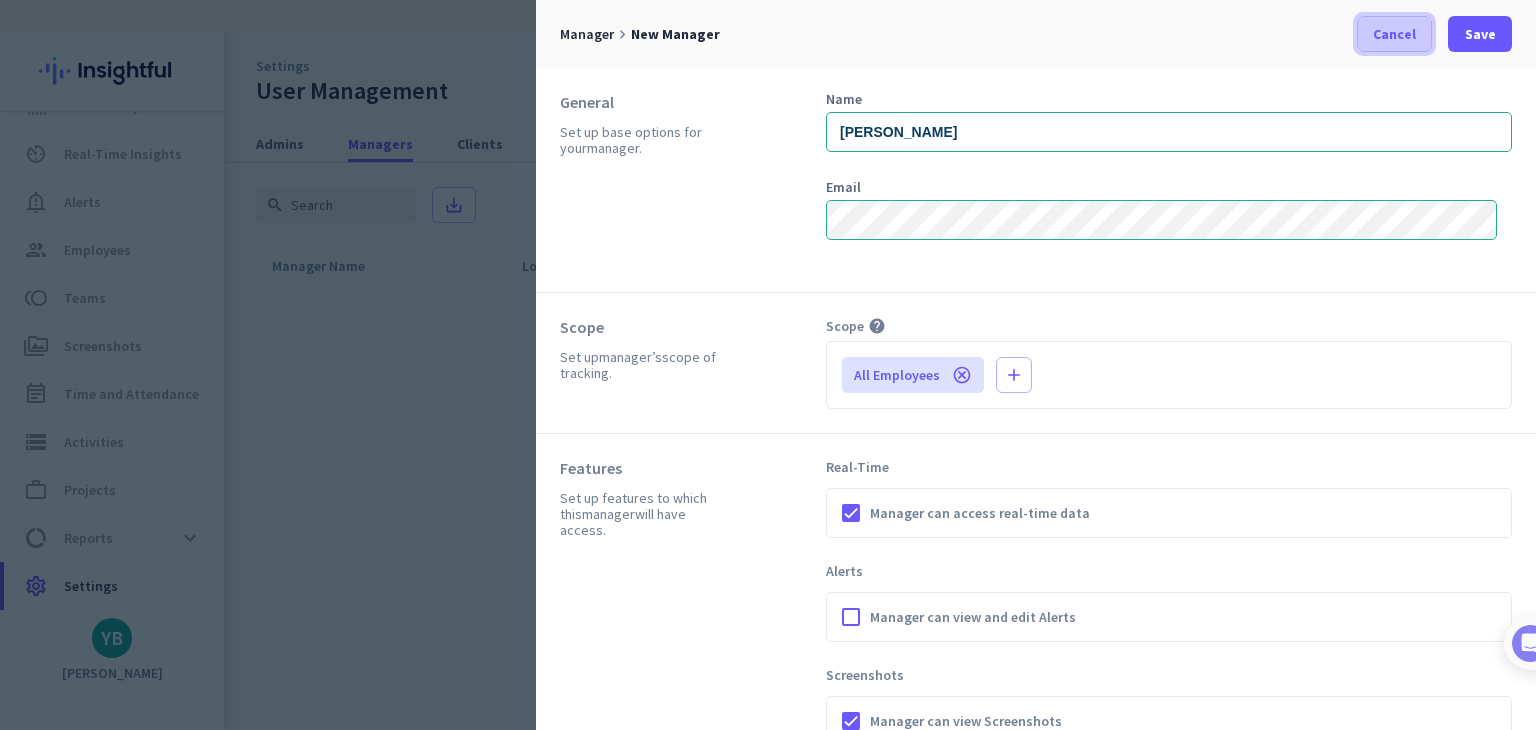 click on "Cancel" at bounding box center [1394, 34] 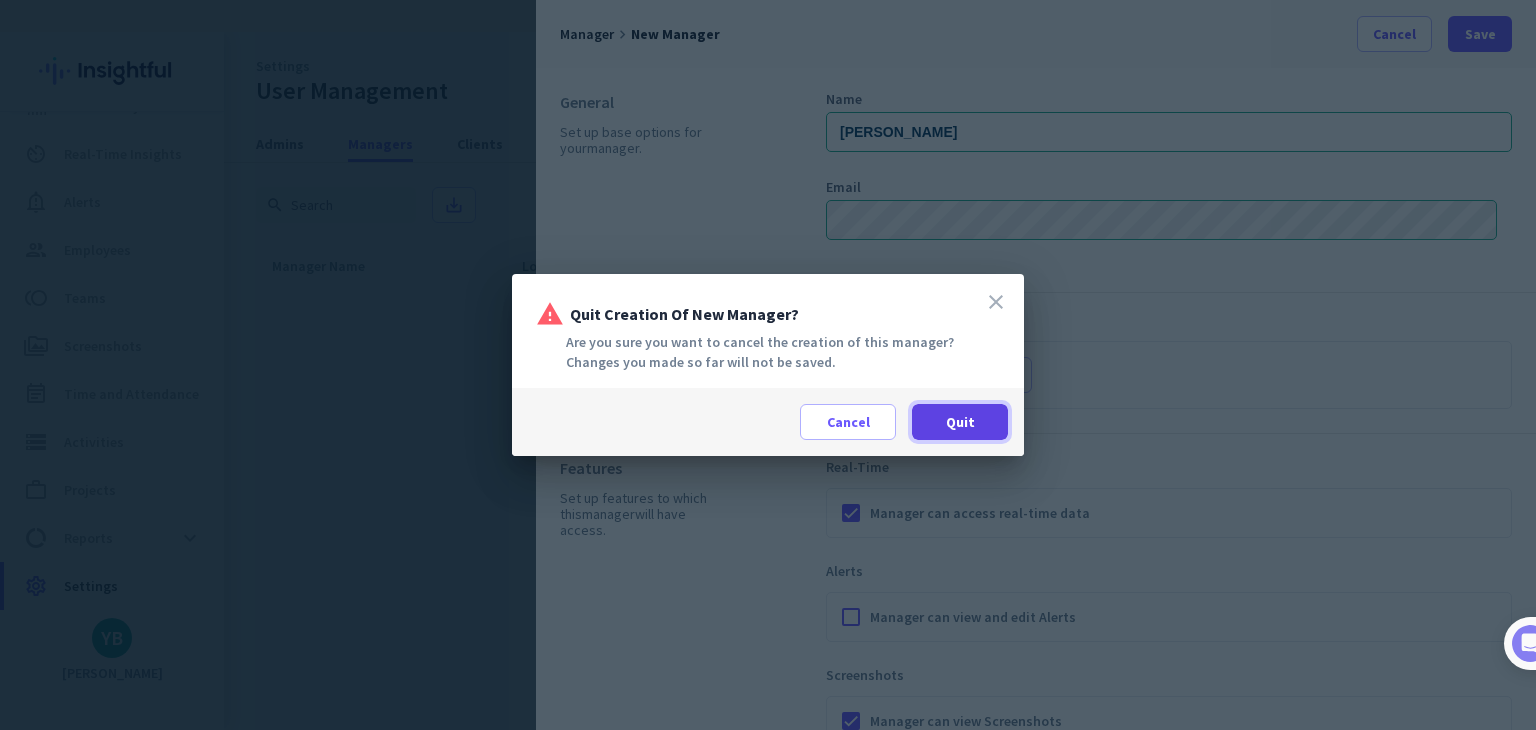 click at bounding box center (960, 422) 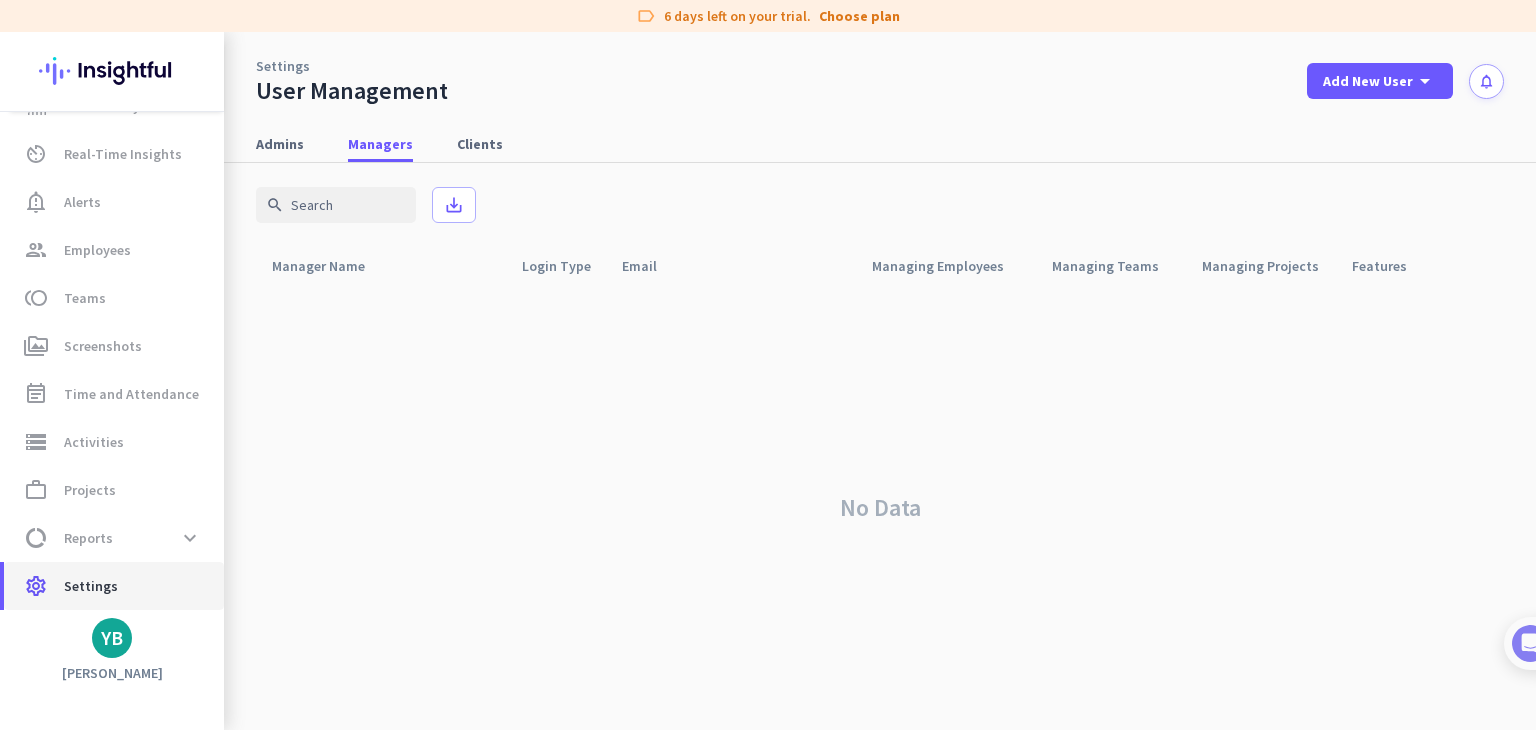 click on "settings  Settings" 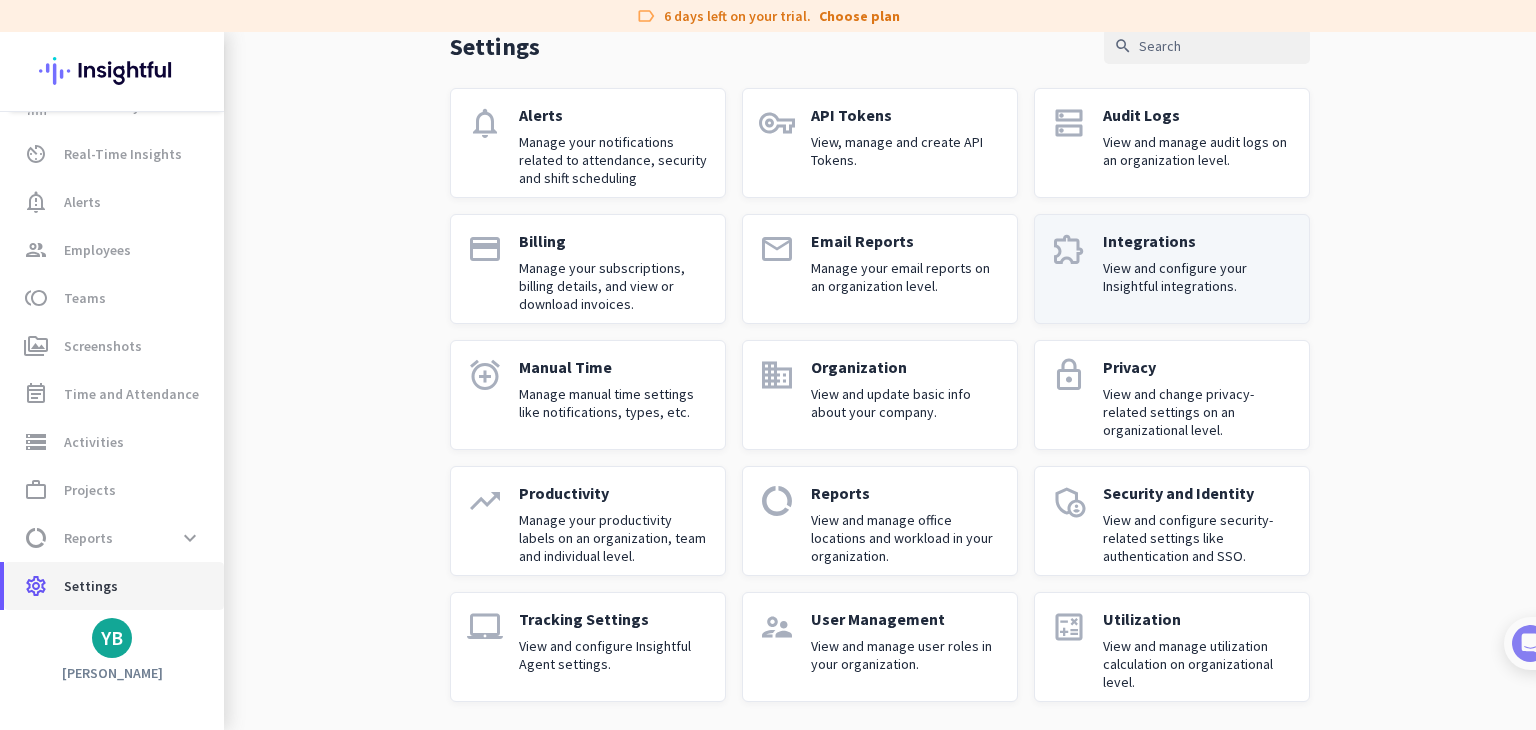 scroll, scrollTop: 104, scrollLeft: 0, axis: vertical 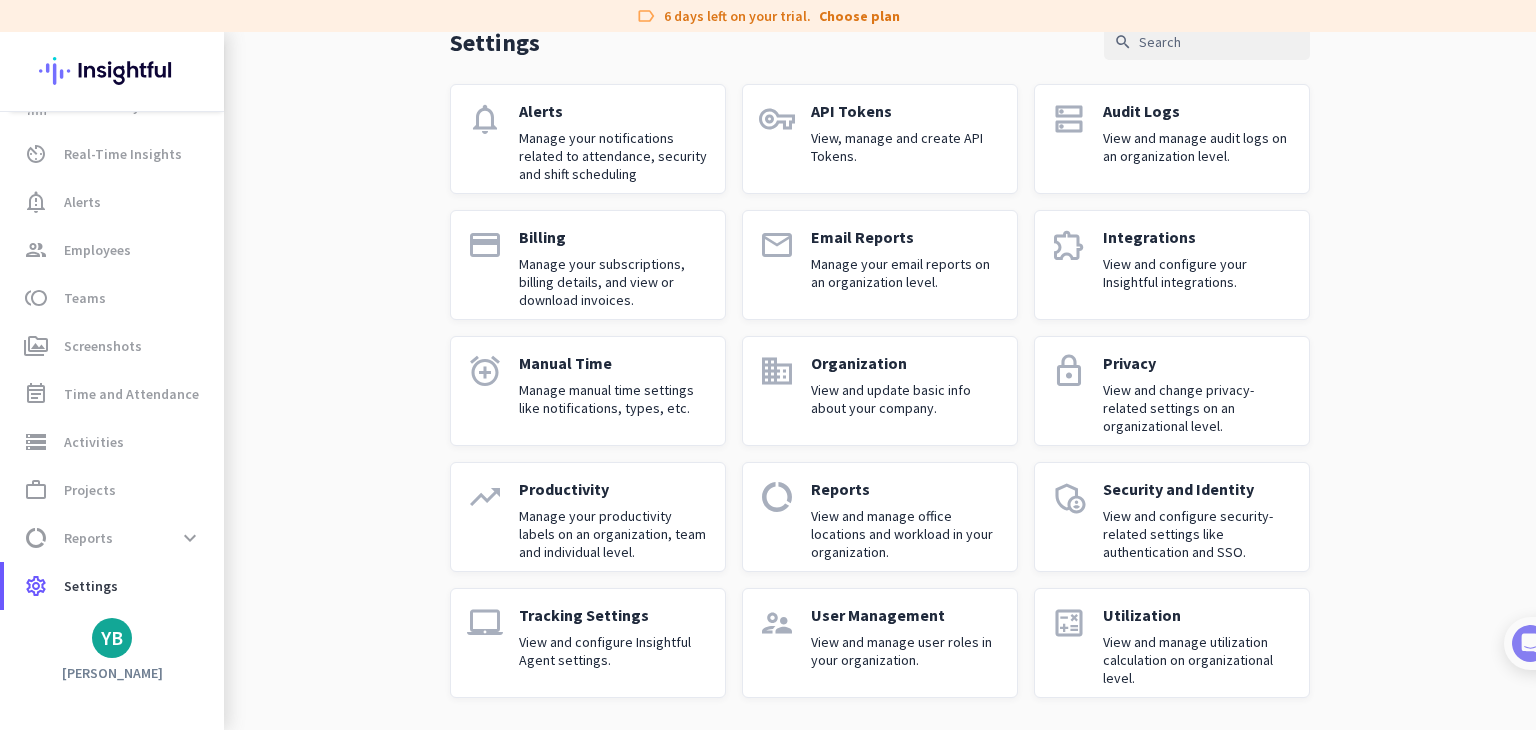 click on "View and configure Insightful Agent settings." 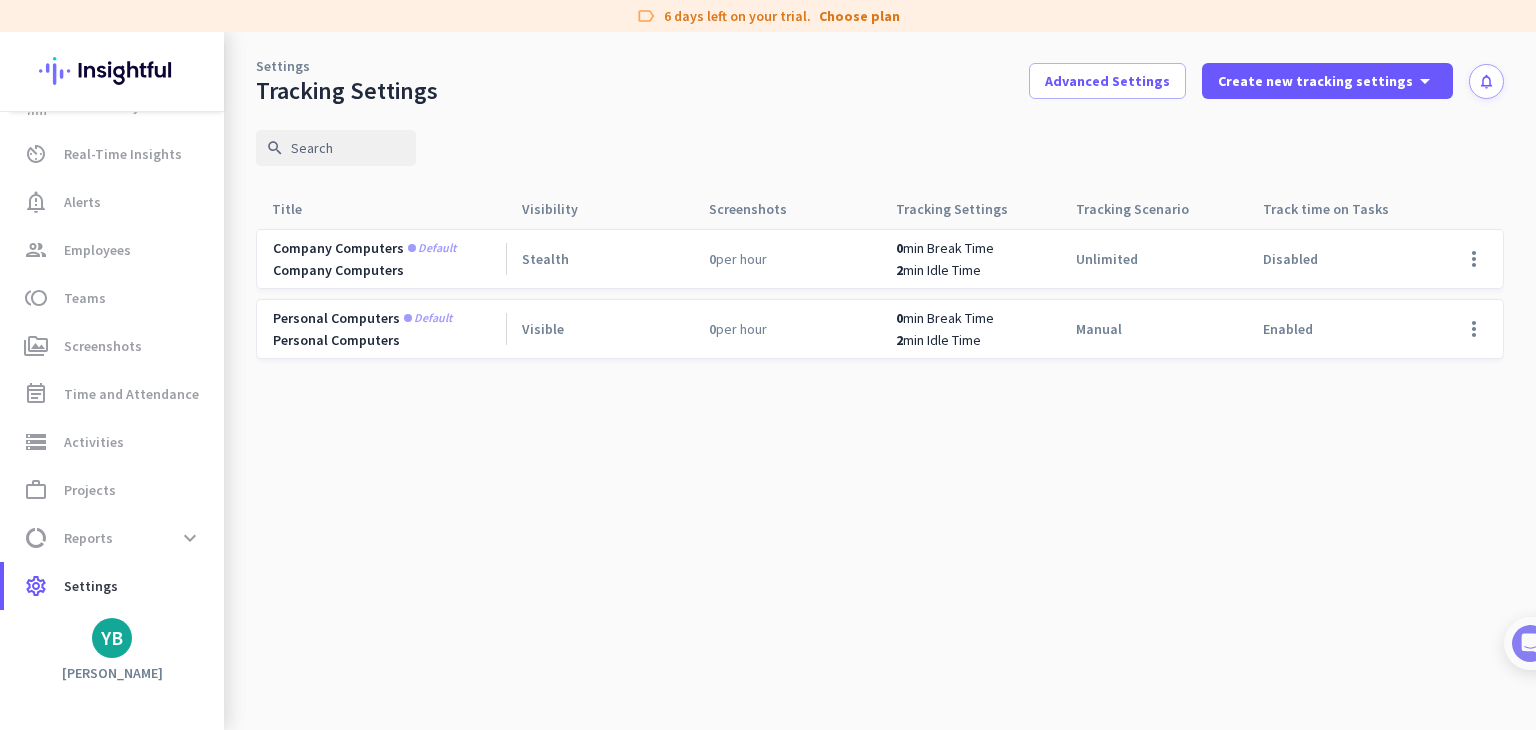 scroll, scrollTop: 0, scrollLeft: 0, axis: both 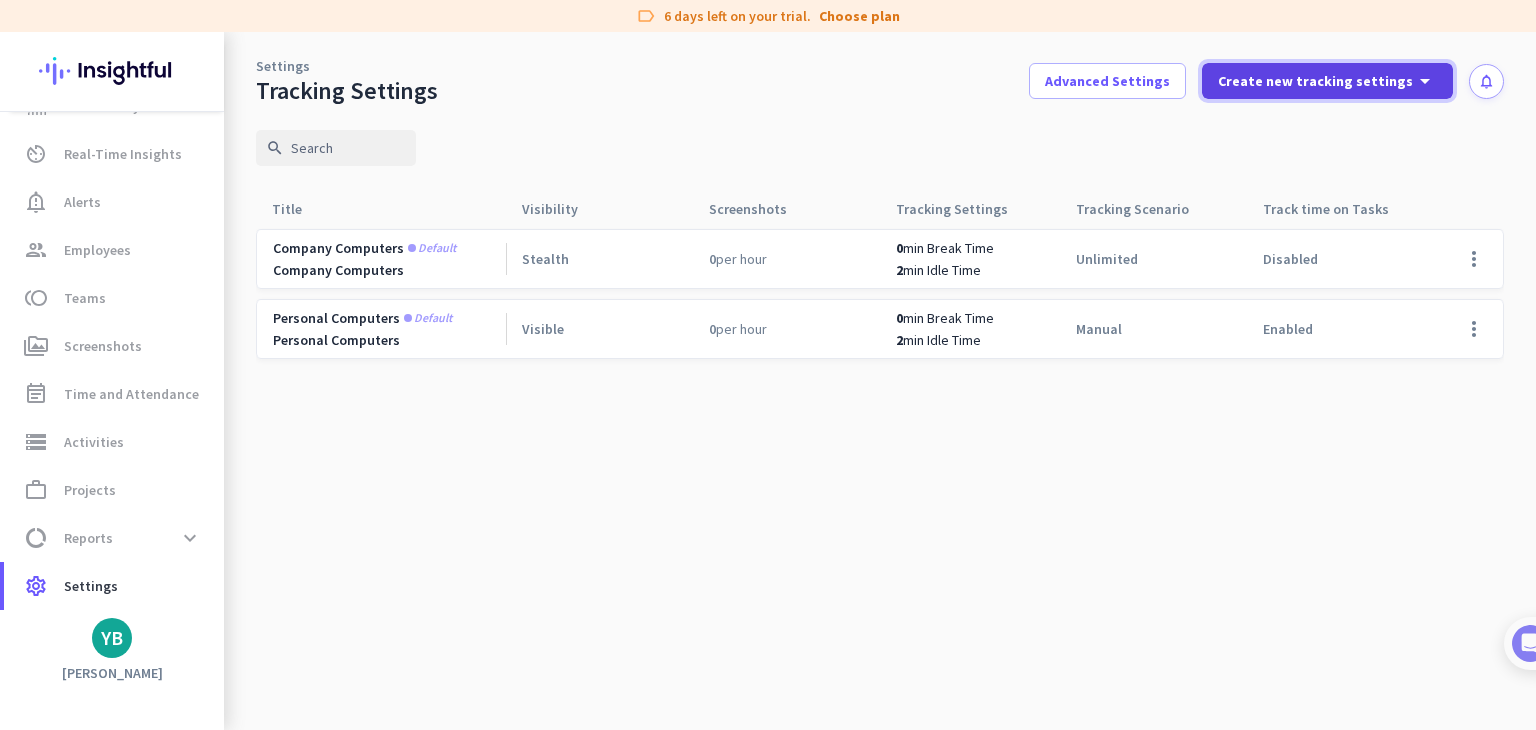 click on "Create new tracking settings" at bounding box center (1315, 81) 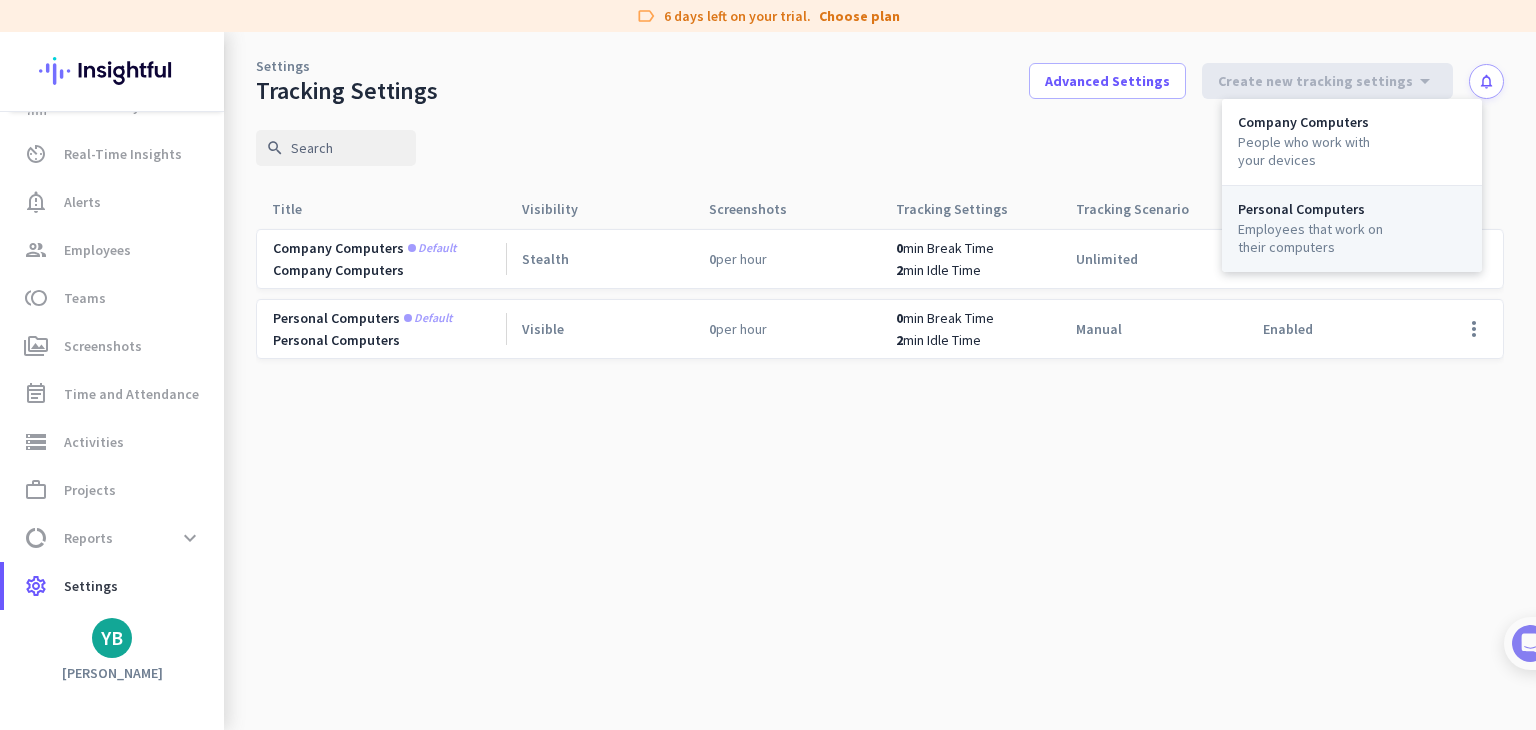 click on "Employees that work on their computers" at bounding box center [1314, 238] 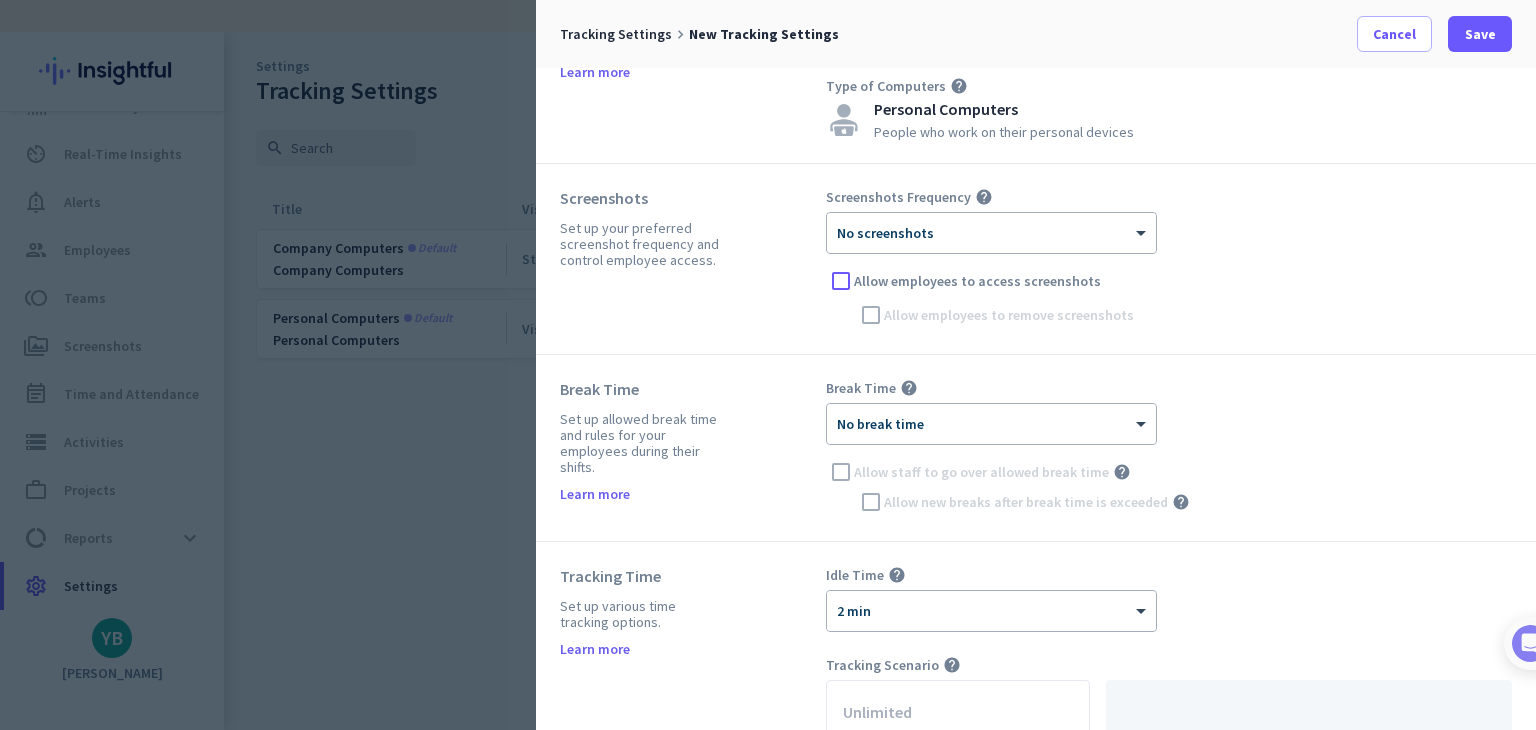 scroll, scrollTop: 200, scrollLeft: 0, axis: vertical 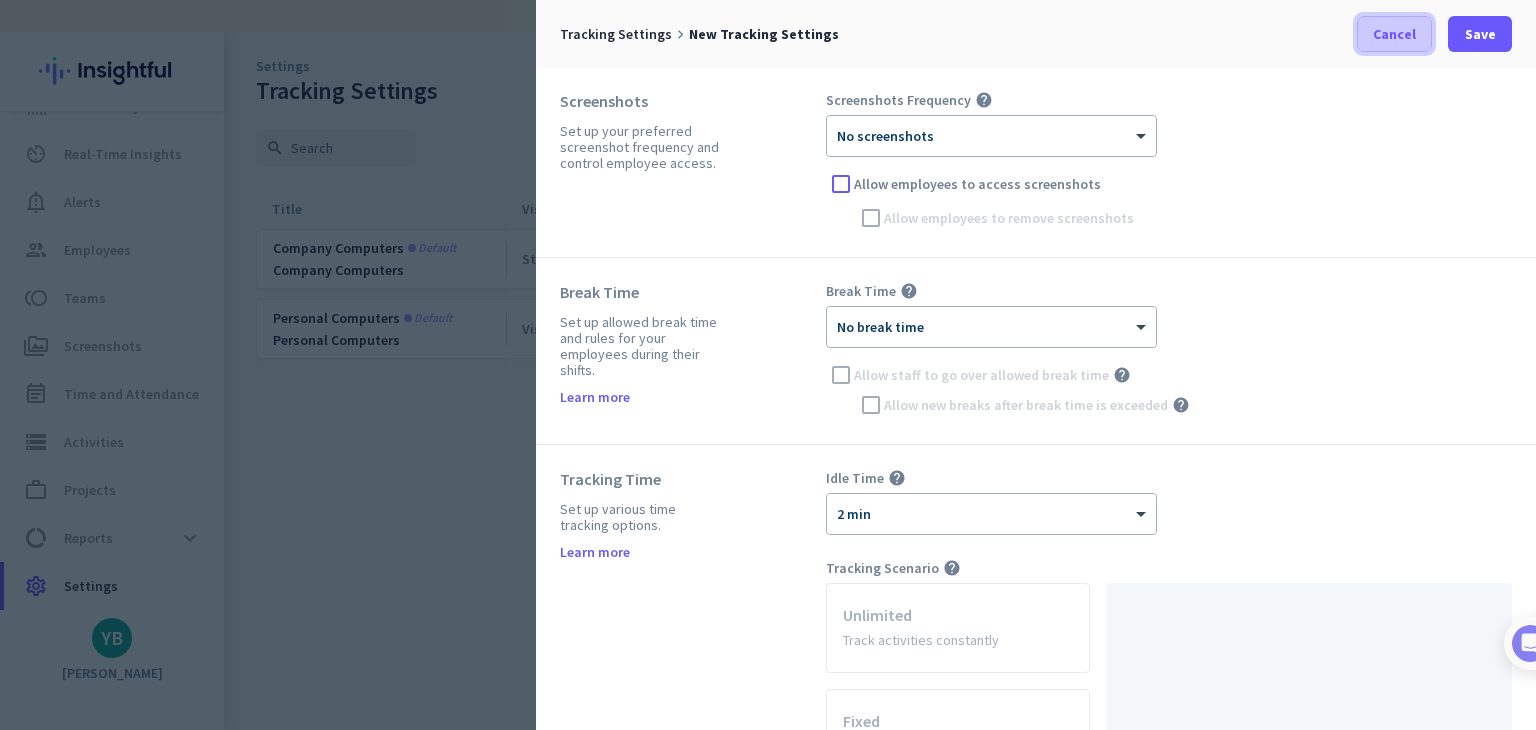 click on "Cancel" at bounding box center [1394, 34] 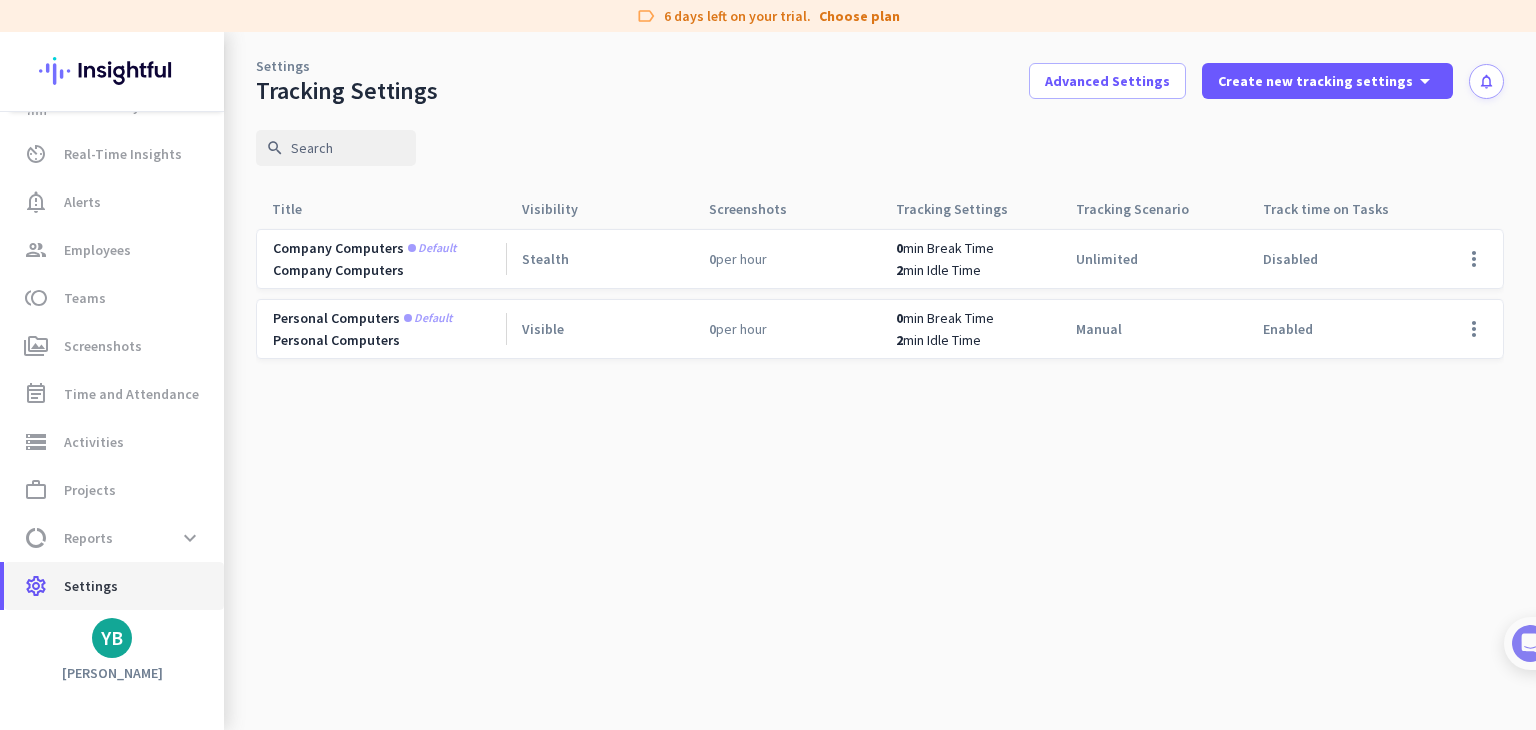 click on "settings  Settings" 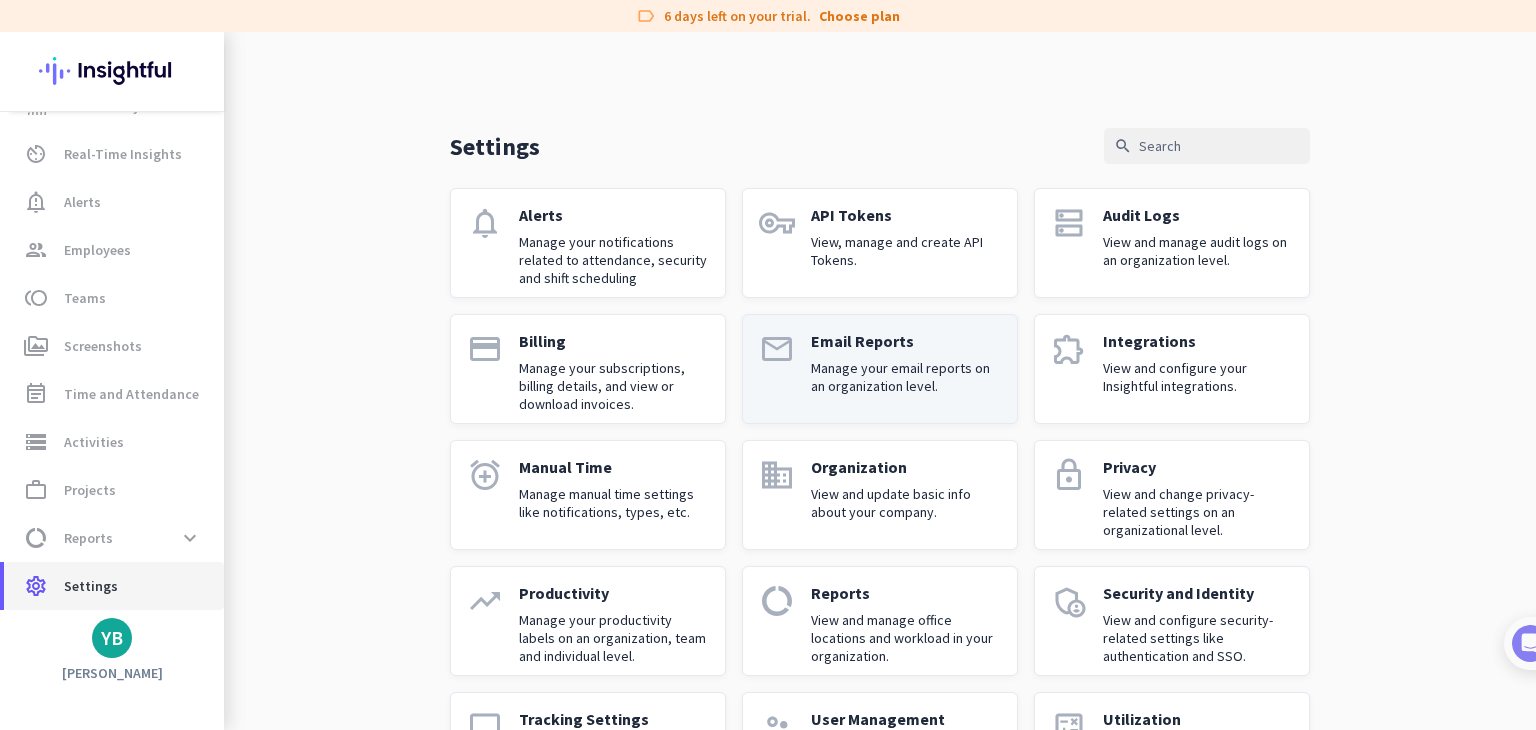 scroll, scrollTop: 104, scrollLeft: 0, axis: vertical 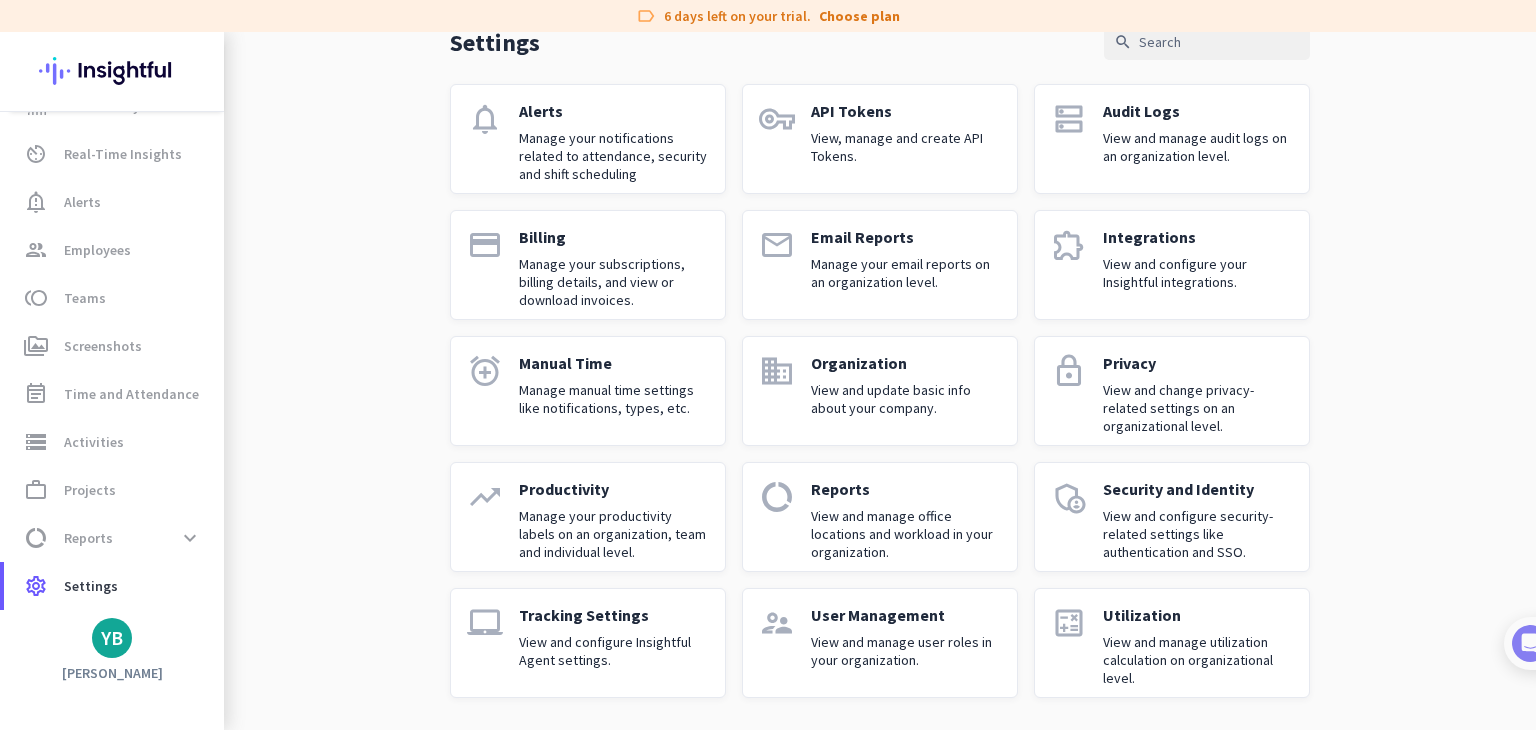 click on "Manual Time Manage manual time settings like notifications, types, etc." 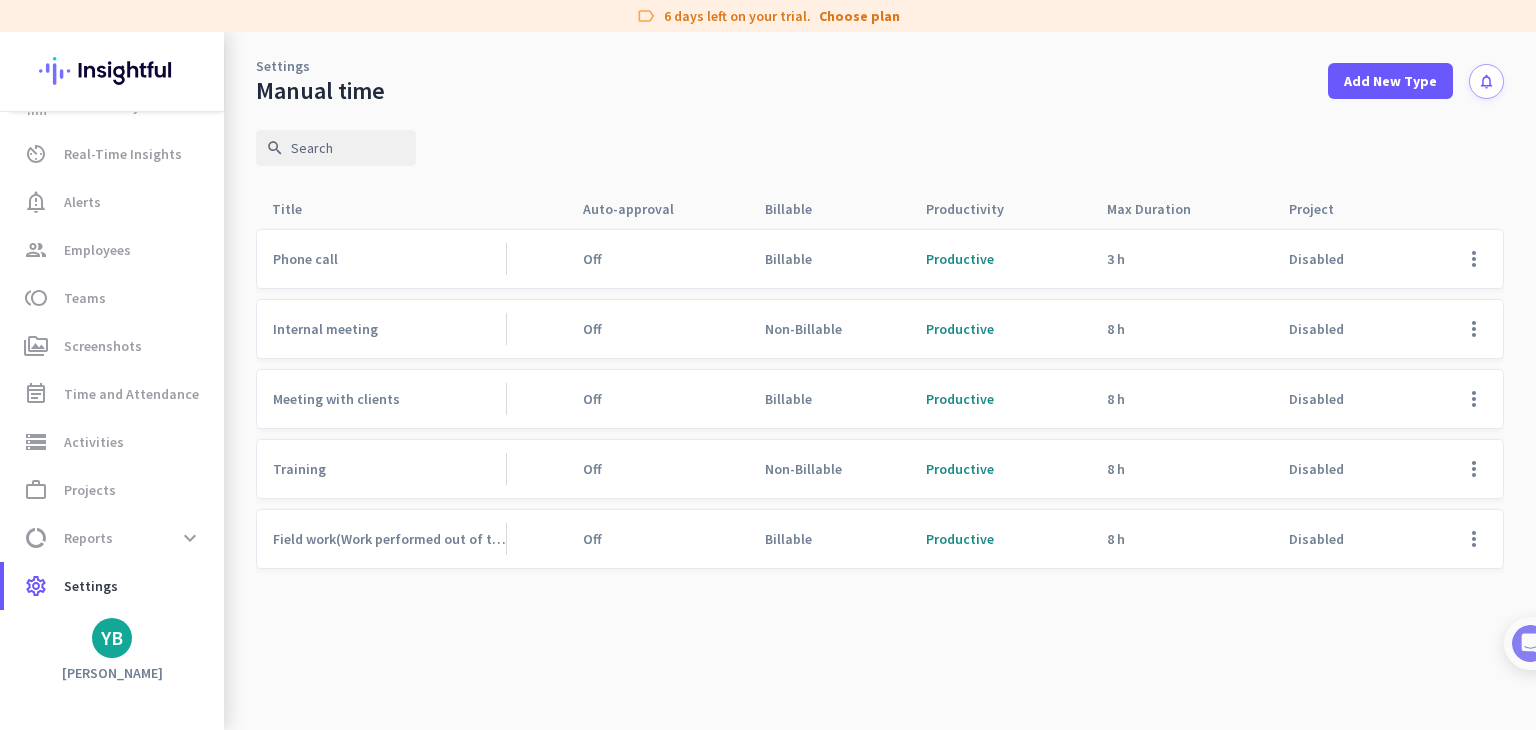 scroll, scrollTop: 0, scrollLeft: 0, axis: both 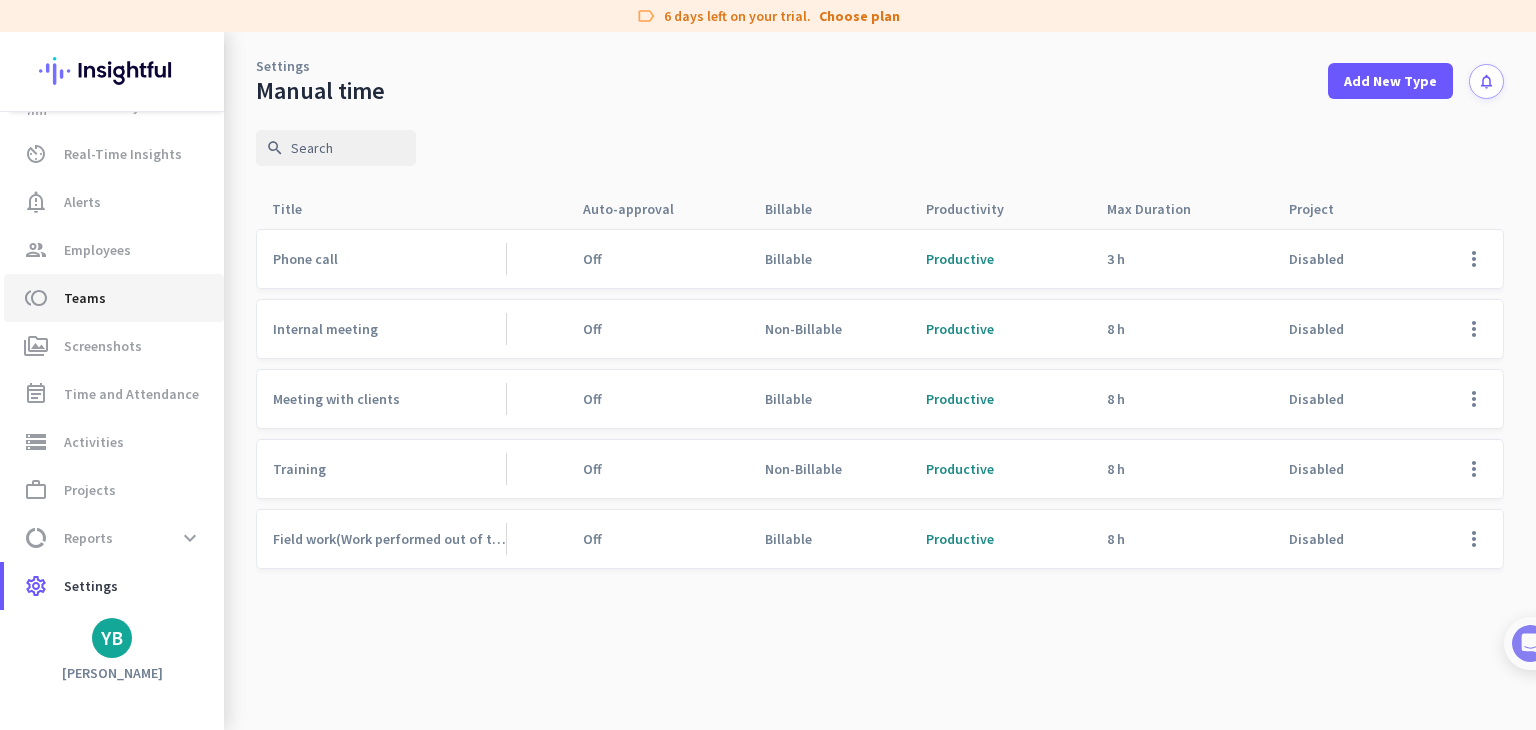 click on "toll  Teams" 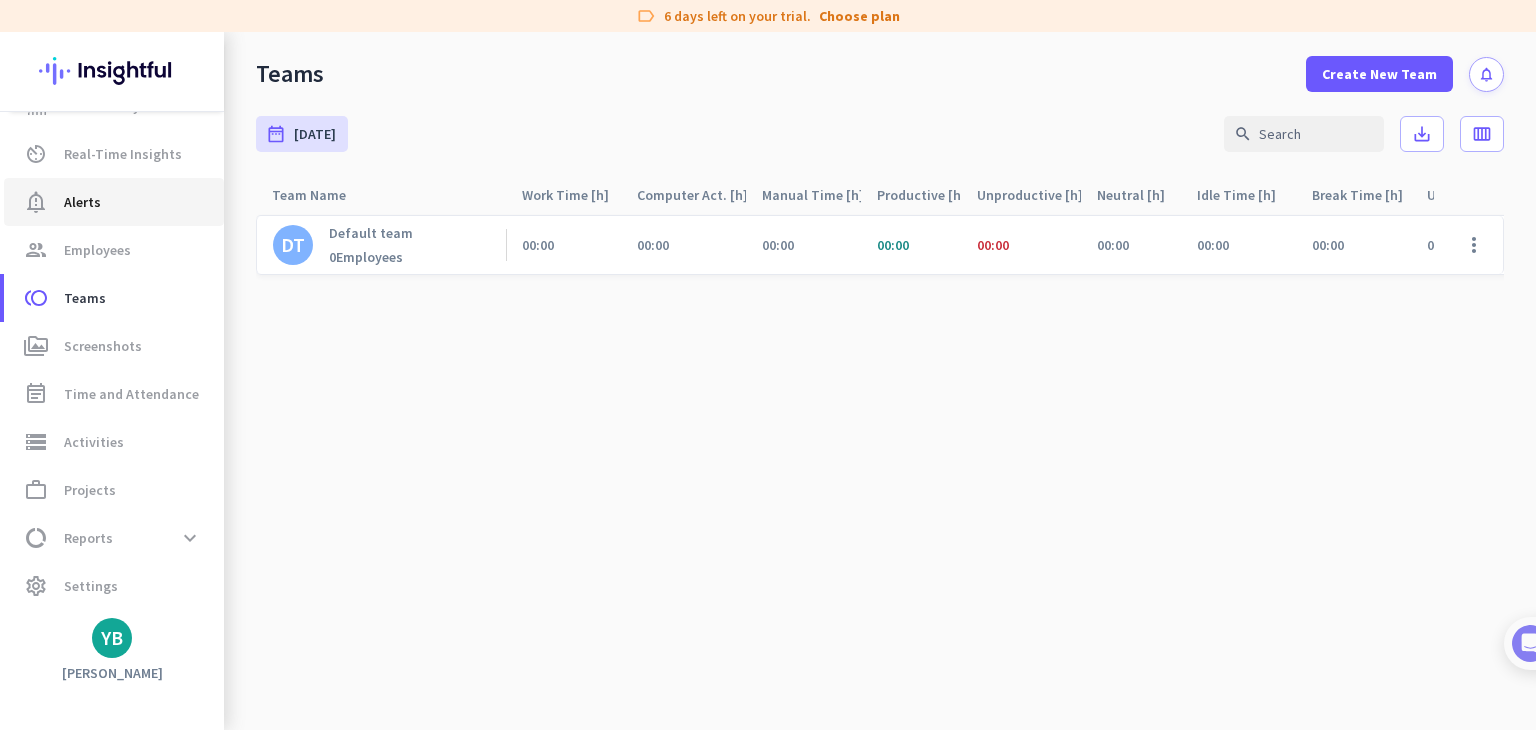 click on "Alerts" 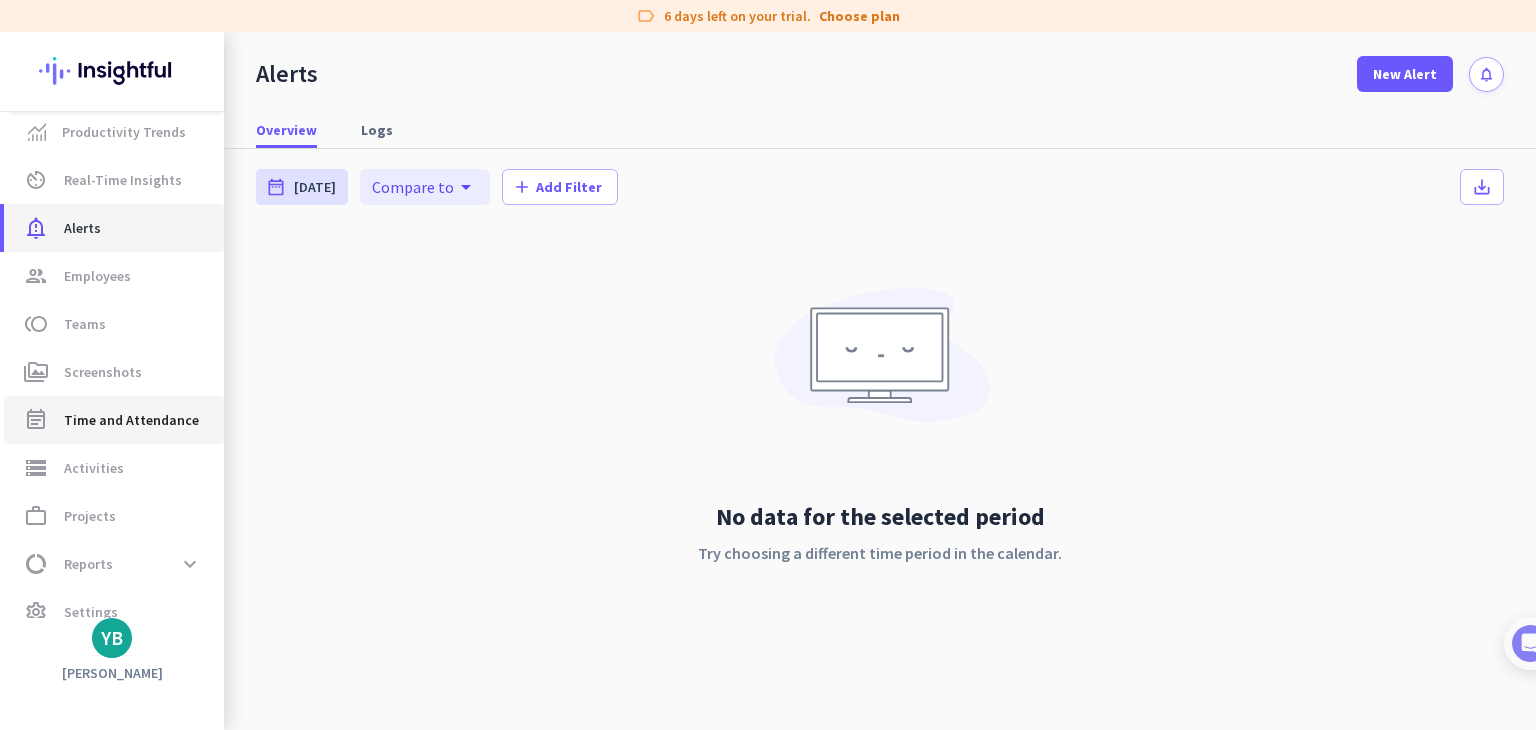 scroll, scrollTop: 0, scrollLeft: 0, axis: both 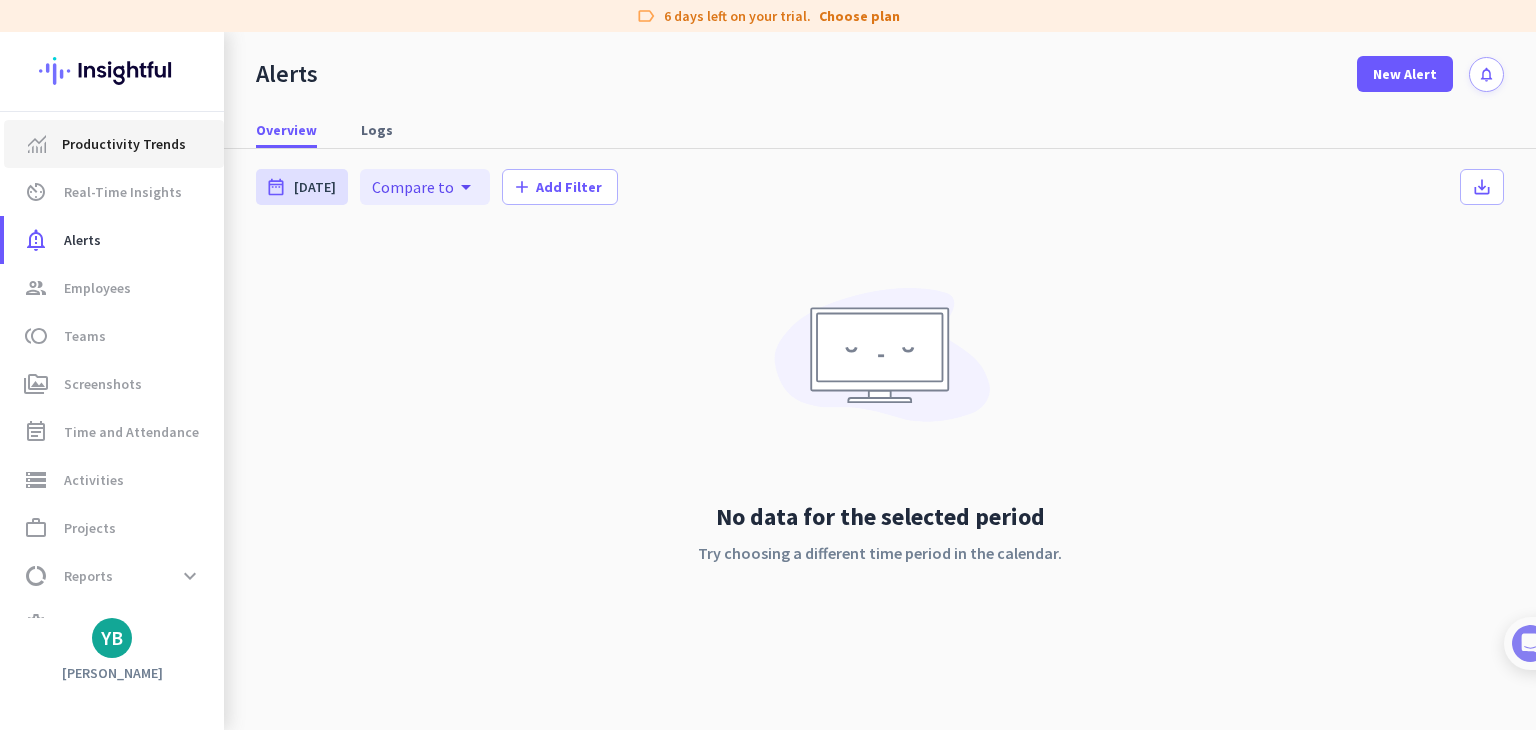 click on "Productivity Trends" 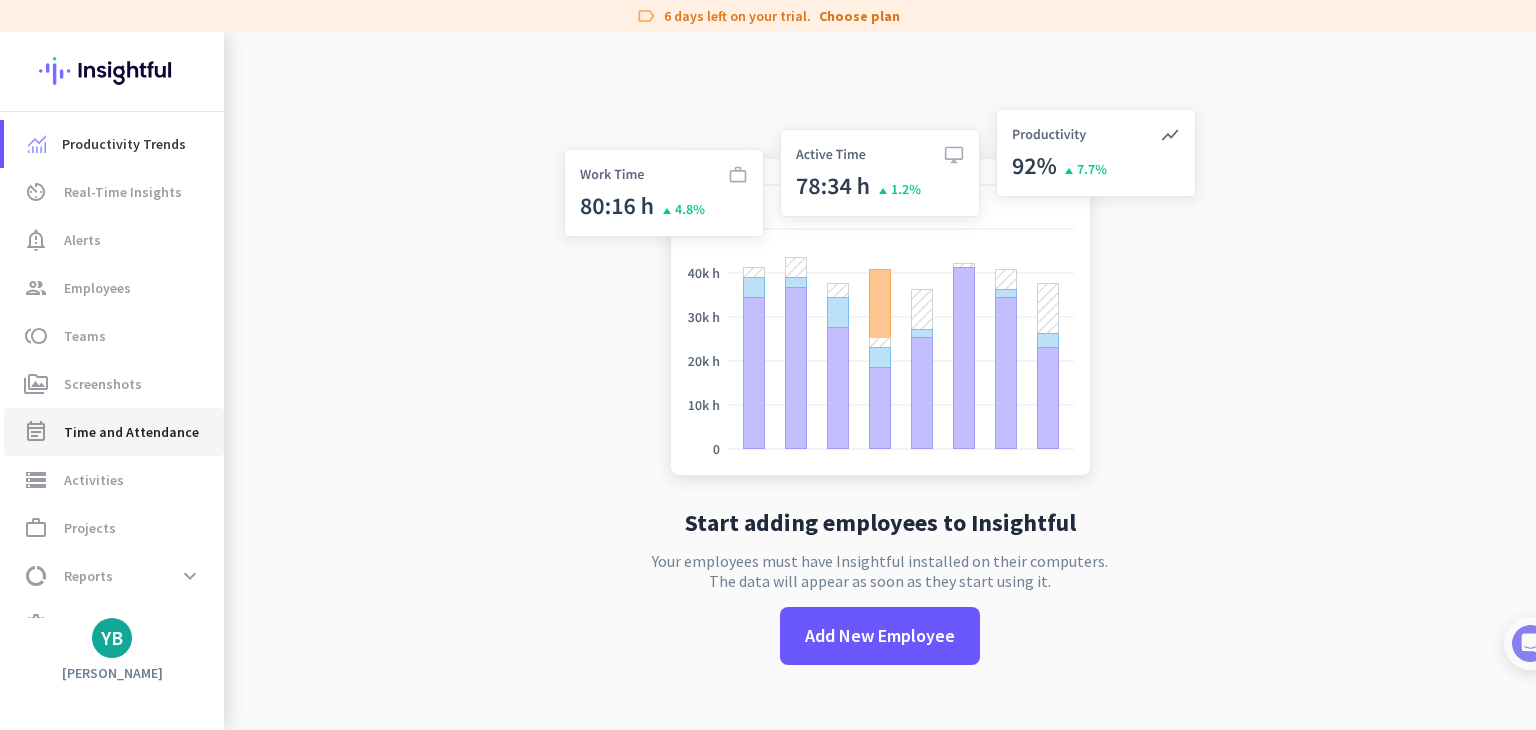 click on "Time and Attendance" 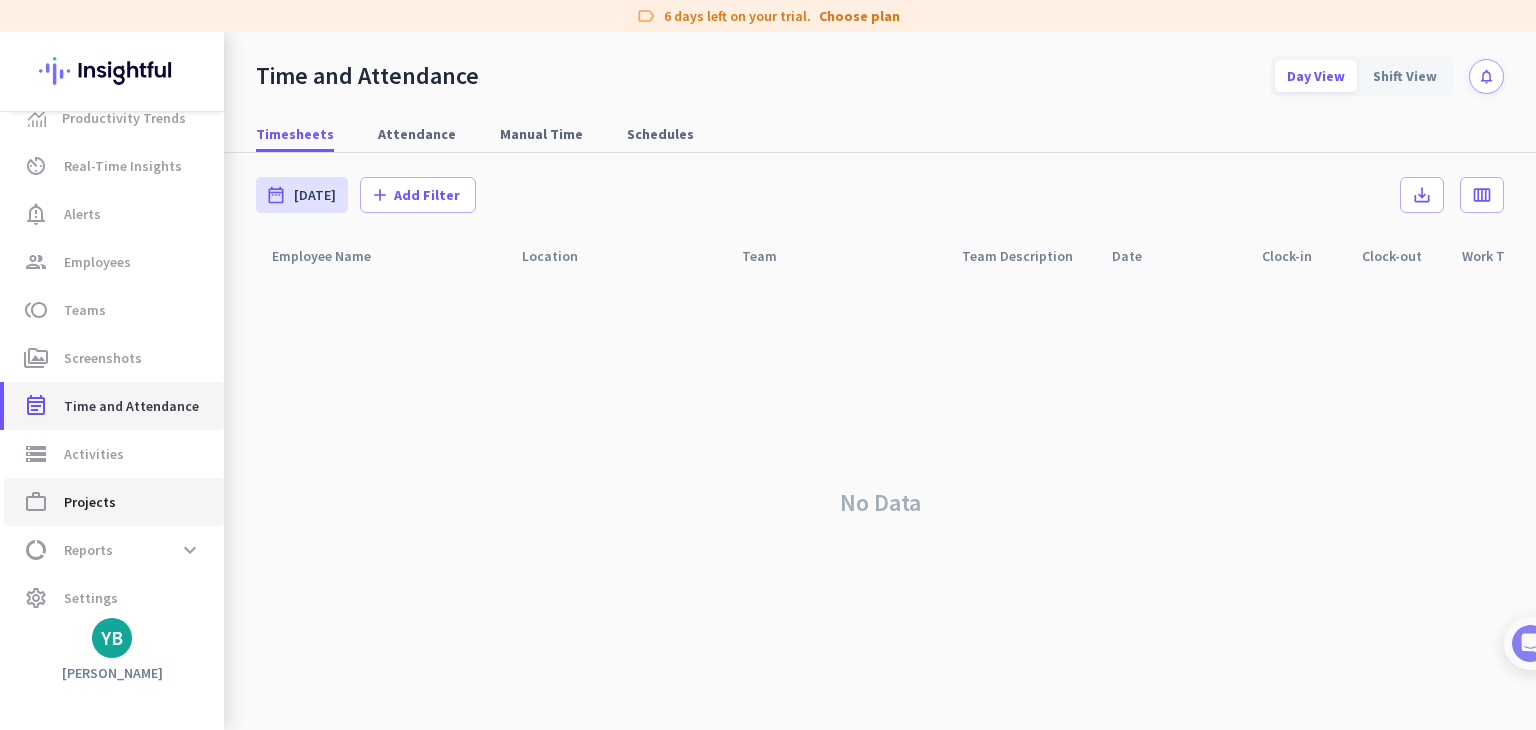 scroll, scrollTop: 38, scrollLeft: 0, axis: vertical 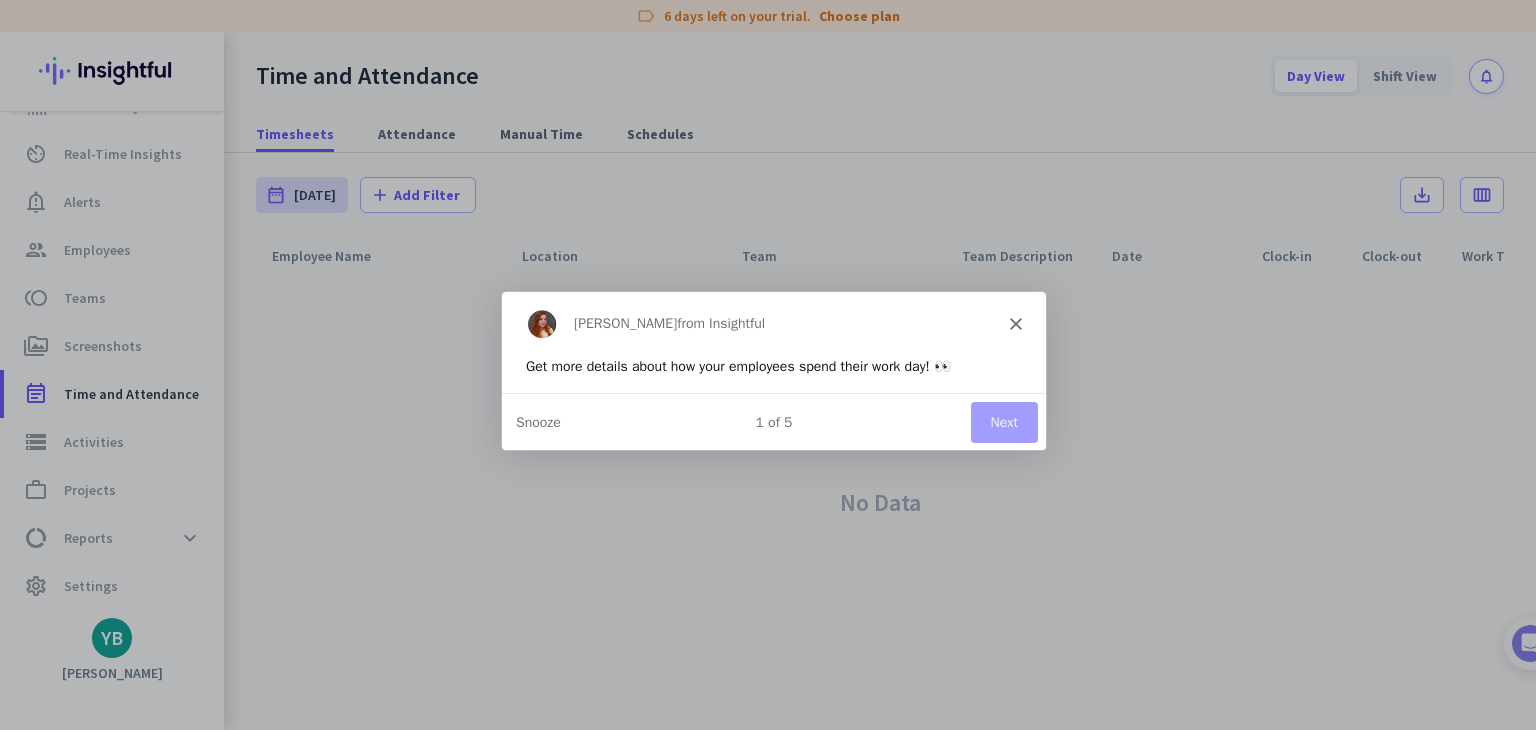 click 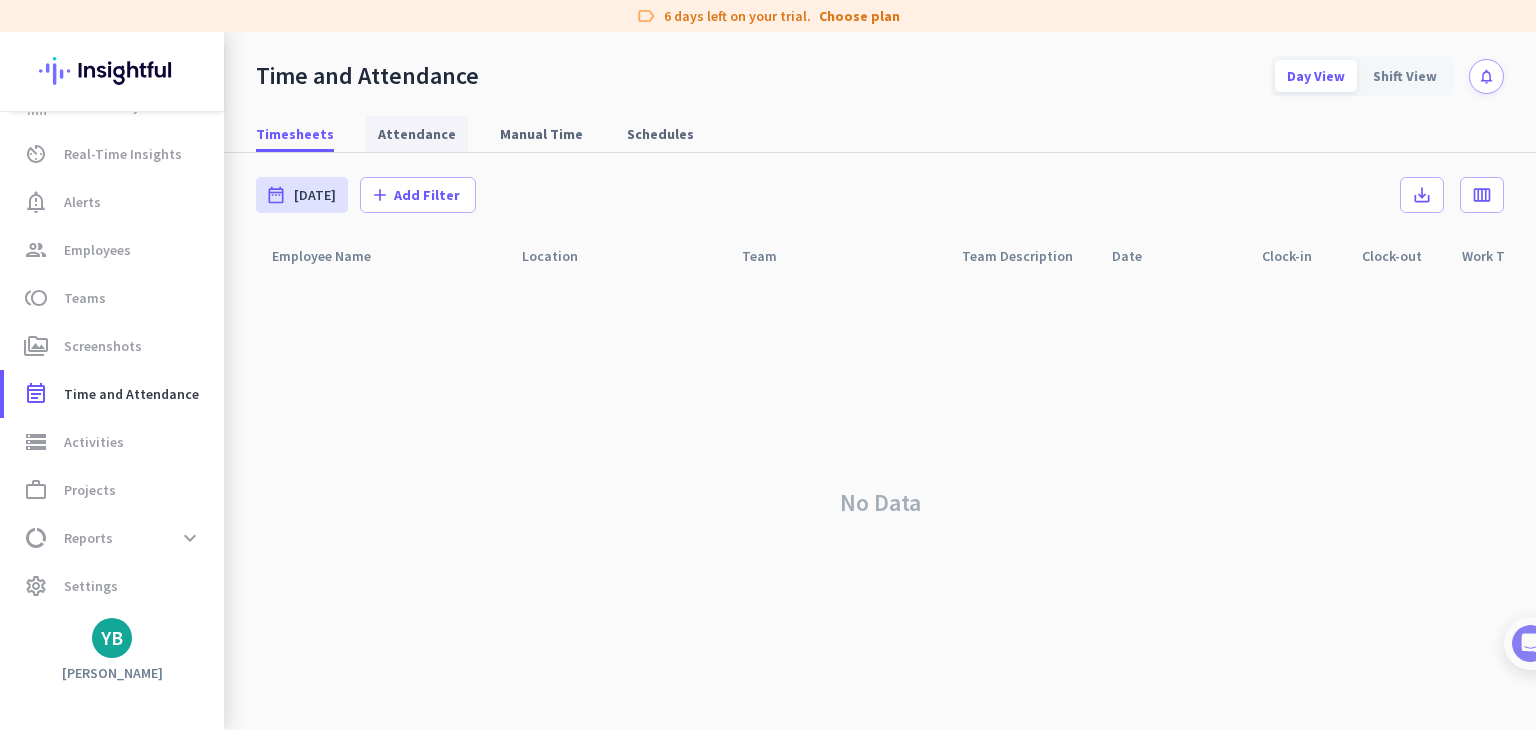 click on "Attendance" at bounding box center (417, 134) 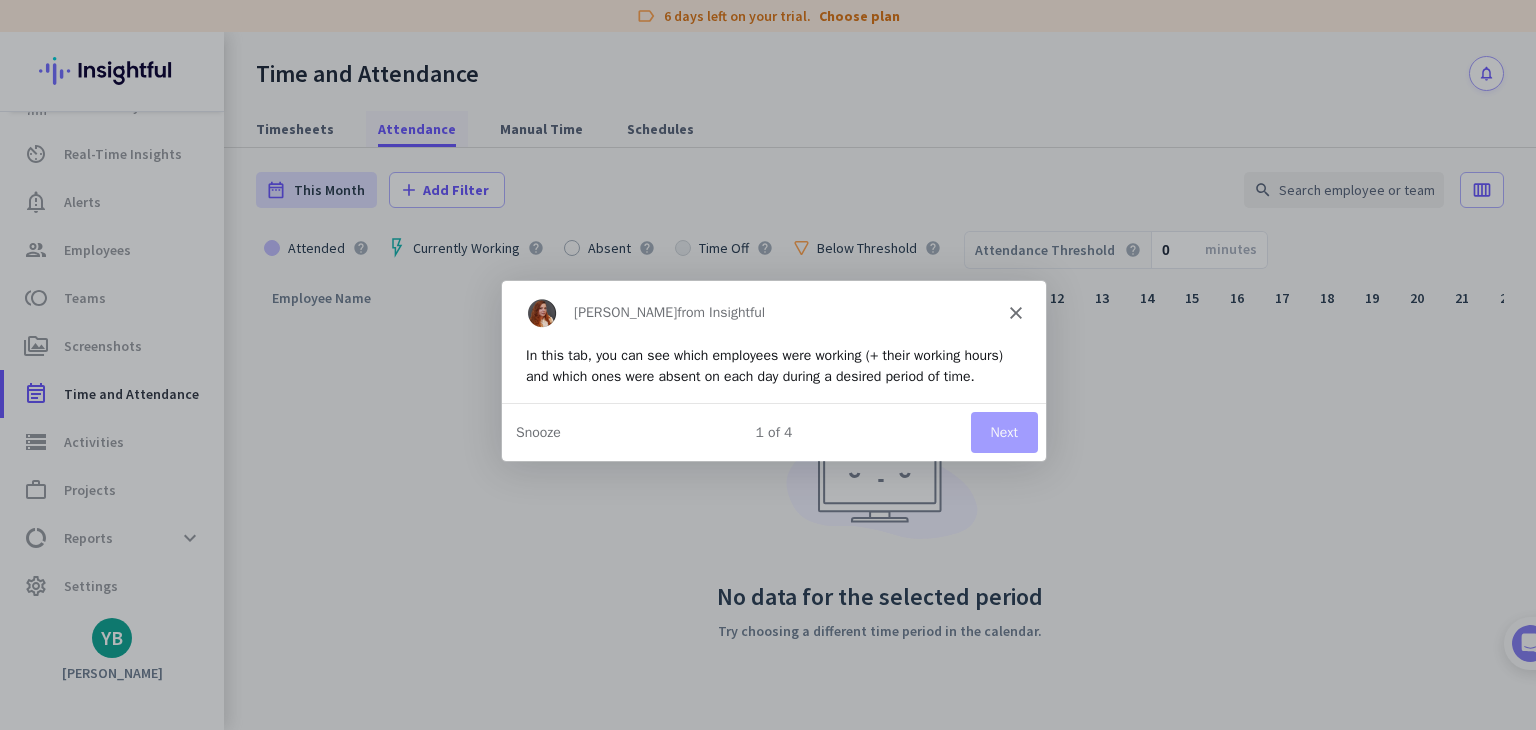 scroll, scrollTop: 0, scrollLeft: 0, axis: both 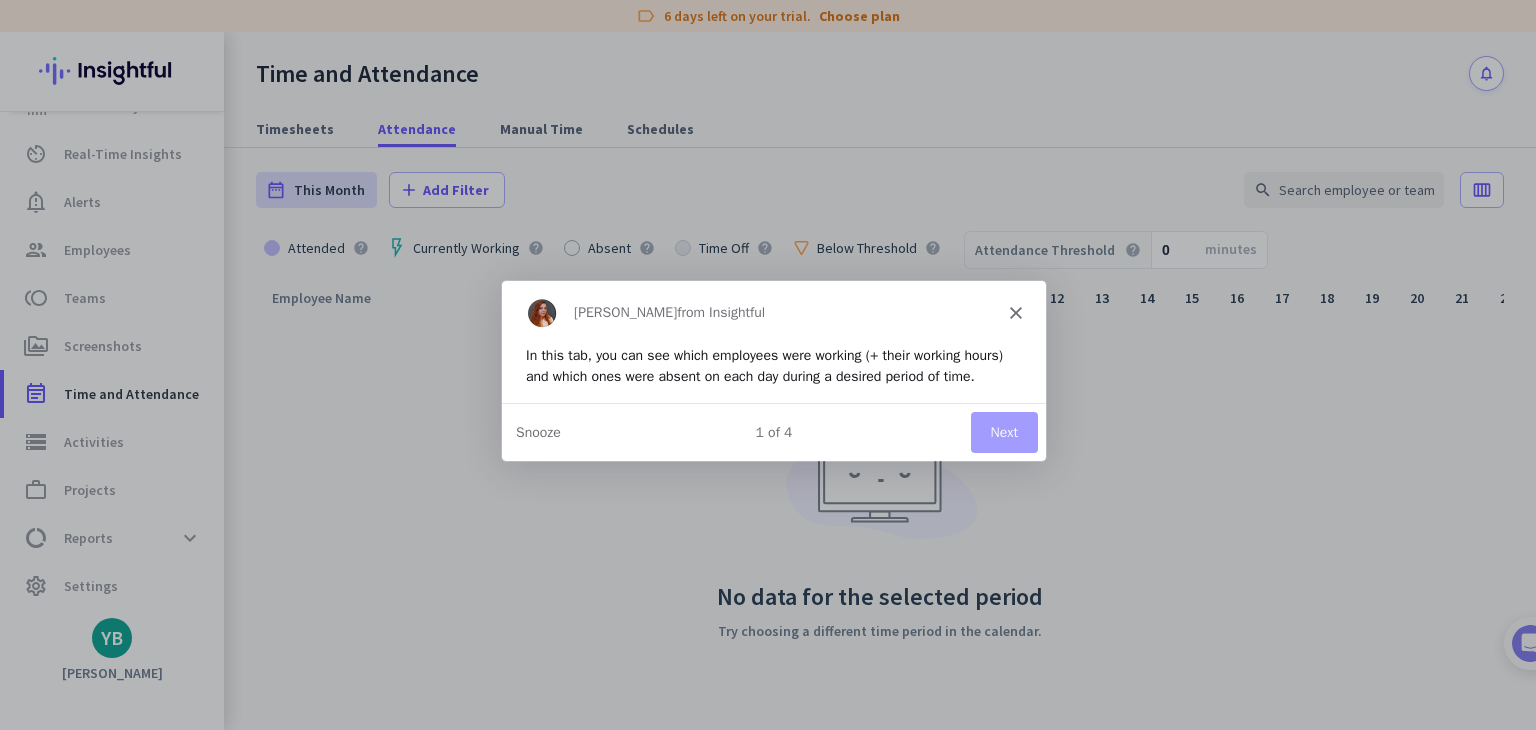 click on "[PERSON_NAME]  from Insightful" at bounding box center [773, 312] 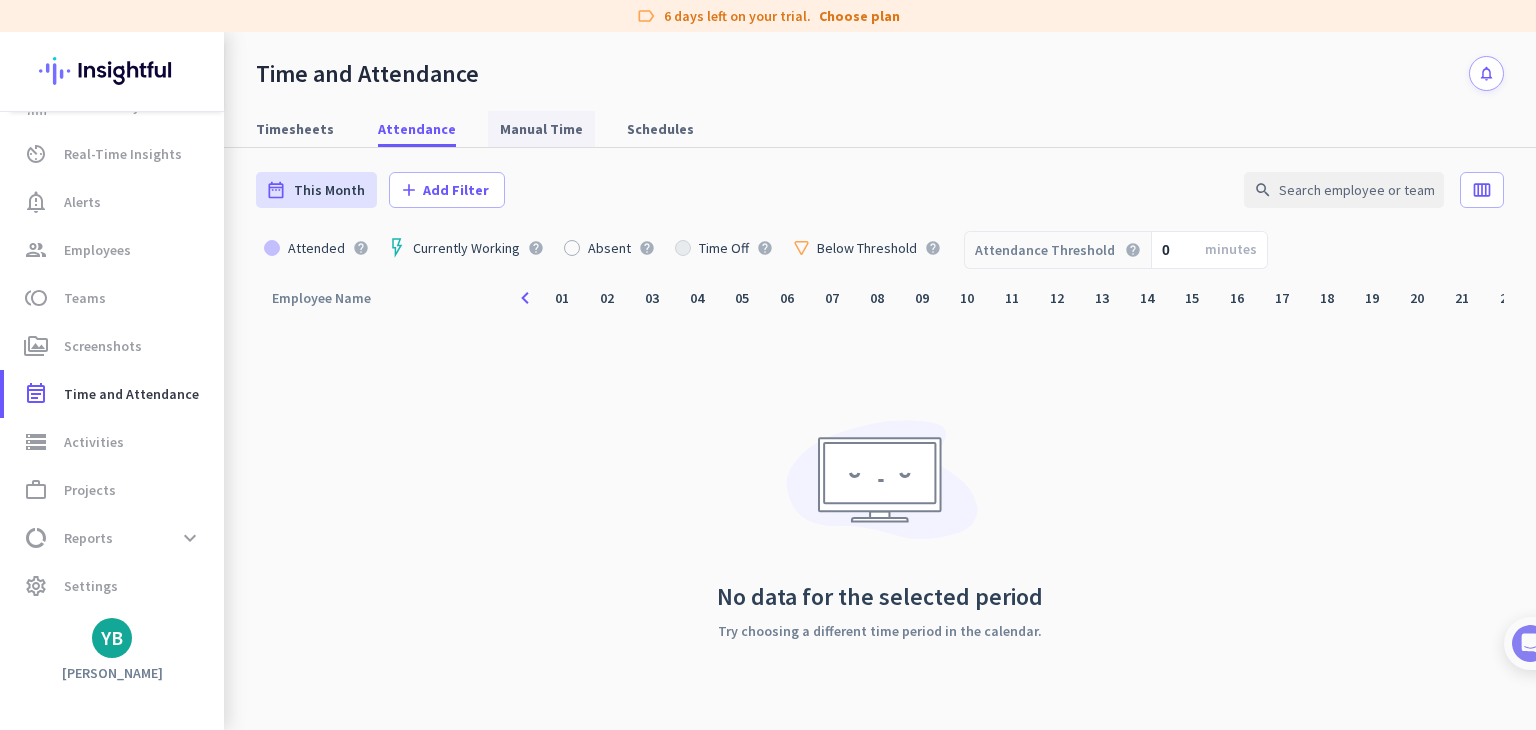 click on "Manual Time" at bounding box center (541, 129) 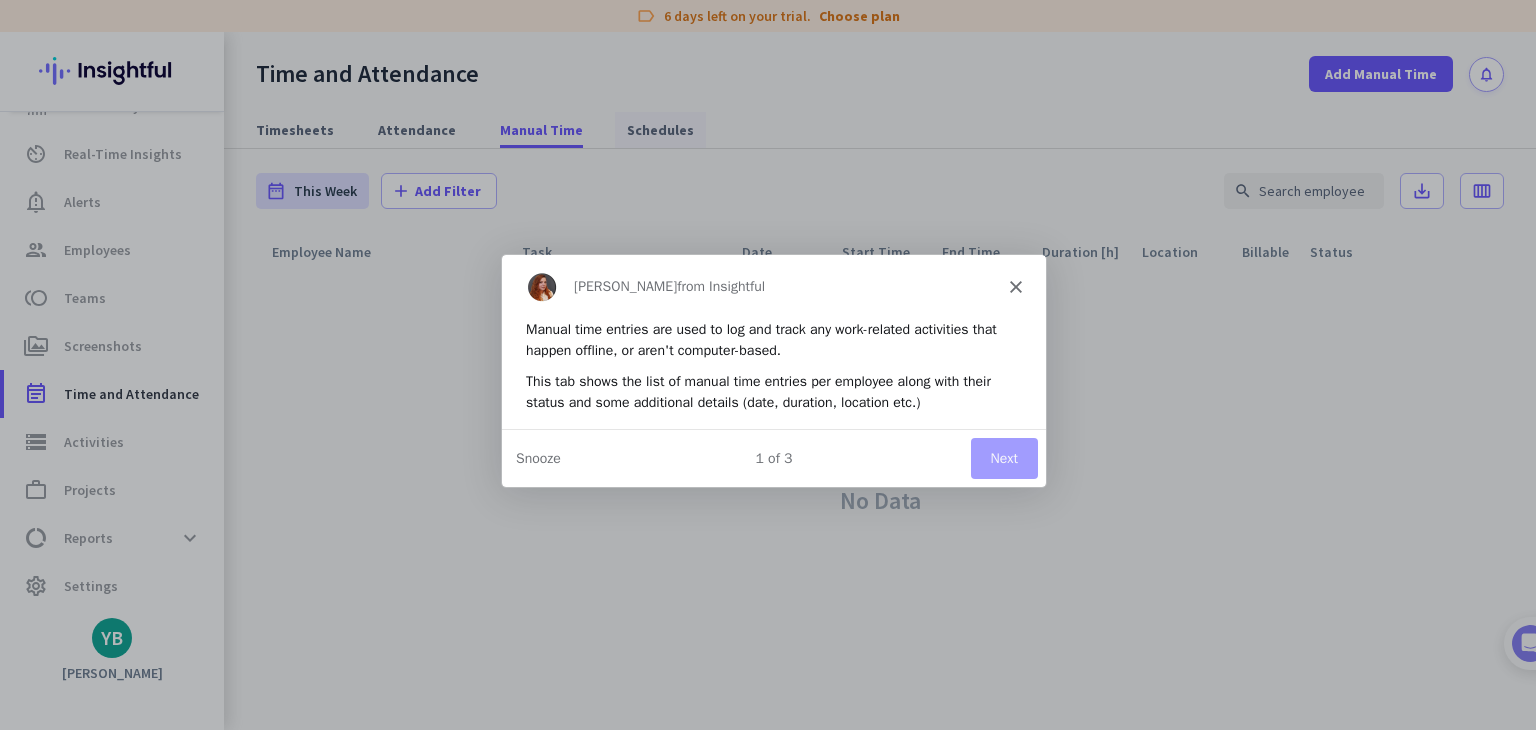 scroll, scrollTop: 0, scrollLeft: 0, axis: both 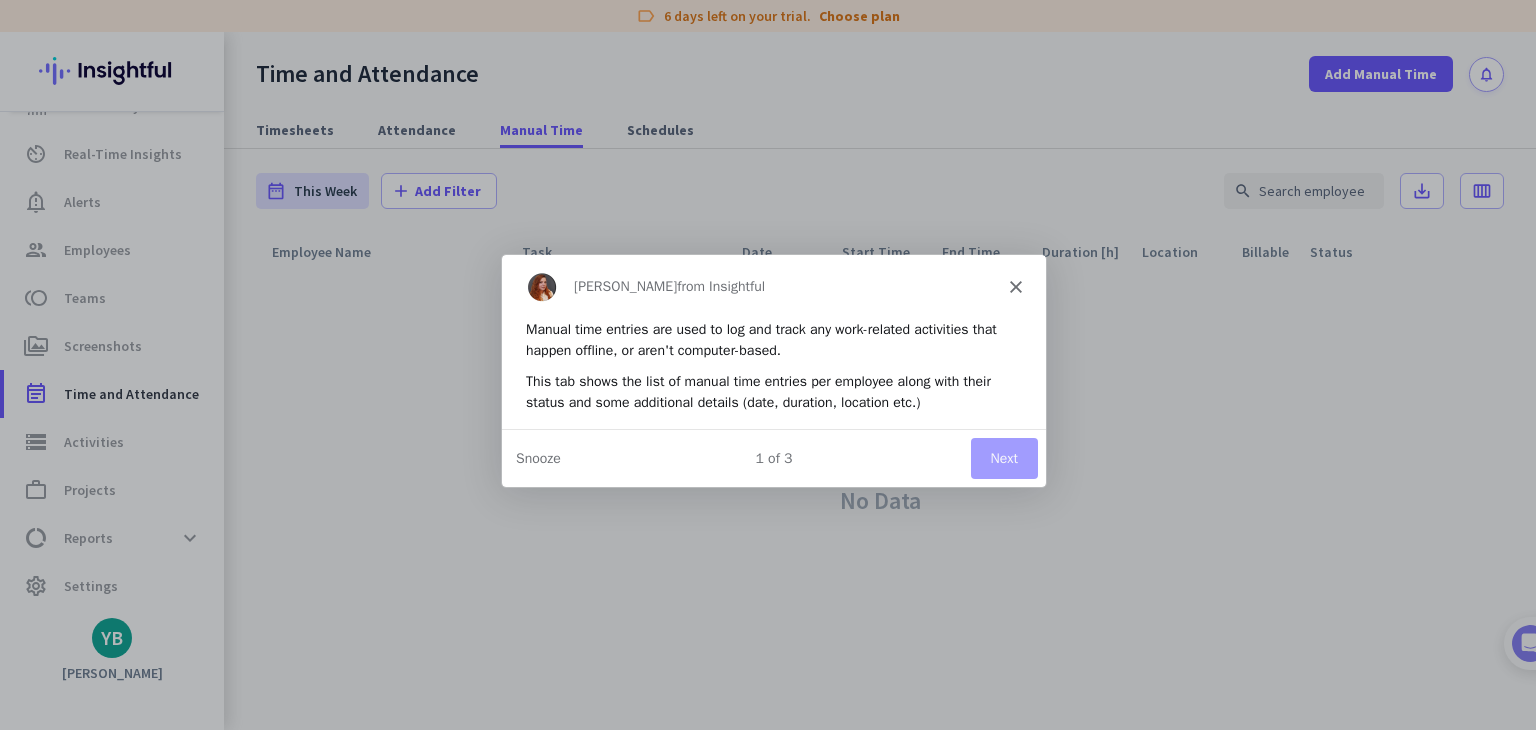 click on "[PERSON_NAME]  from Insightful" at bounding box center (773, 286) 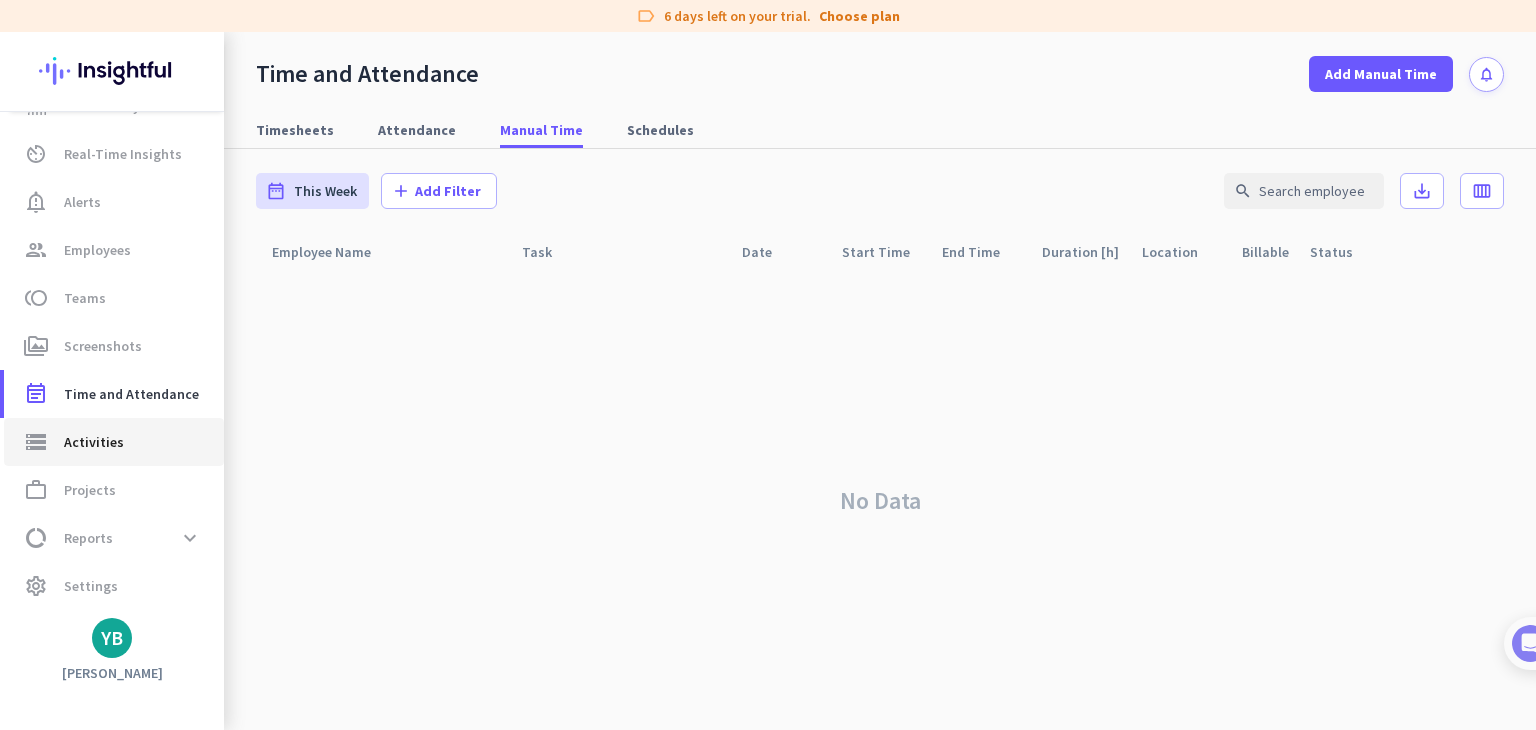 click on "Activities" 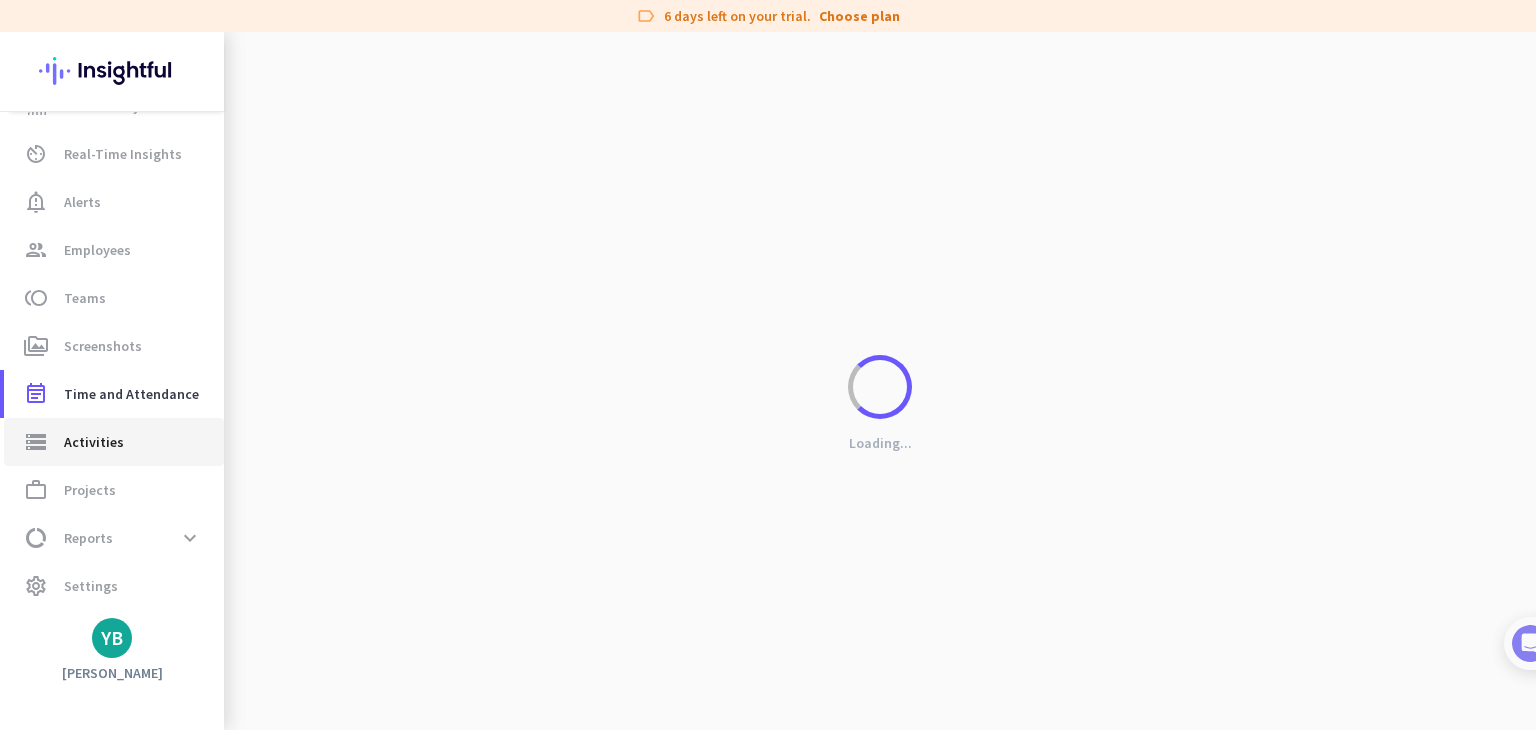 type on "[DATE]" 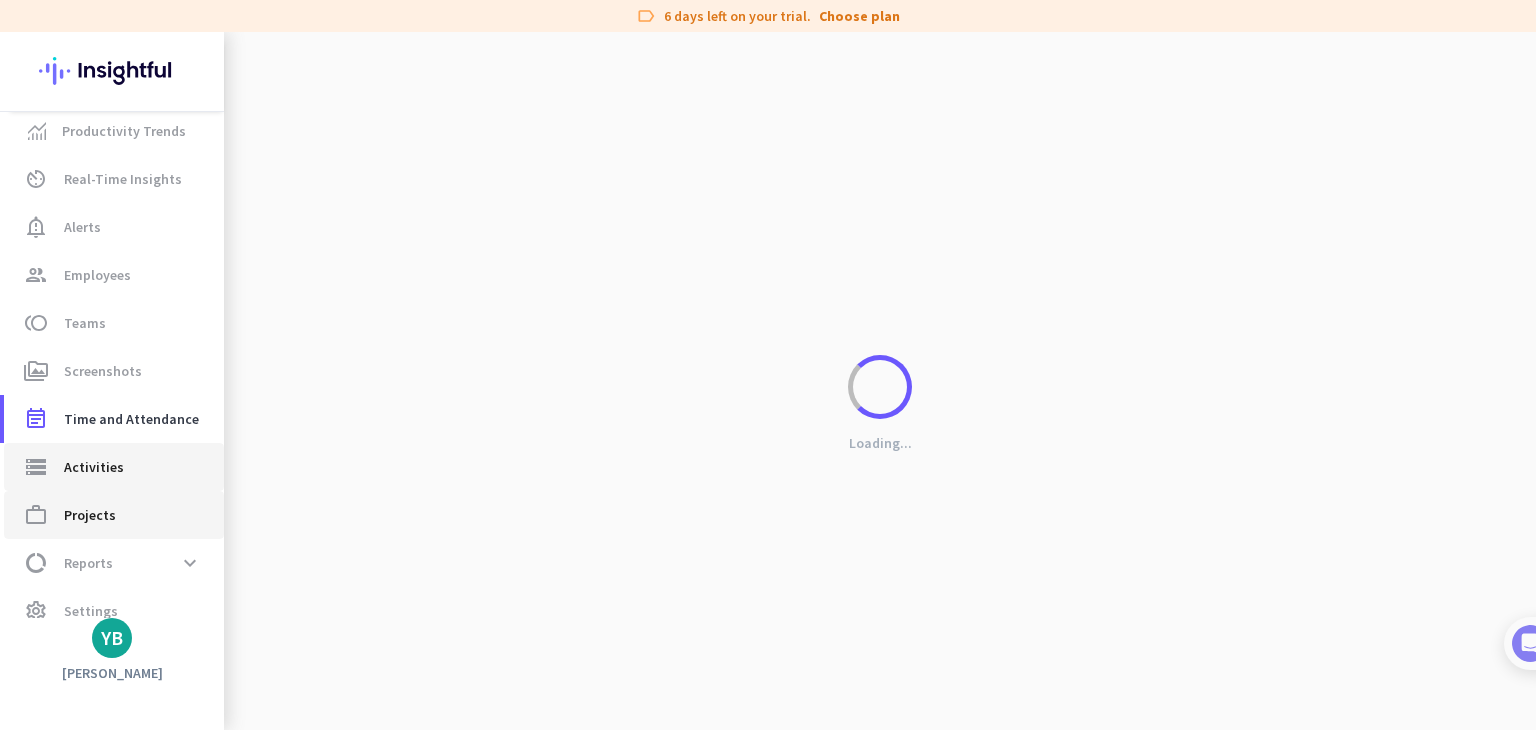 scroll, scrollTop: 0, scrollLeft: 0, axis: both 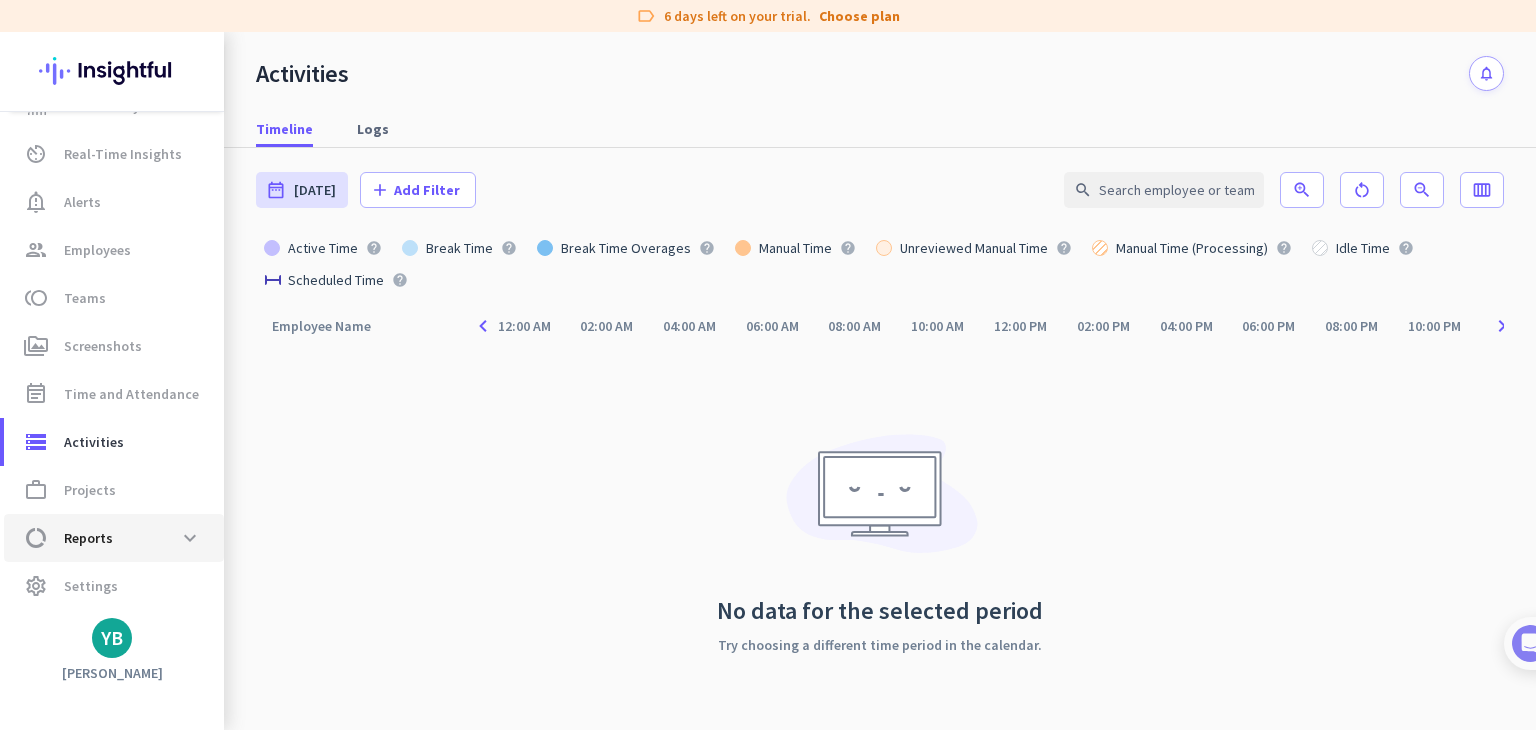 click on "data_usage  Reports  expand_more" 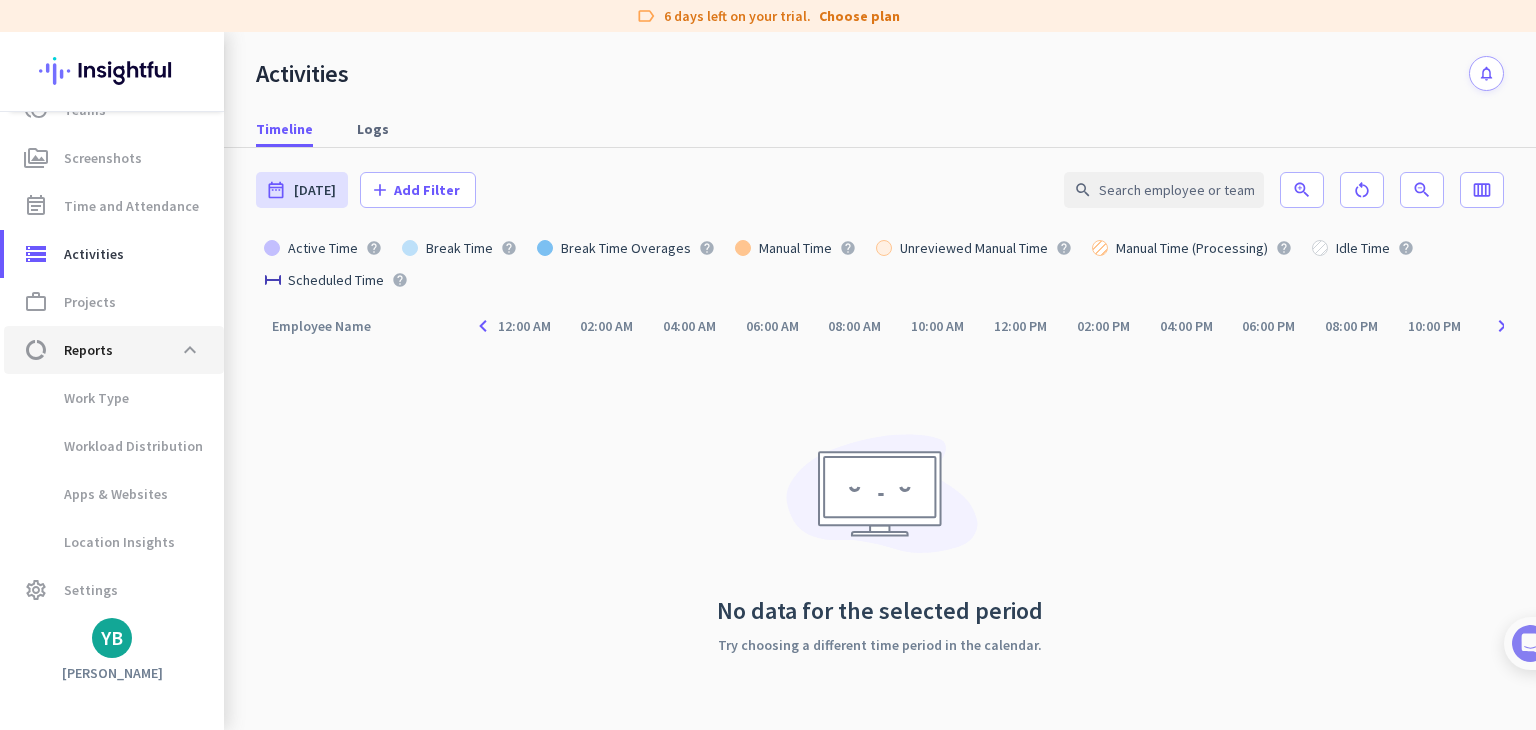 scroll, scrollTop: 230, scrollLeft: 0, axis: vertical 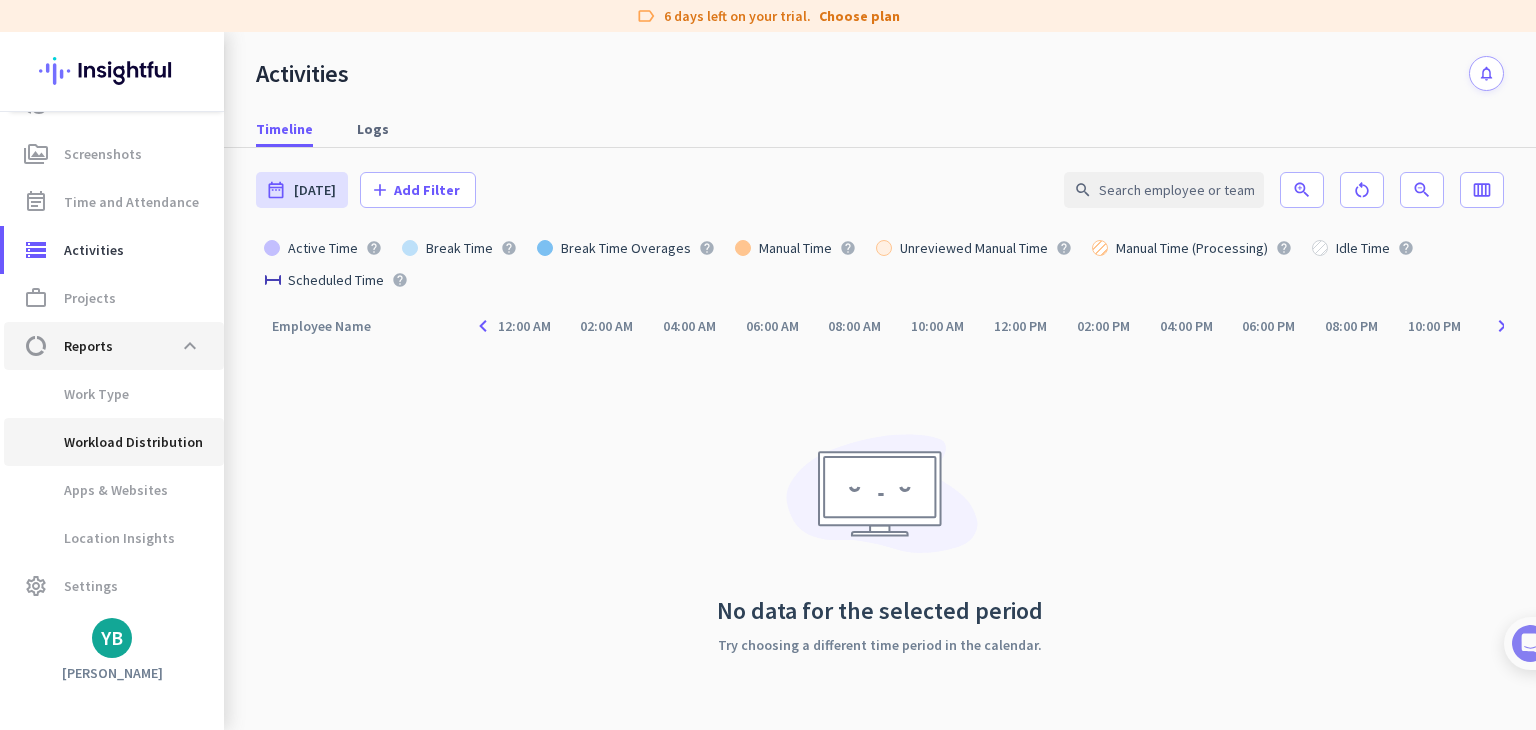 type on "[DATE] - [DATE]" 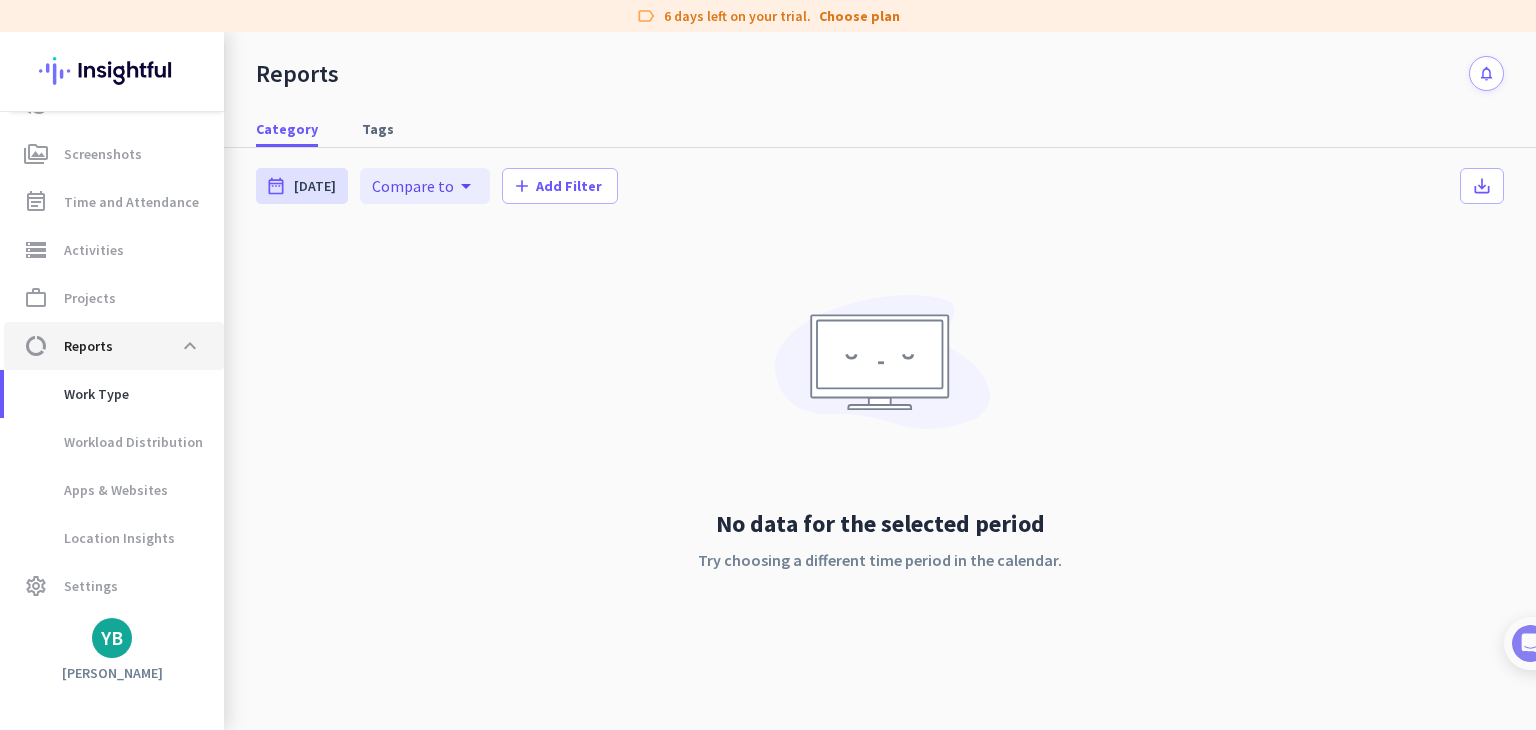 click on "data_usage  Reports  expand_less" 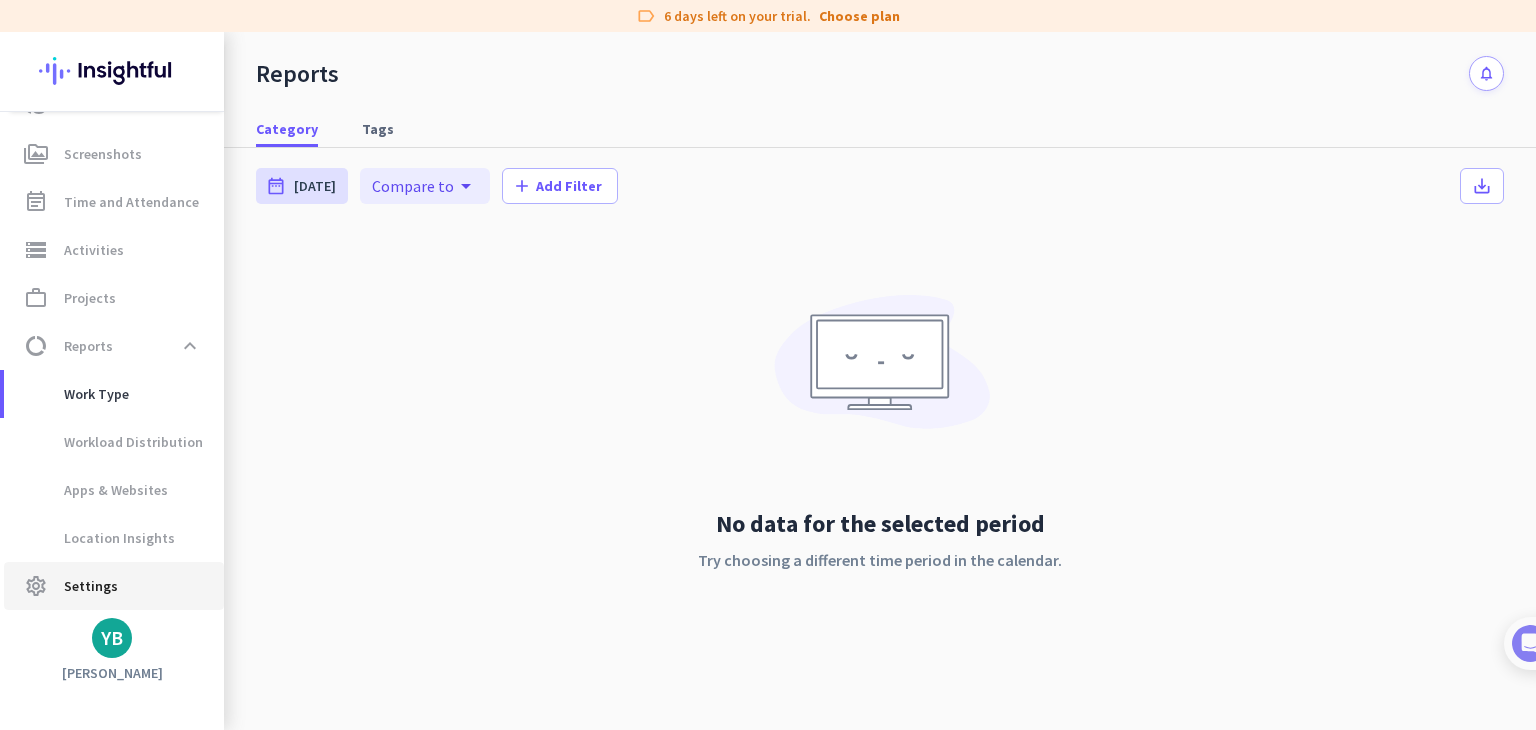 click on "Settings" 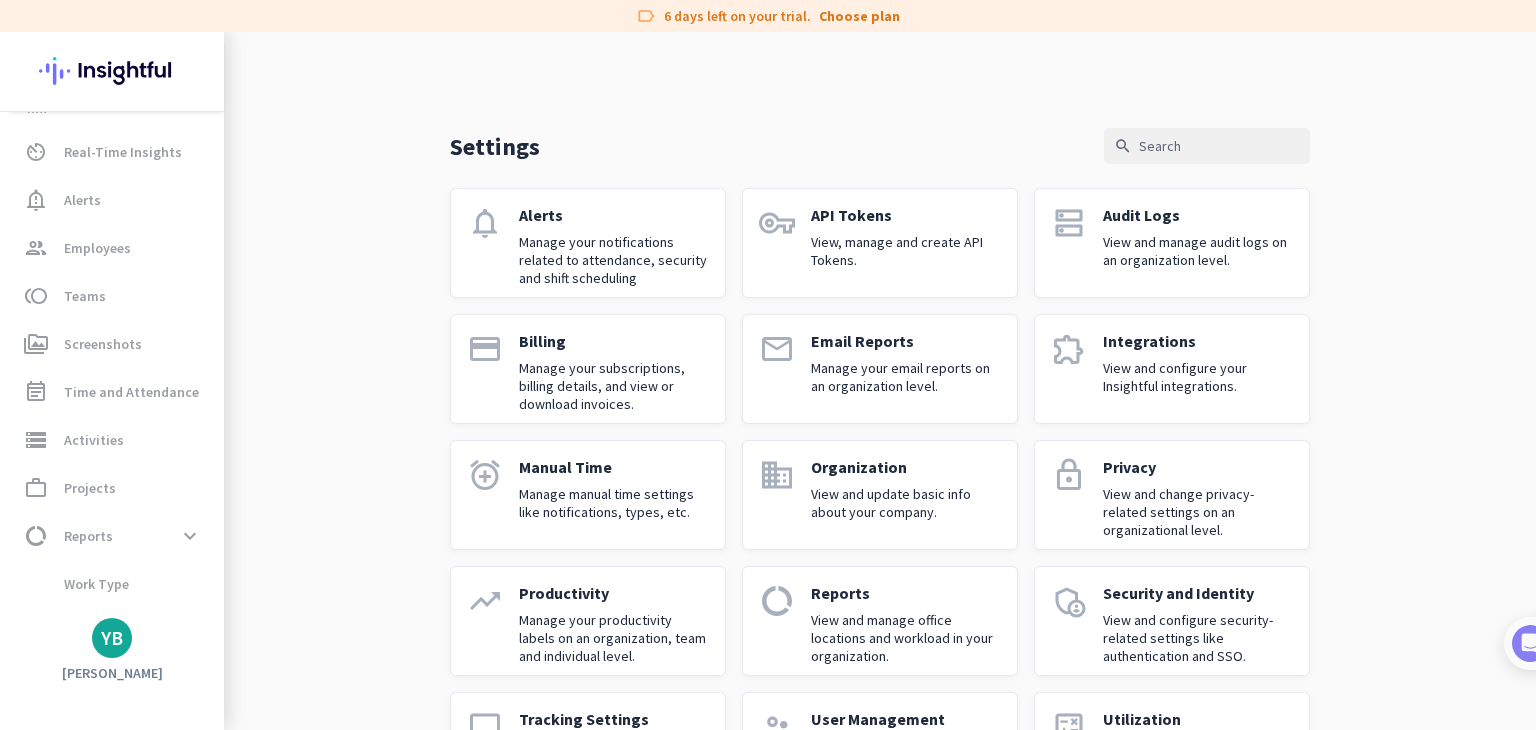scroll, scrollTop: 38, scrollLeft: 0, axis: vertical 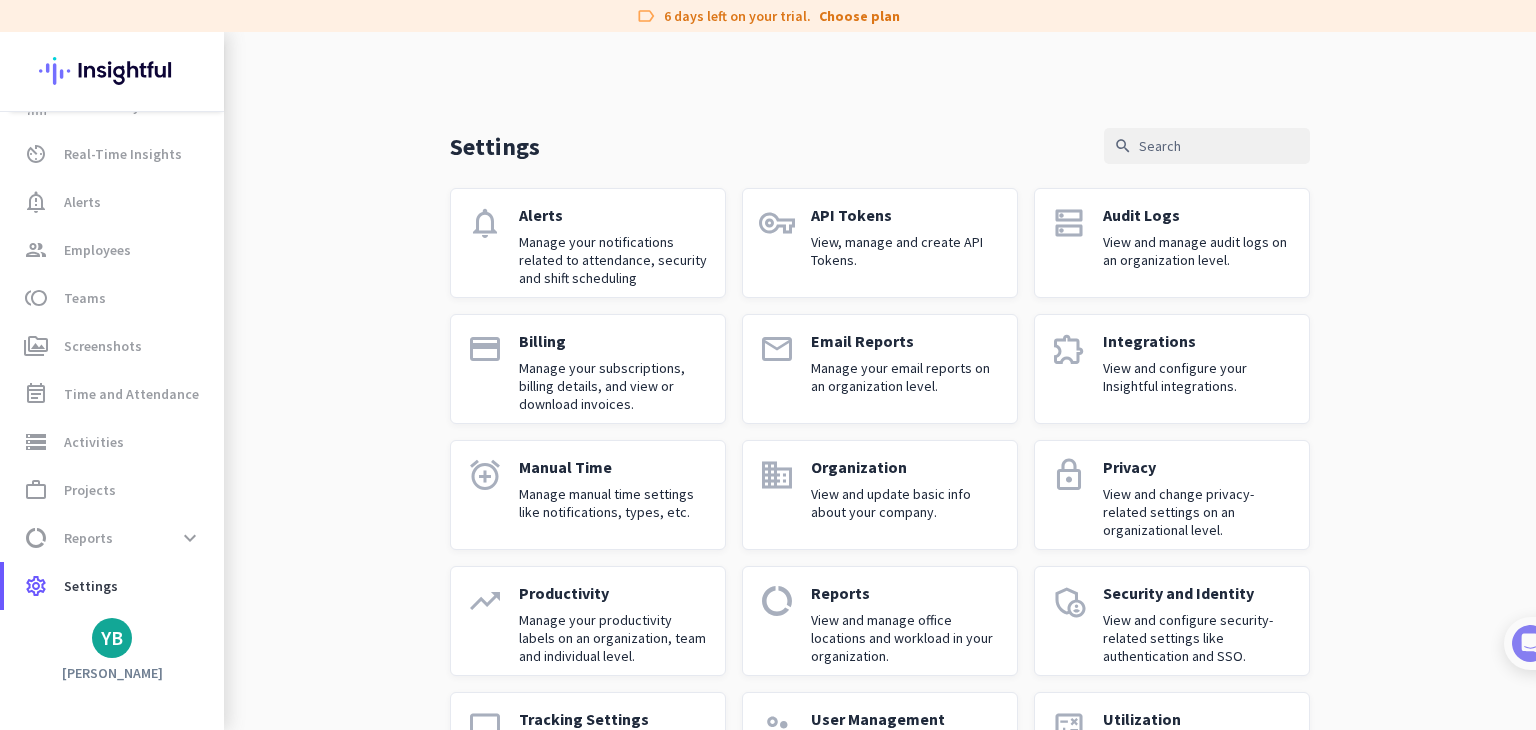 click on "View and configure your Insightful integrations." 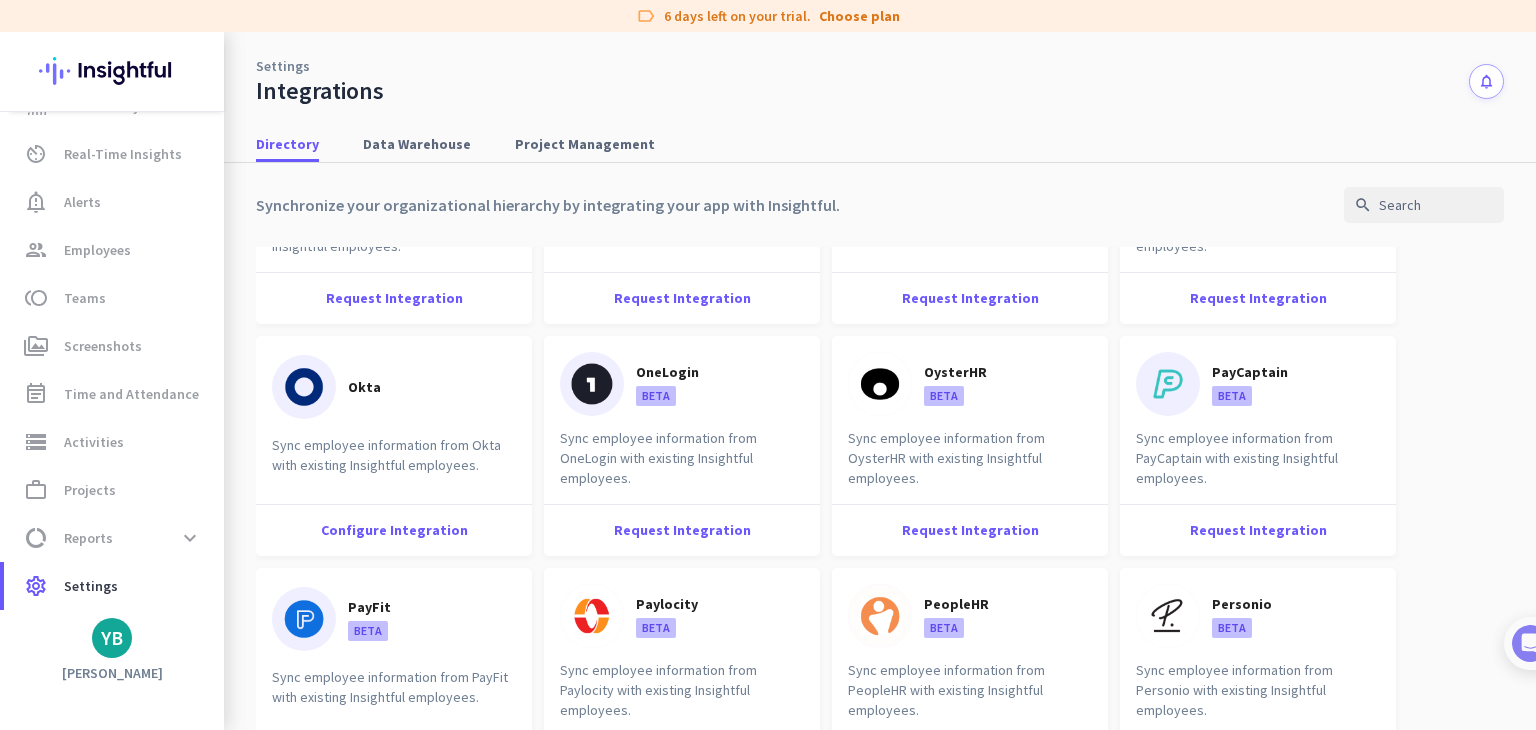 scroll, scrollTop: 1700, scrollLeft: 0, axis: vertical 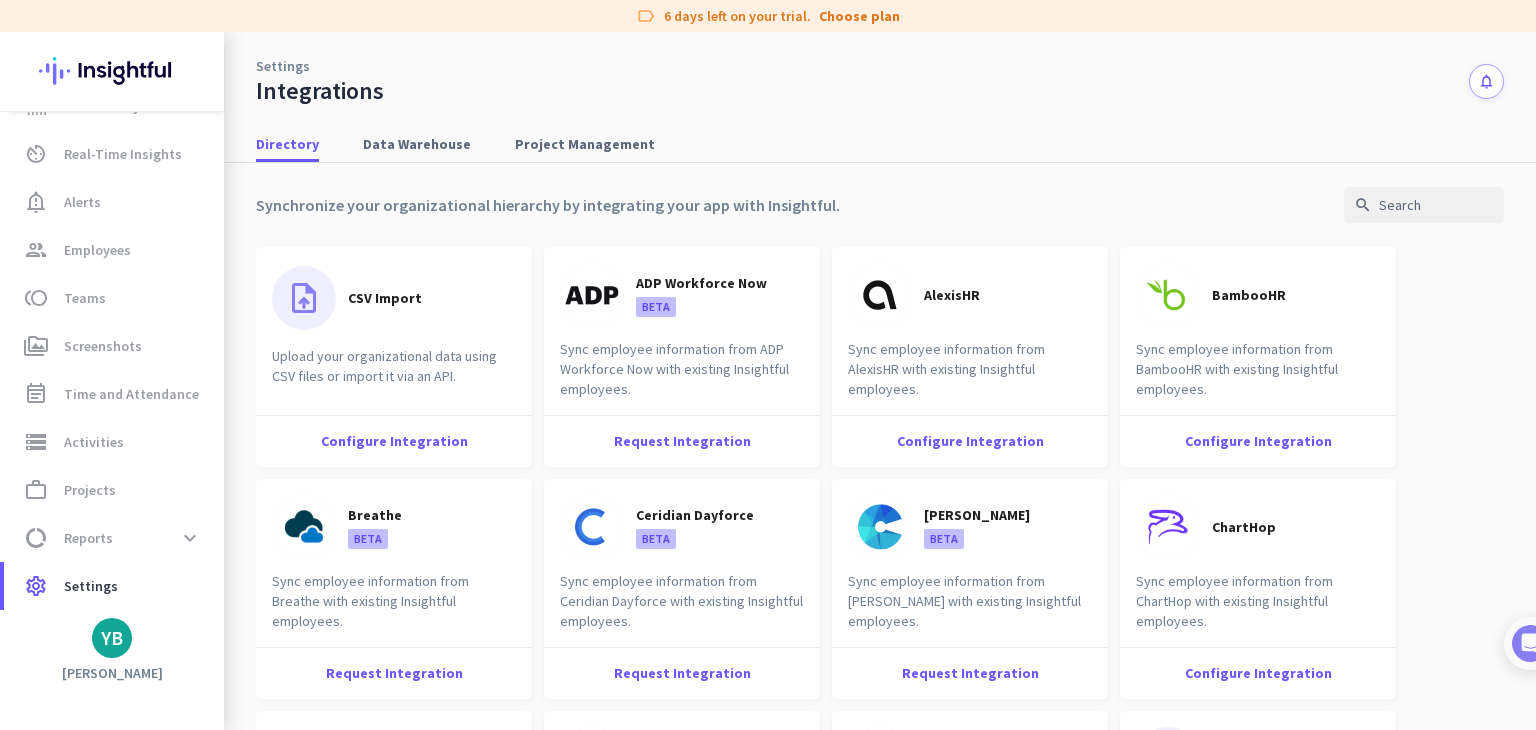 click on "Upload your organizational data using CSV files or import it via an API." 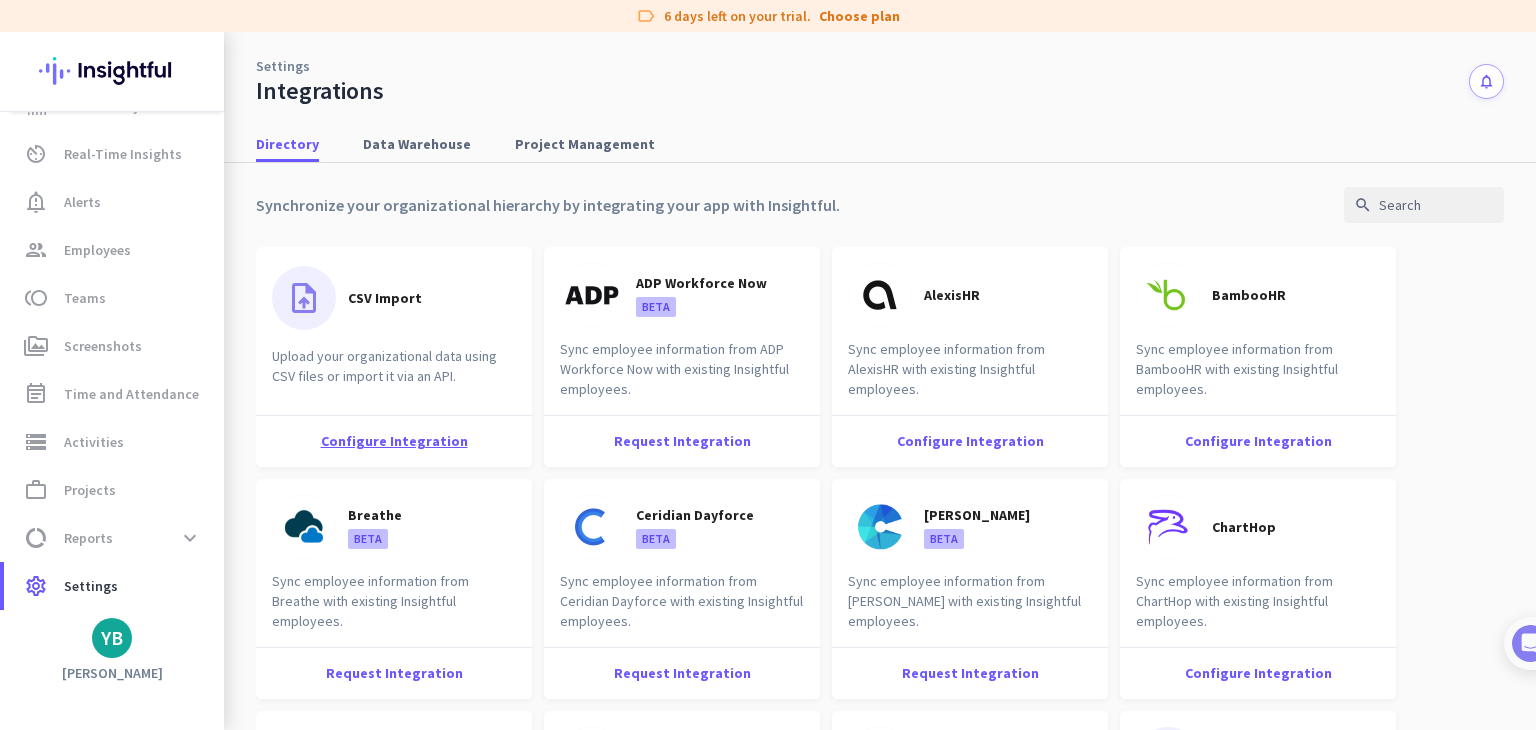 click on "Configure Integration" 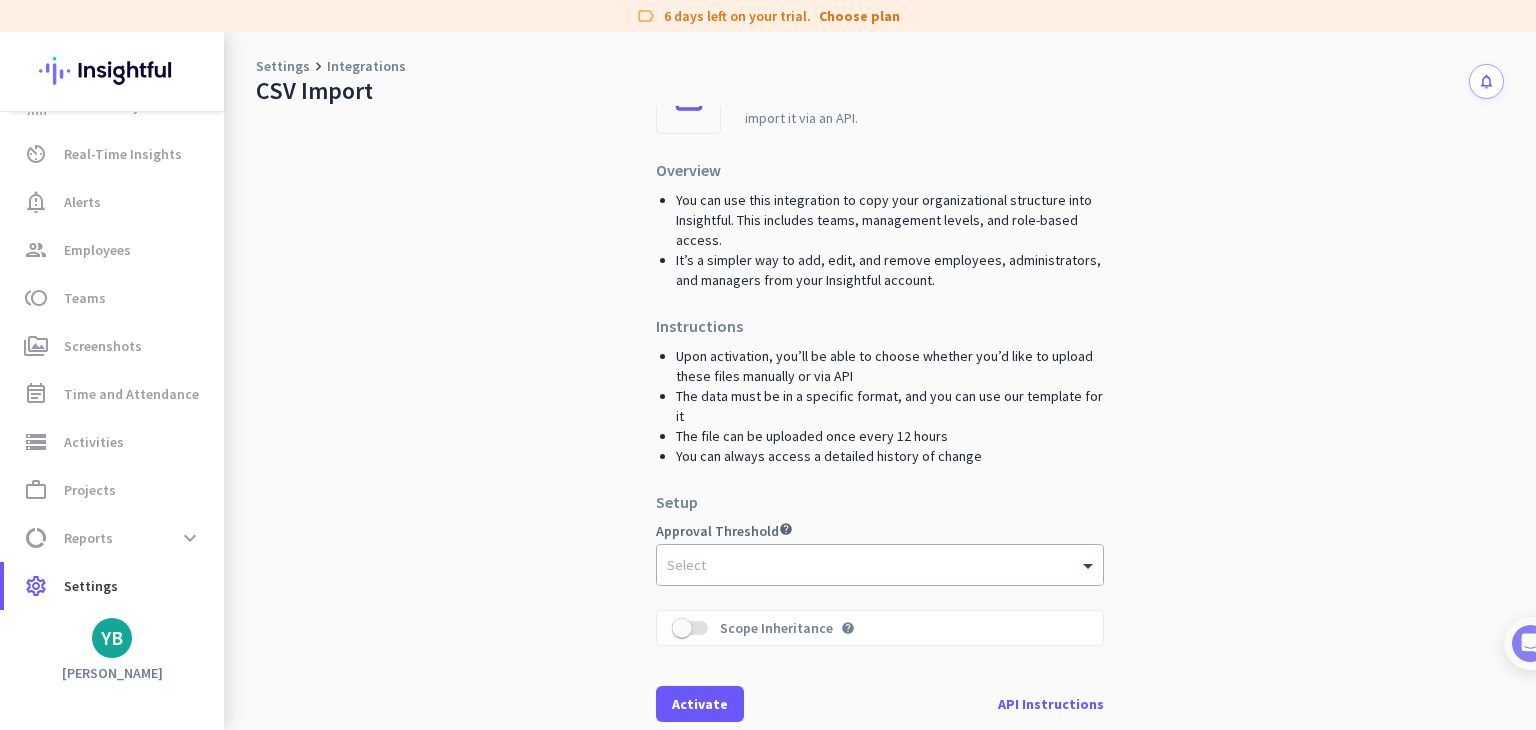 scroll, scrollTop: 126, scrollLeft: 0, axis: vertical 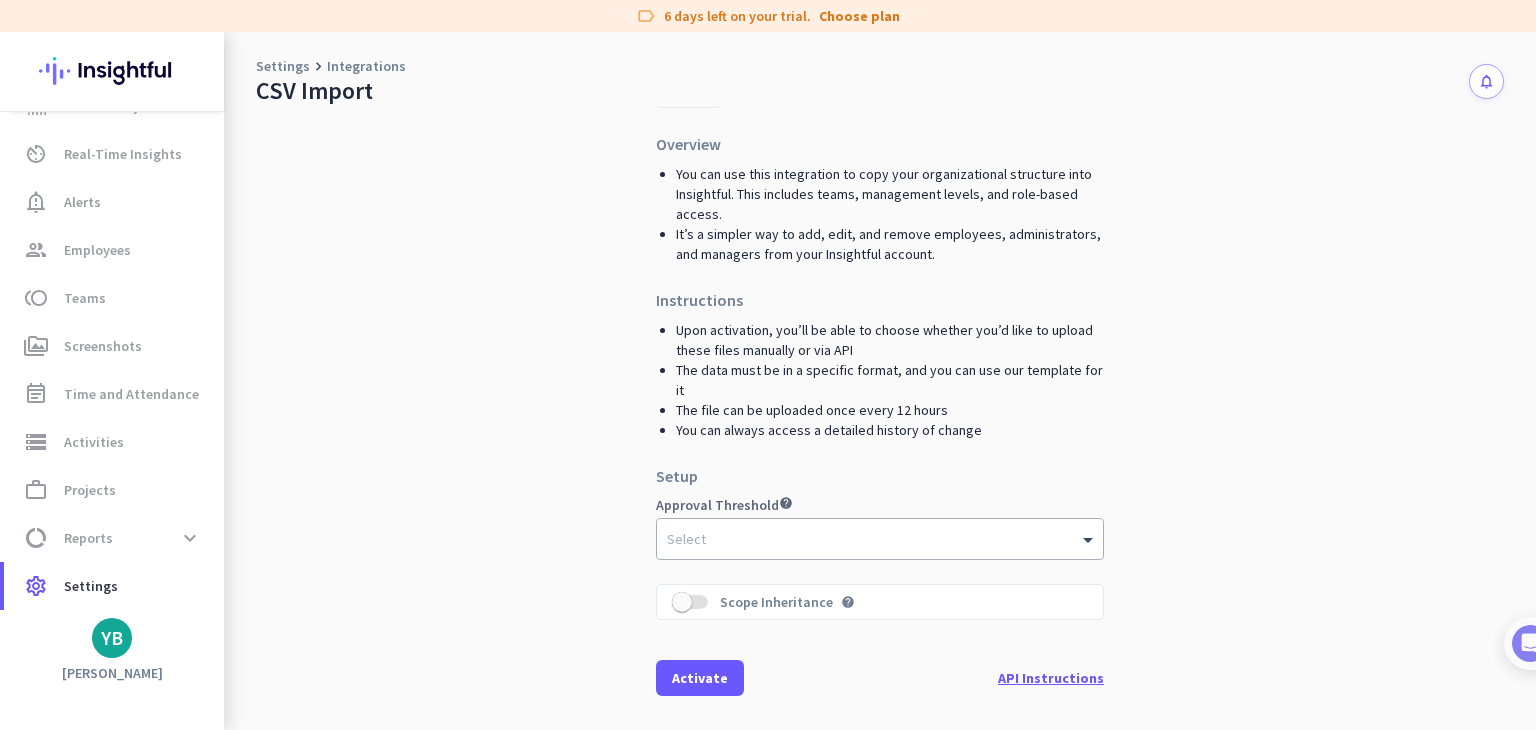 click on "API Instructions" 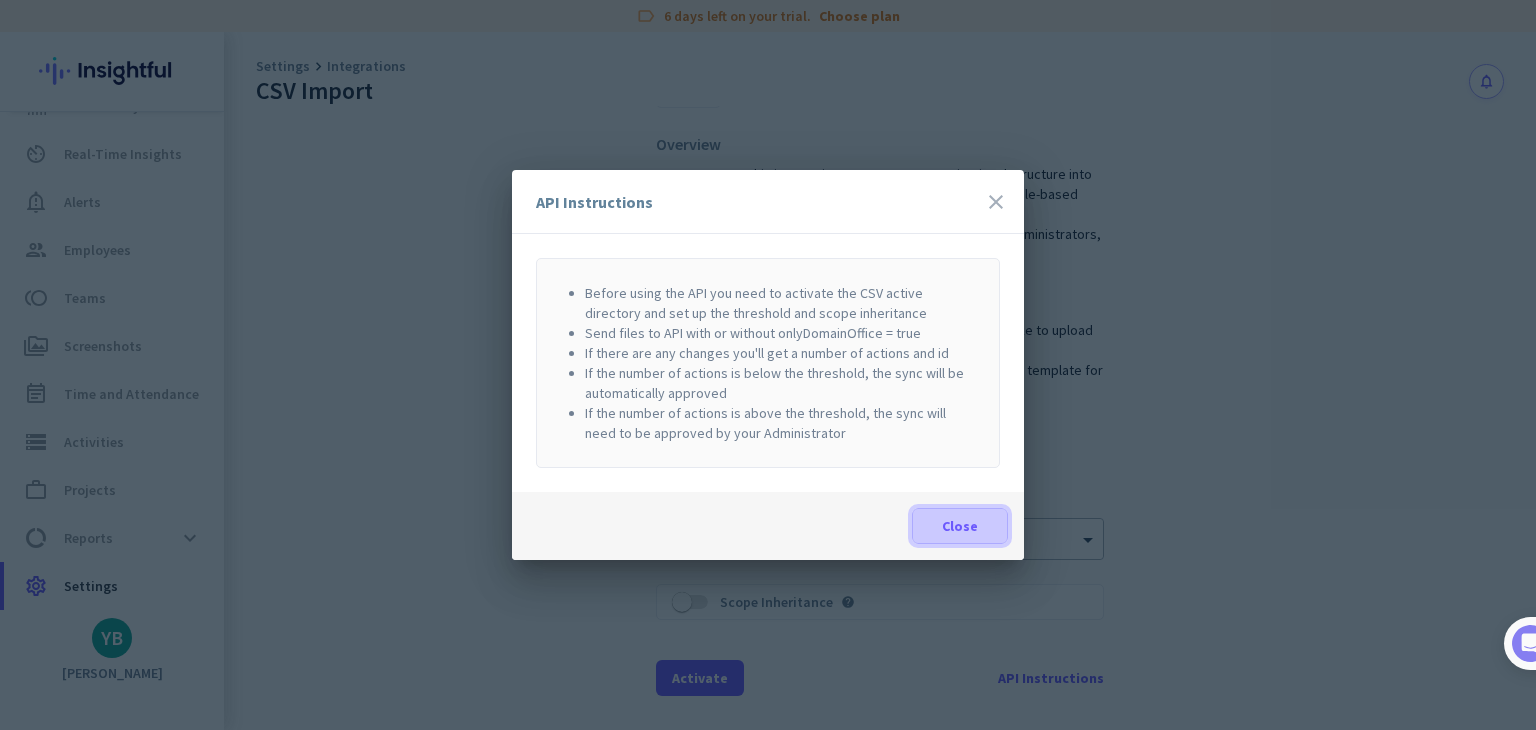 click at bounding box center (960, 526) 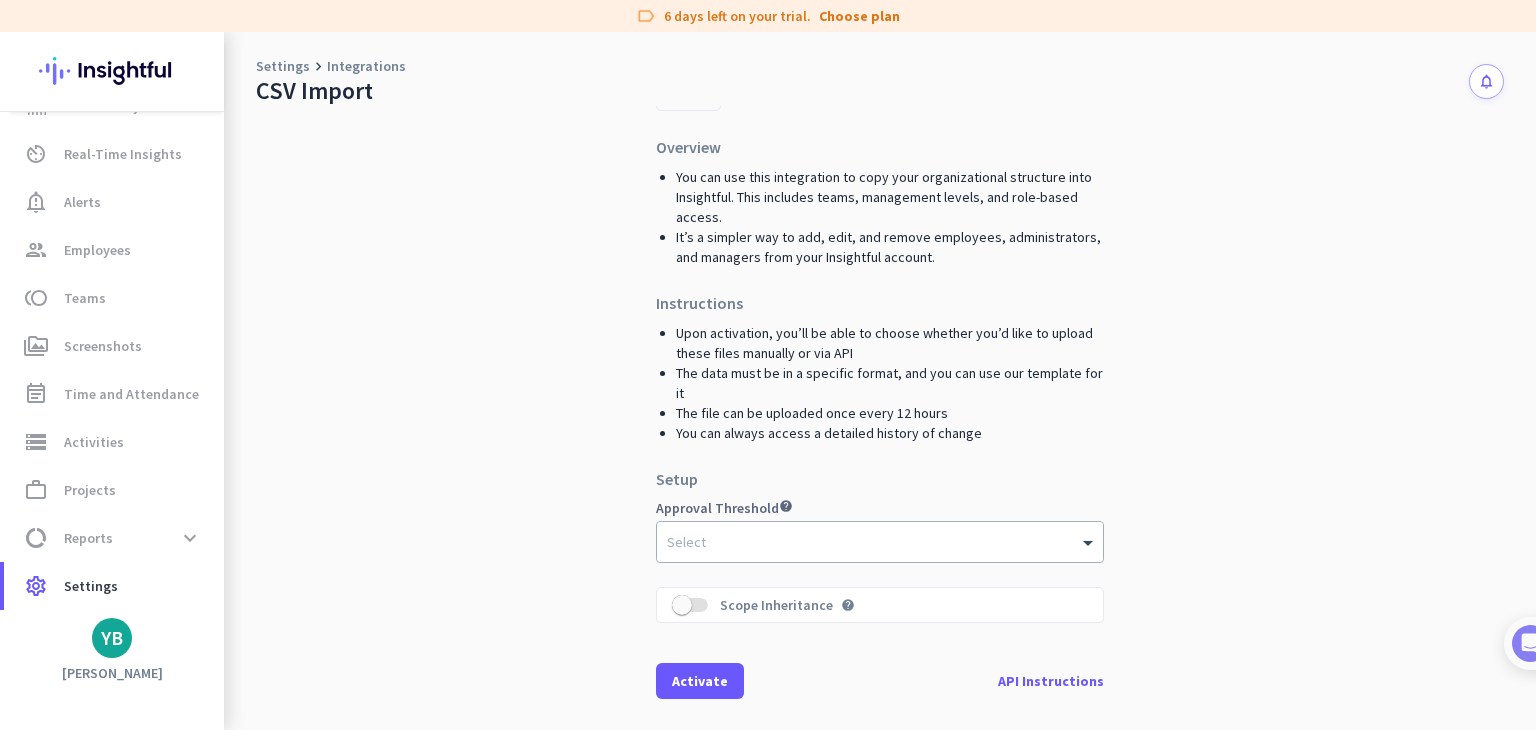 scroll, scrollTop: 126, scrollLeft: 0, axis: vertical 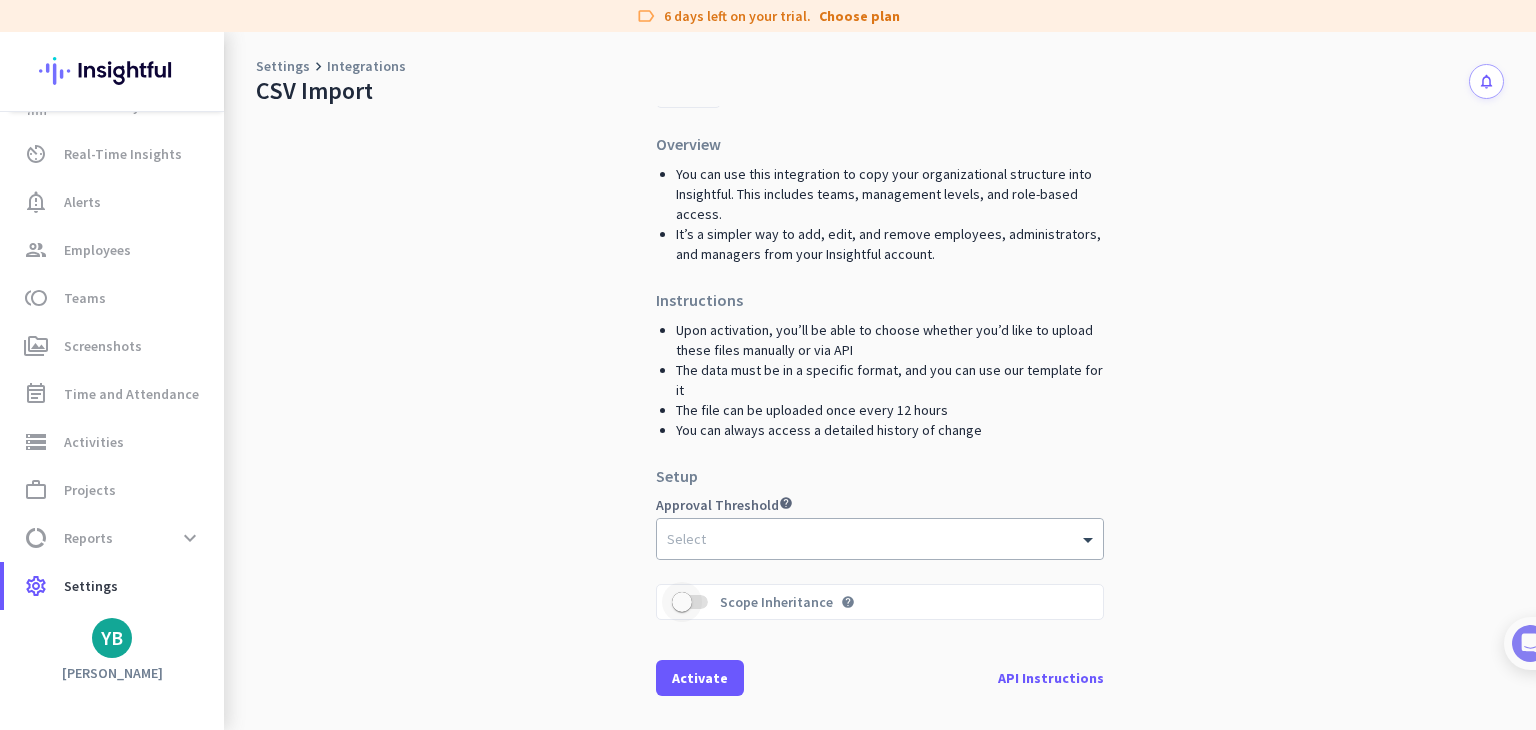 click at bounding box center [682, 602] 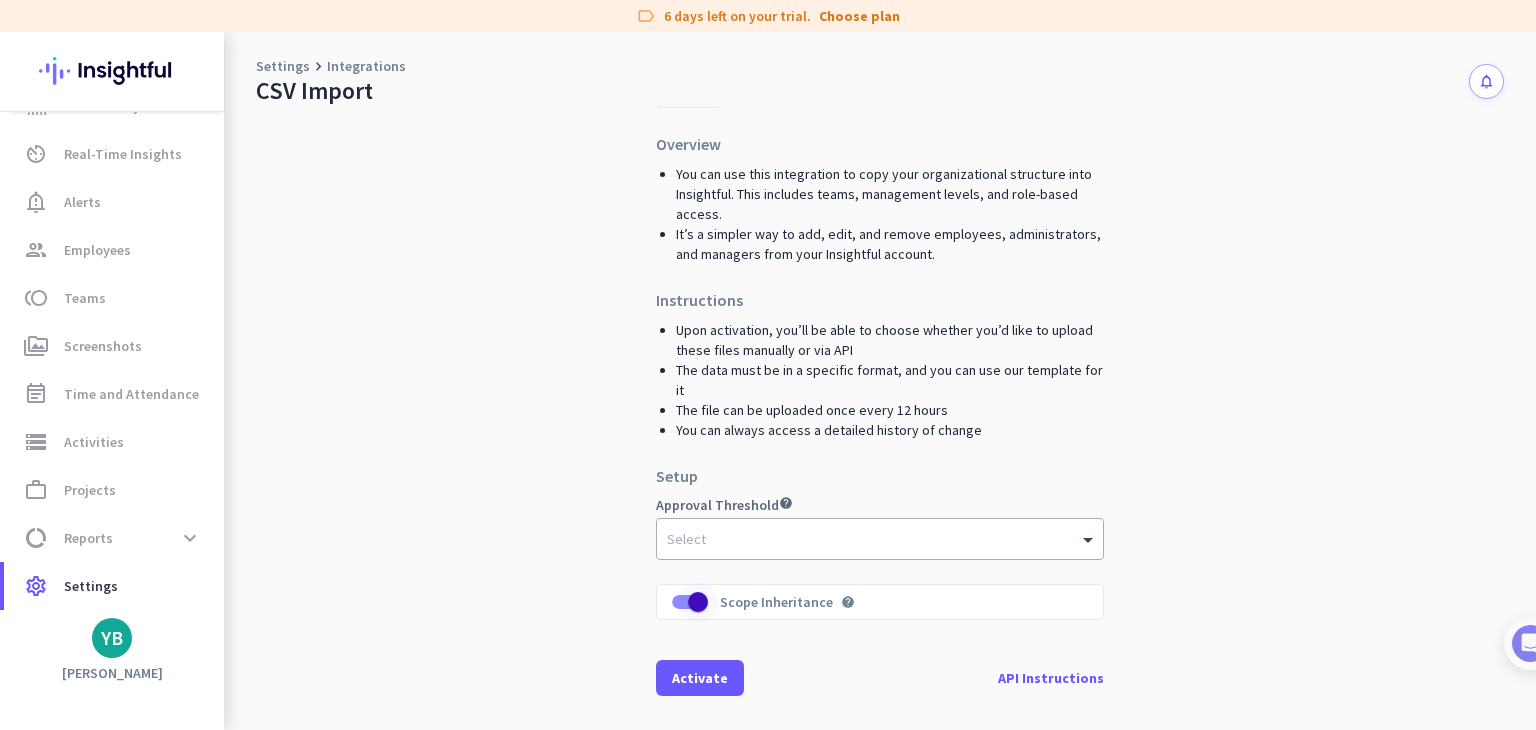 click at bounding box center (698, 602) 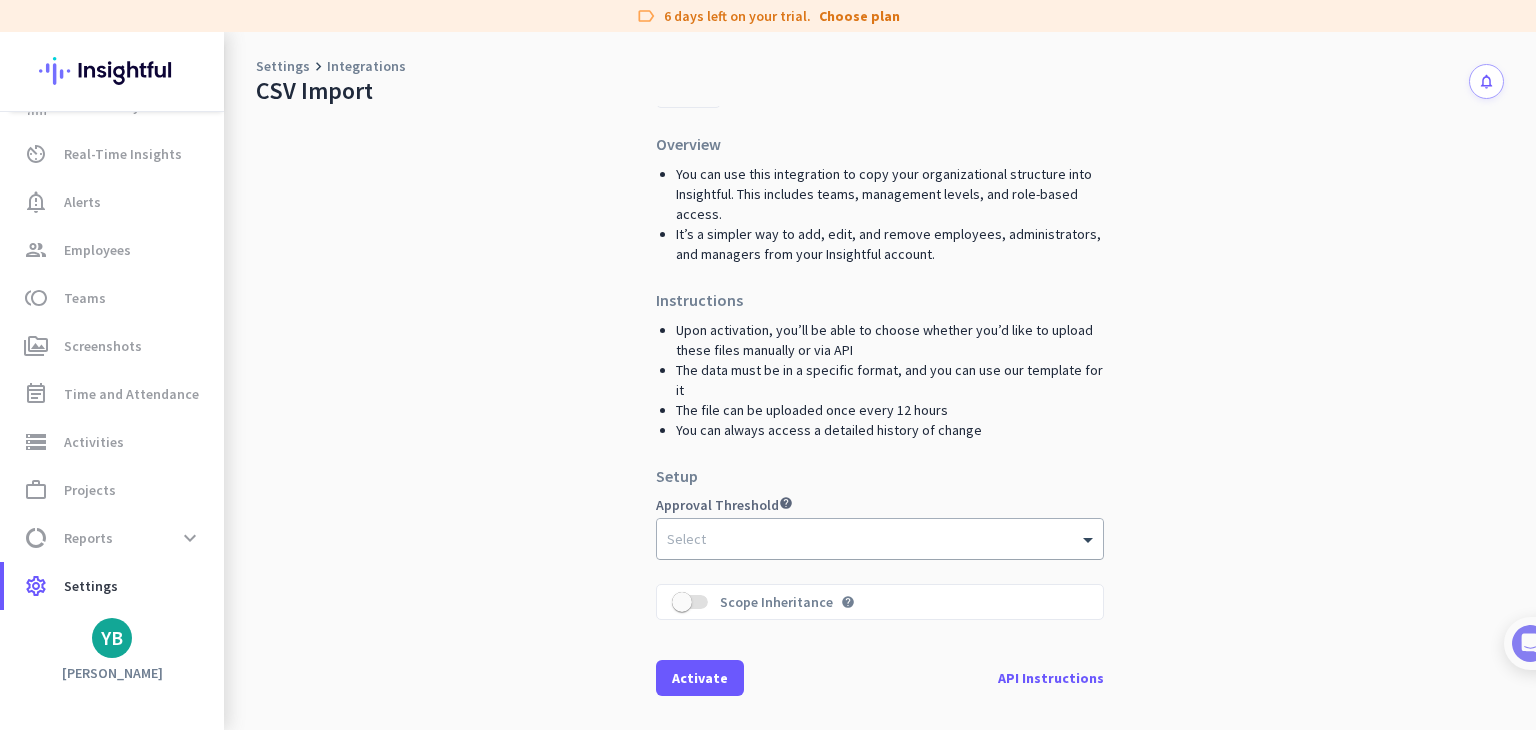 click 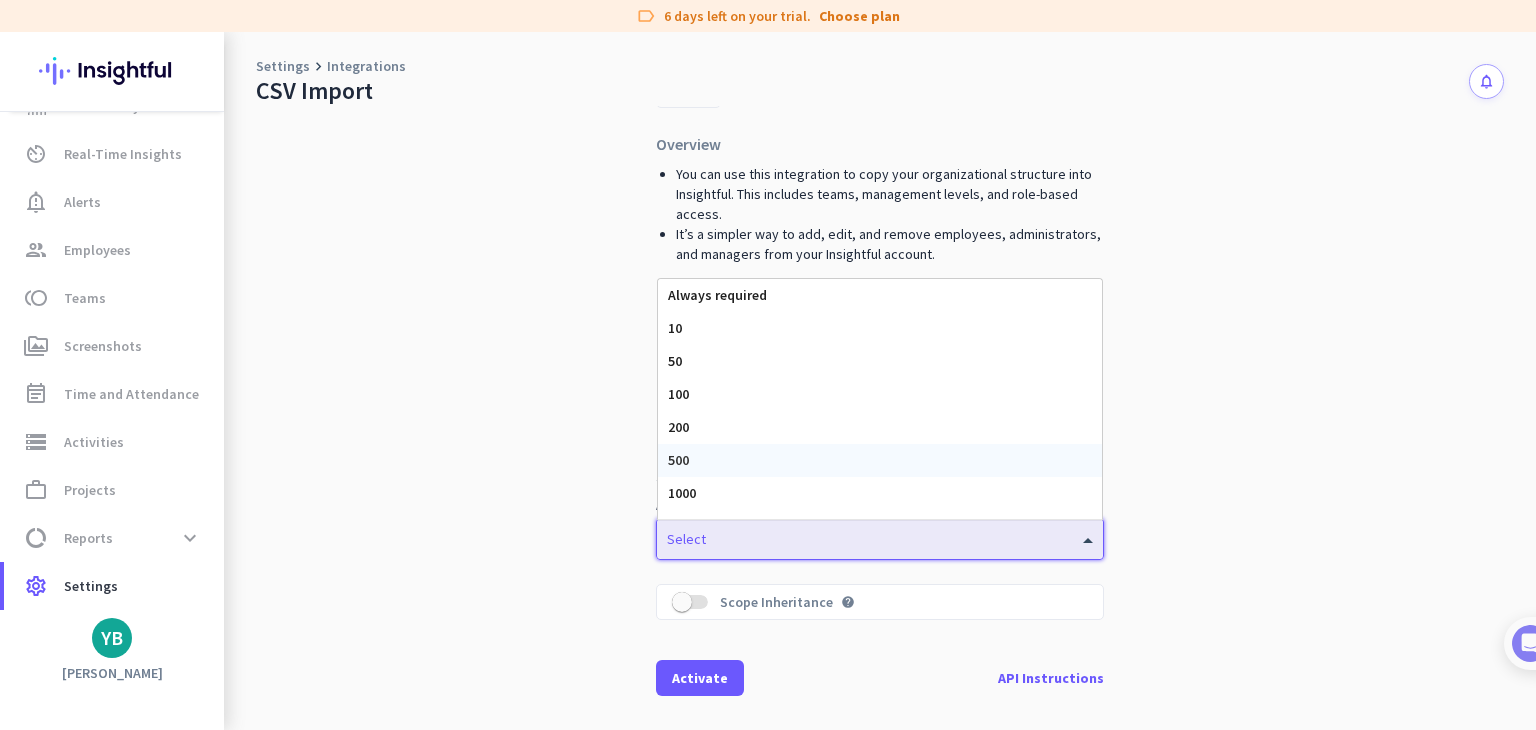 click on "upload_file CSV Import Upload your organizational data using CSV files or import it via an API. Overview  You can use this integration to copy your organizational structure into Insightful. This includes teams, management levels, and role-based access.   It’s a simpler way to add, edit, and remove employees, administrators, and managers from your Insightful account.  Instructions  Upon activation, you’ll be able to choose whether you’d like to upload these files manually or via API  The data must be in a specific format, and you can use our template for it The file can be uploaded once every 12 hours You can always access a detailed history of change Setup Approval Threshold  help  Select Always required 10 50 100 200 500 1000 1500 2000 Without Approval Scope Inheritance  help    Activate    API Instructions" 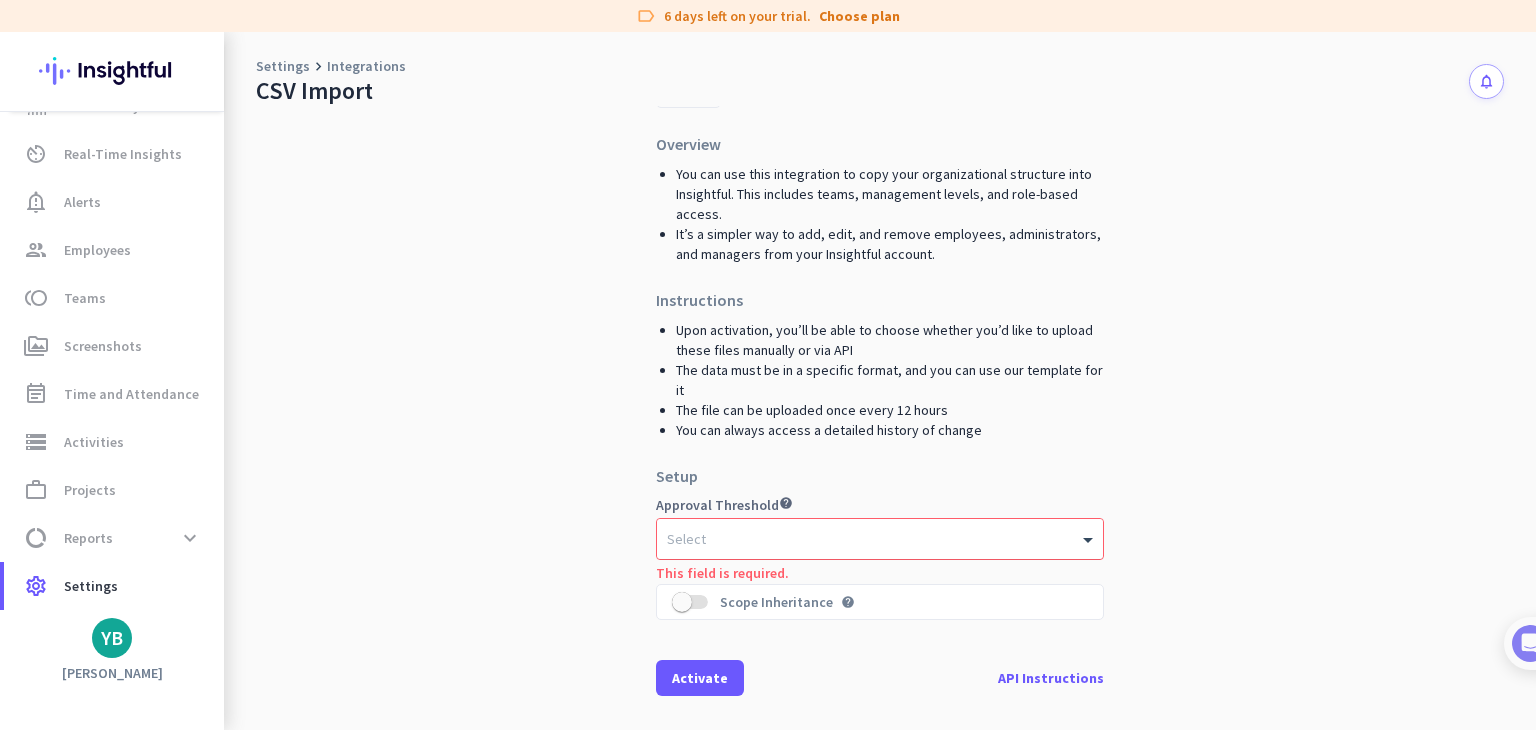 click on "Select" 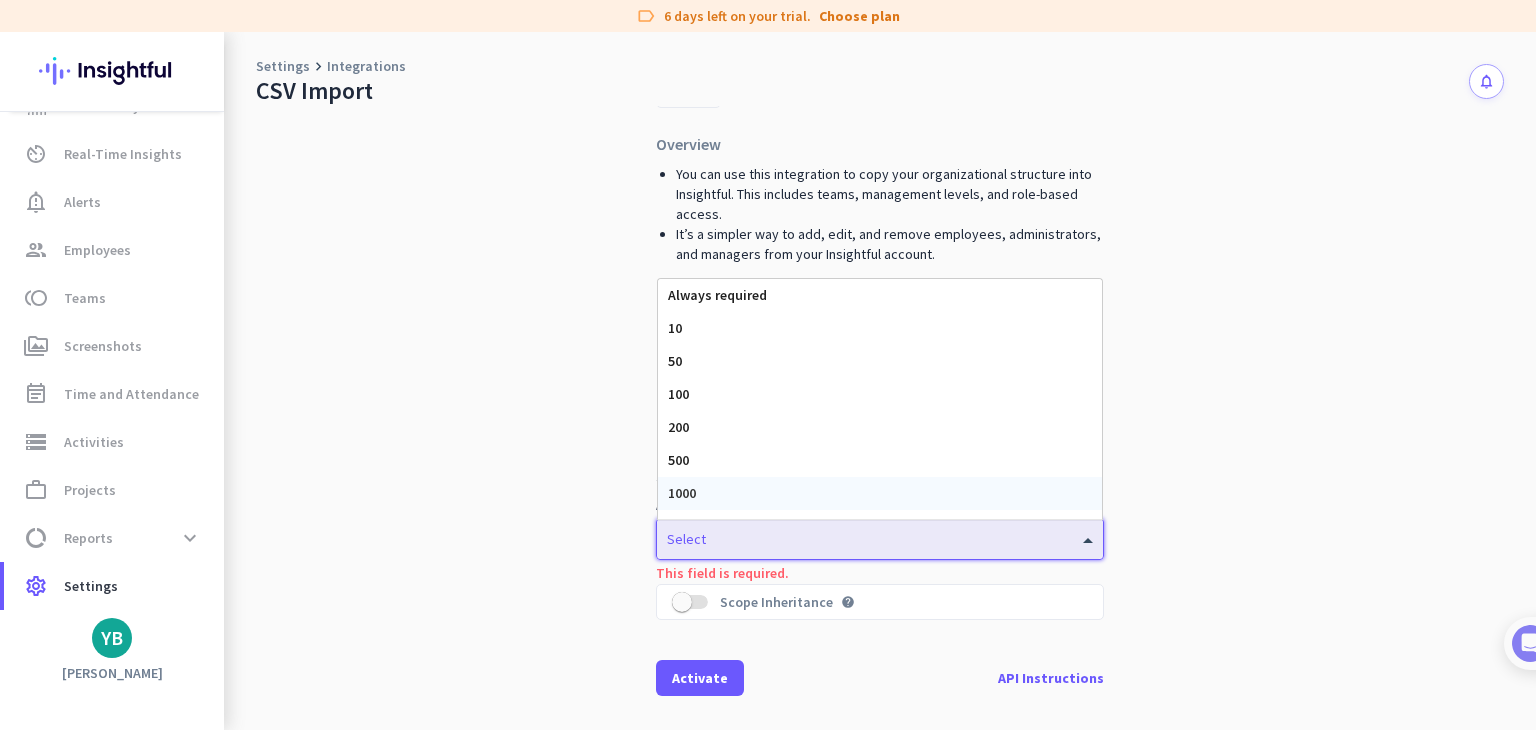 click on "1000" at bounding box center [880, 493] 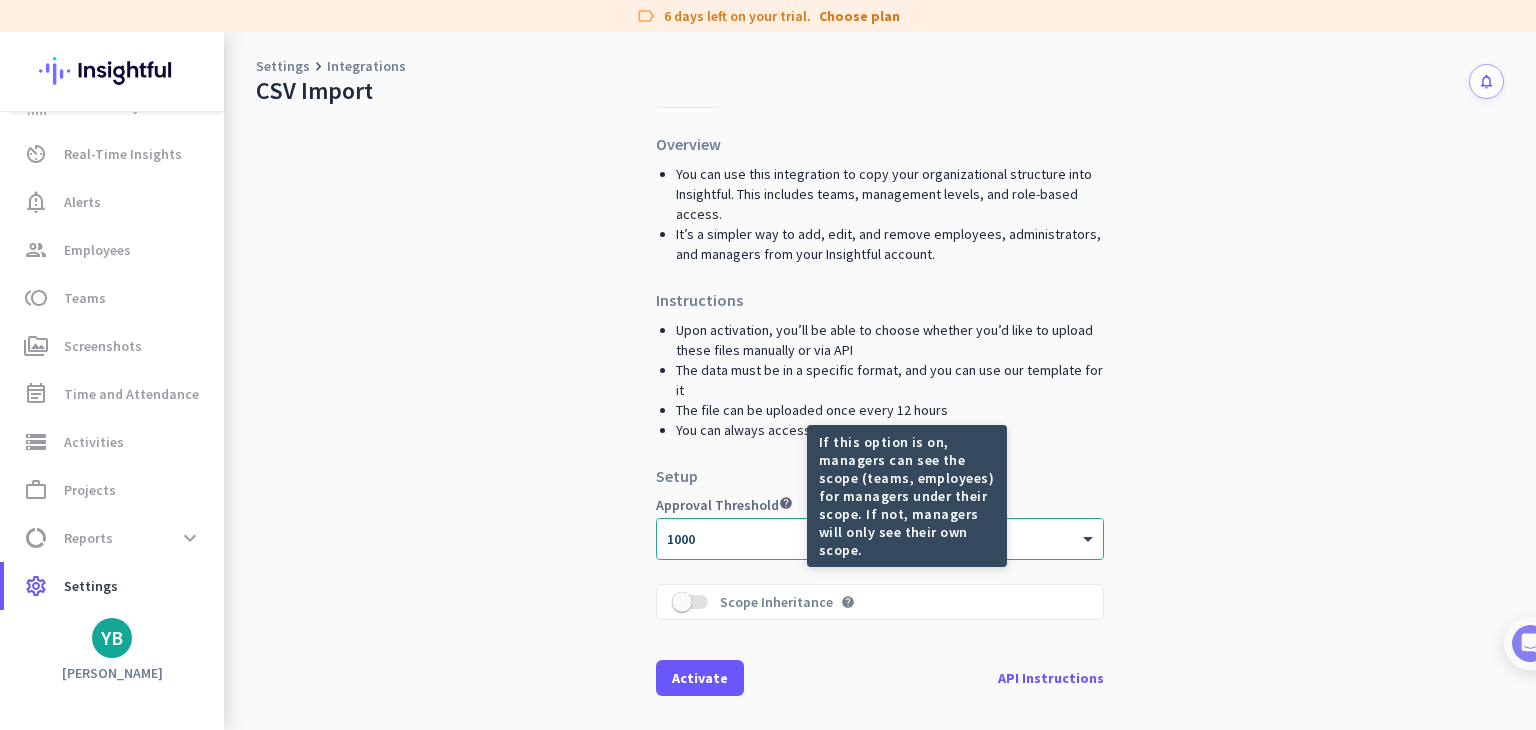 click on "help" at bounding box center [848, 602] 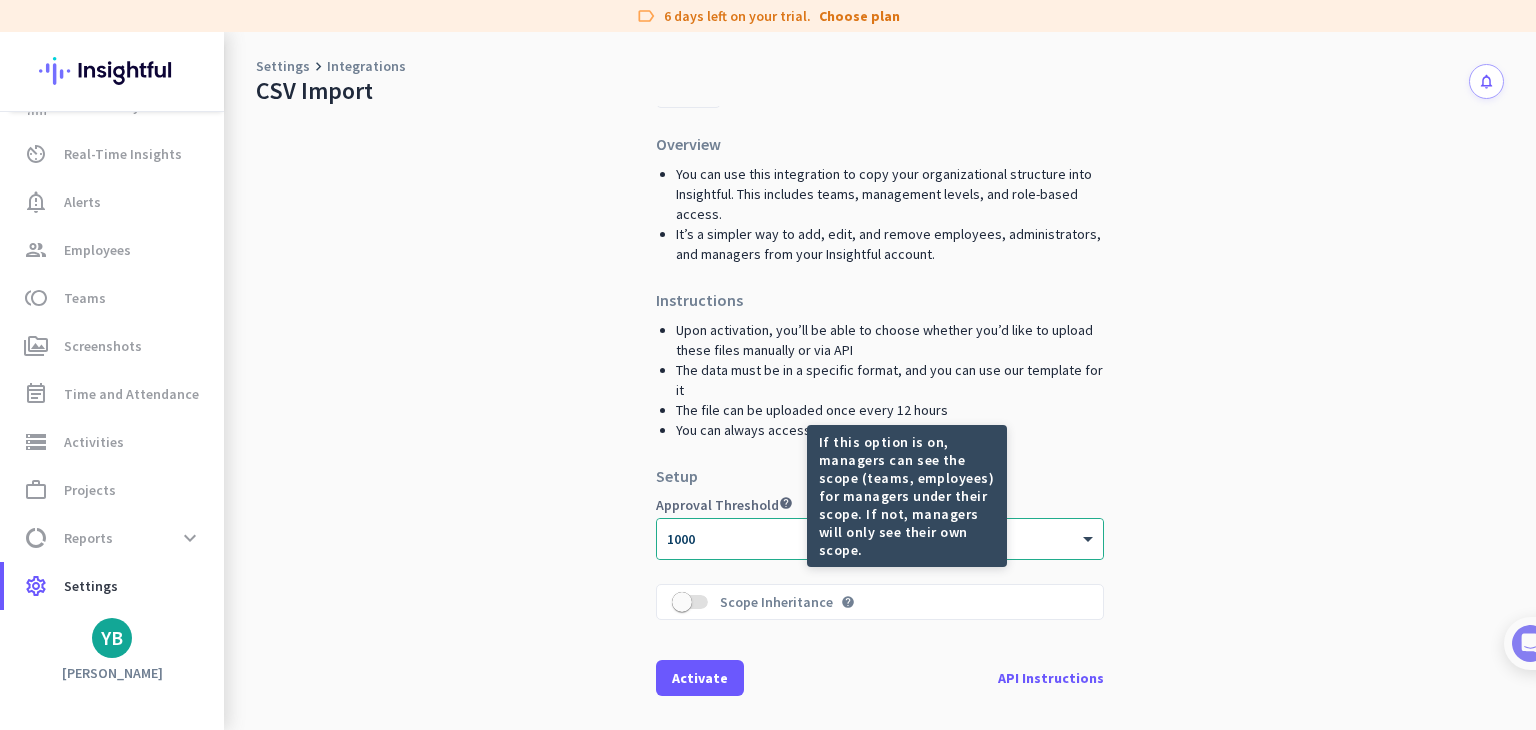 click on "Scope Inheritance  help" at bounding box center (690, 602) 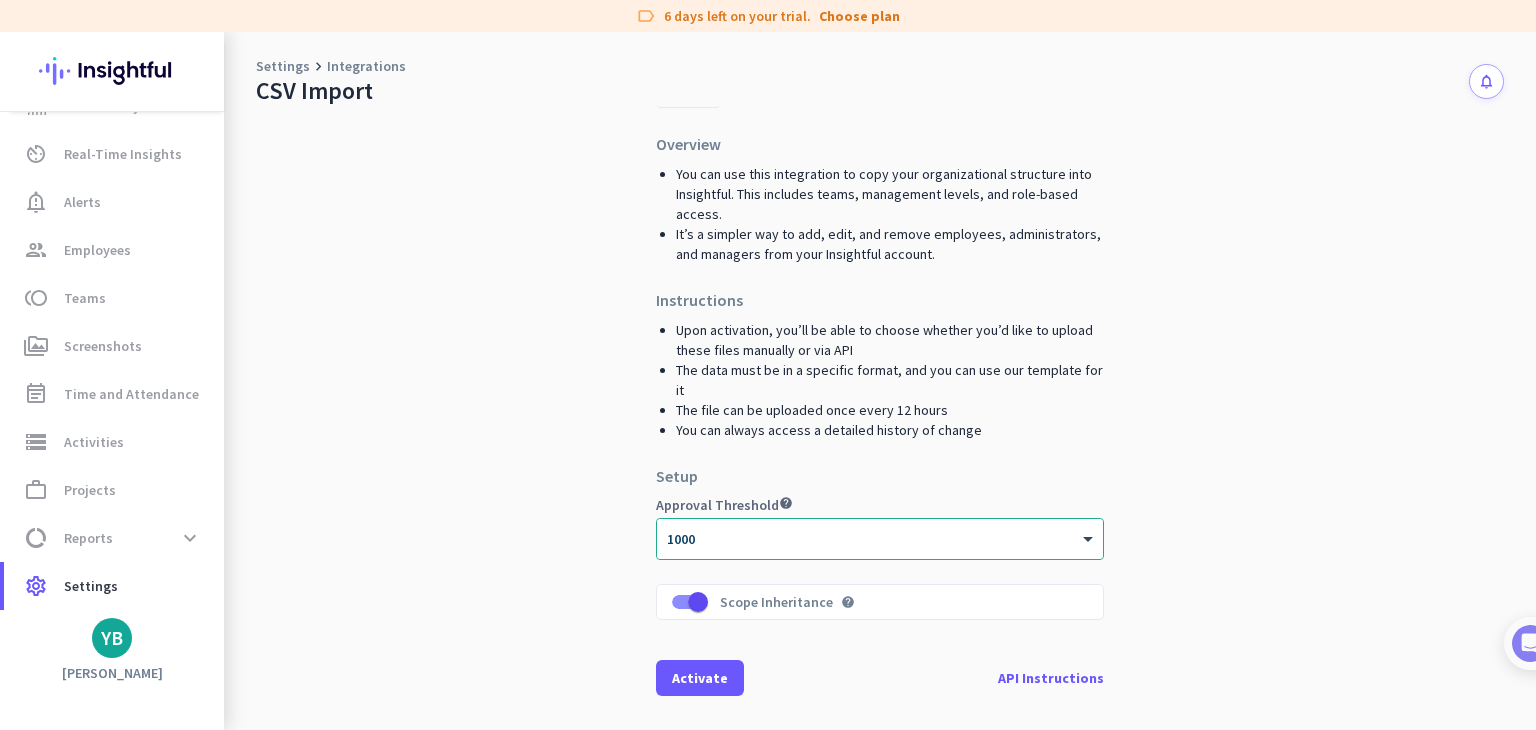 click on "help" at bounding box center [848, 602] 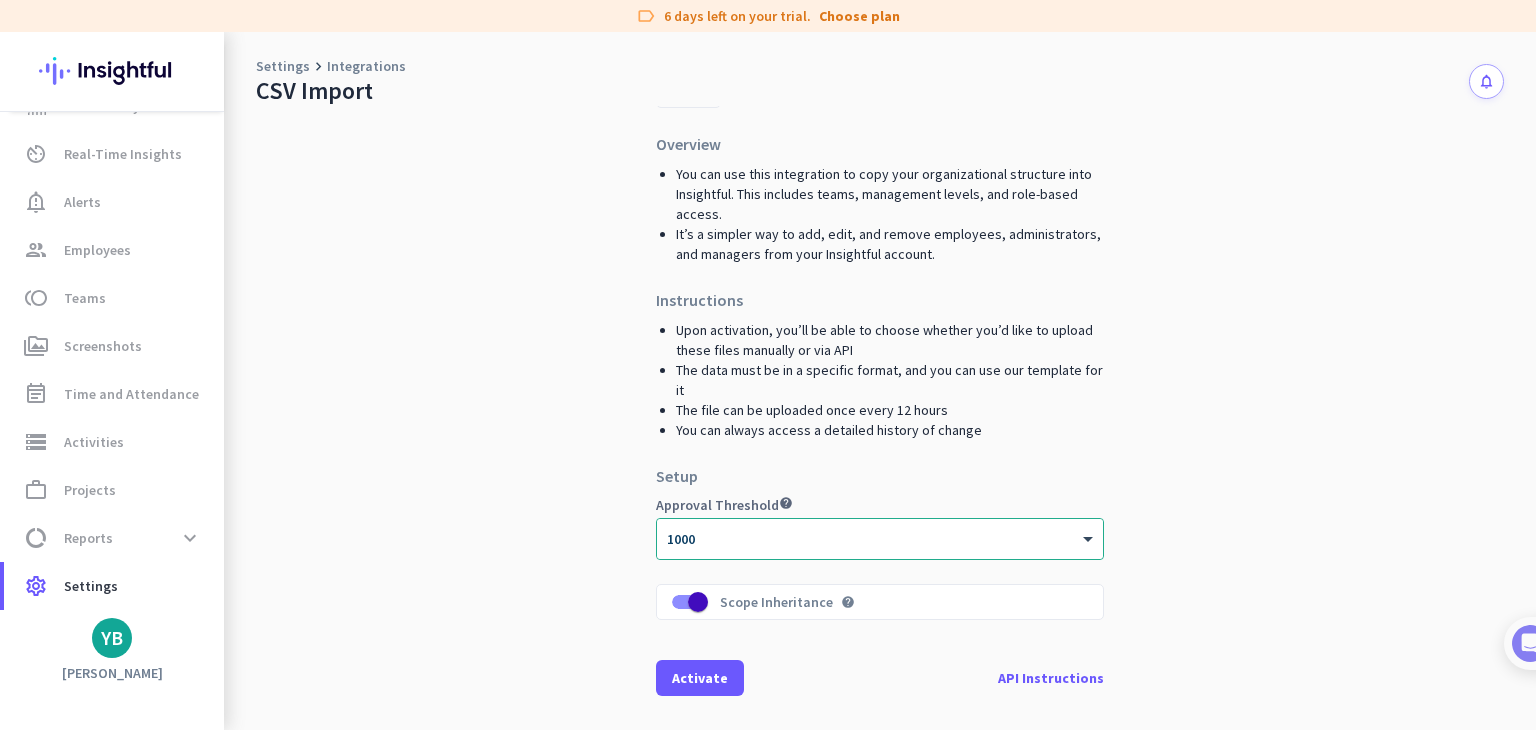 click on "Scope Inheritance  help" at bounding box center [690, 602] 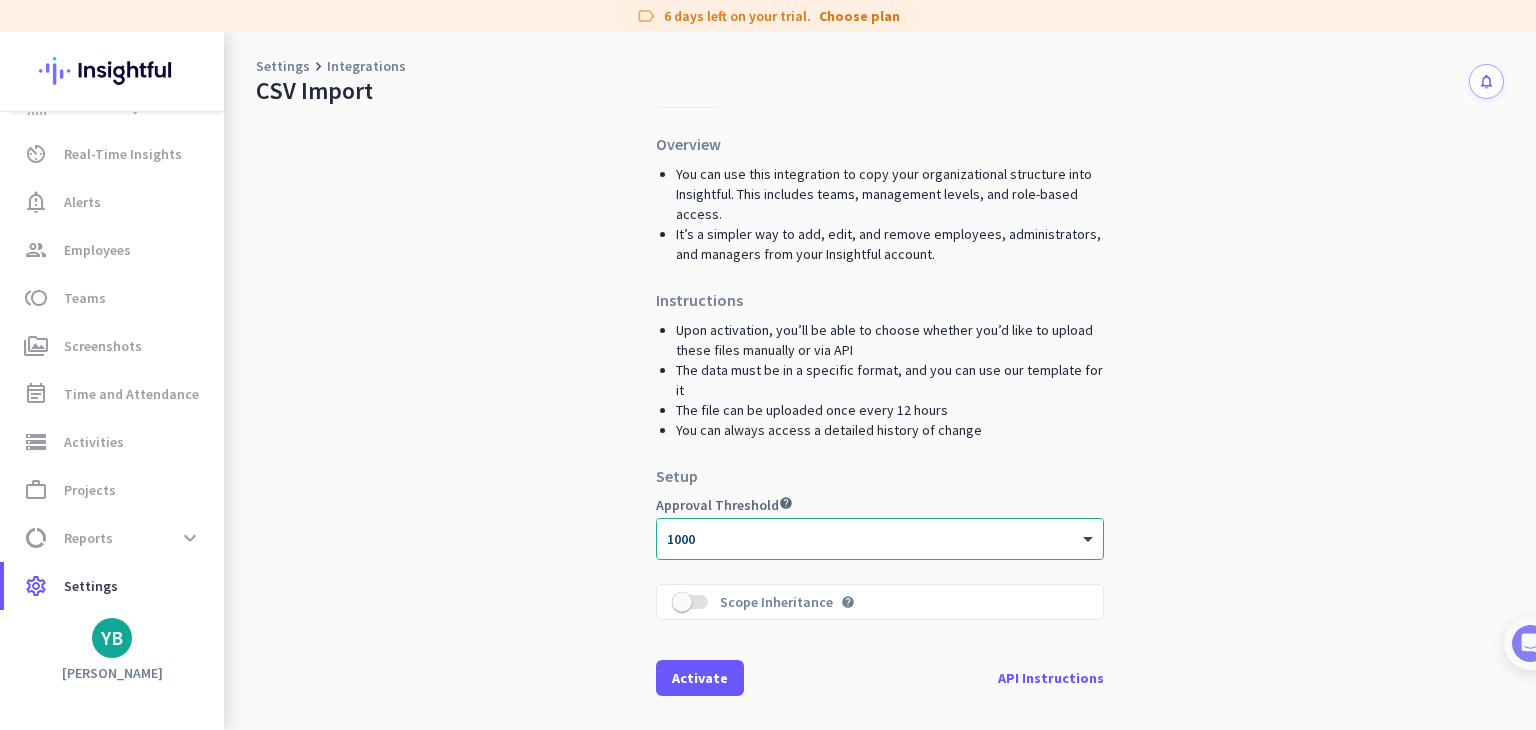 click on "help" at bounding box center (848, 602) 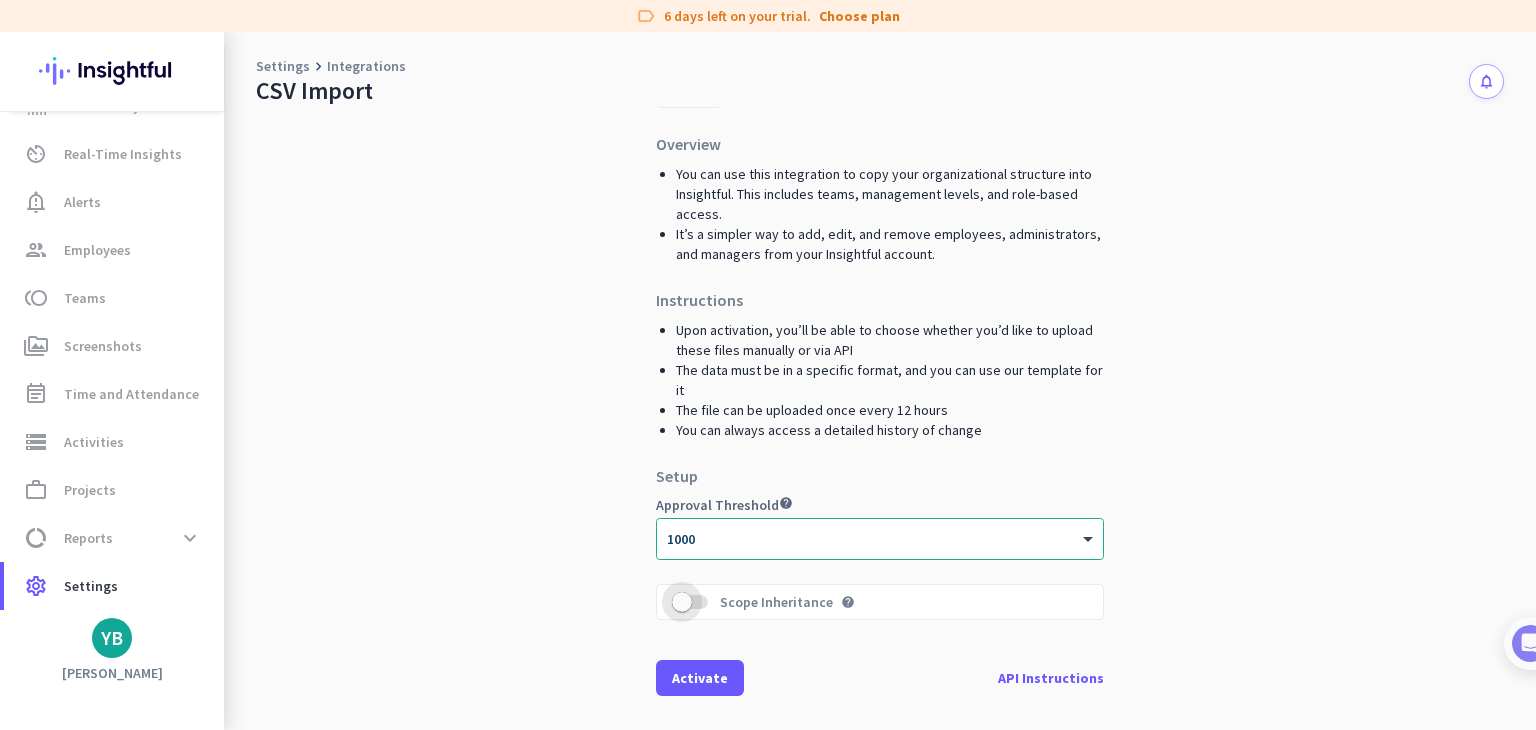 click on "Scope Inheritance  help" at bounding box center (690, 602) 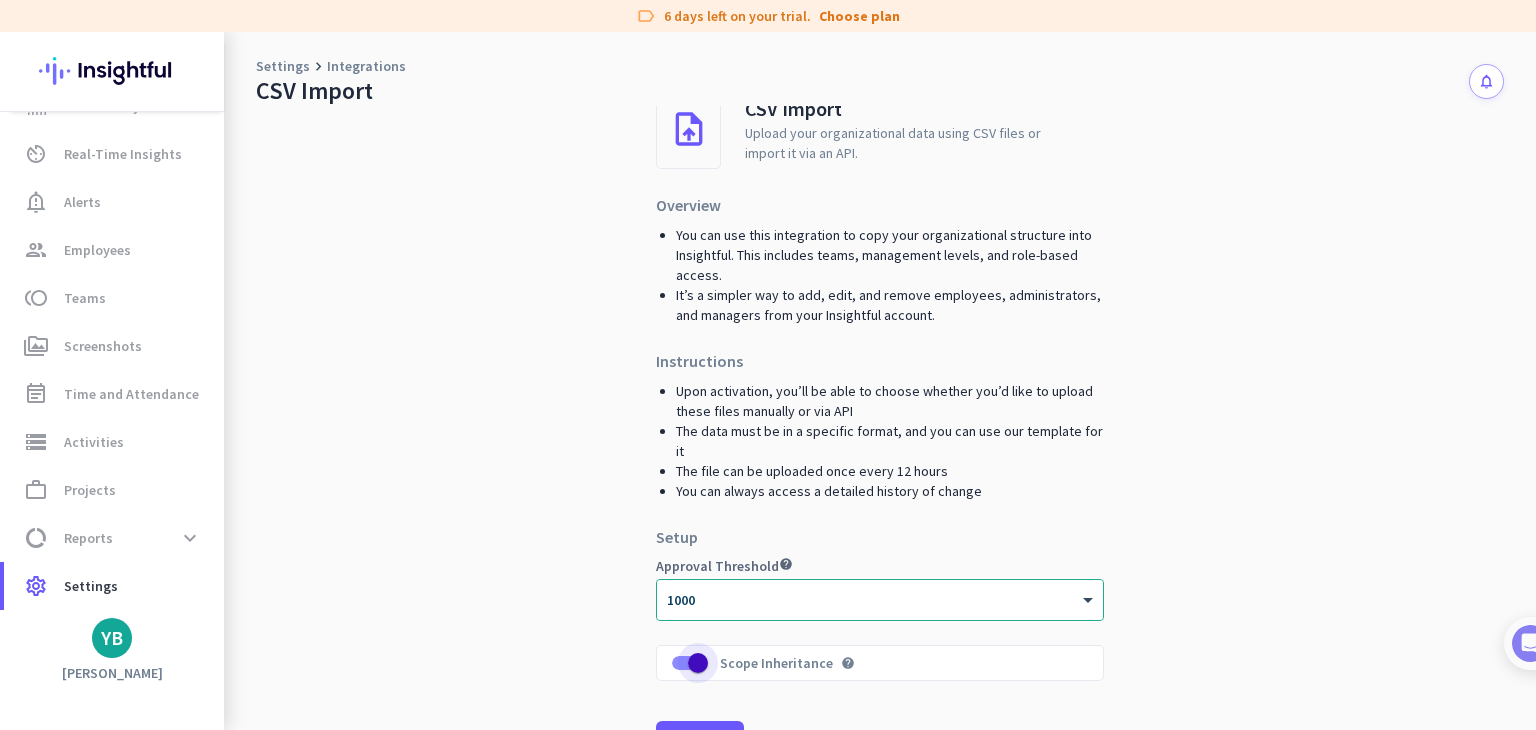scroll, scrollTop: 126, scrollLeft: 0, axis: vertical 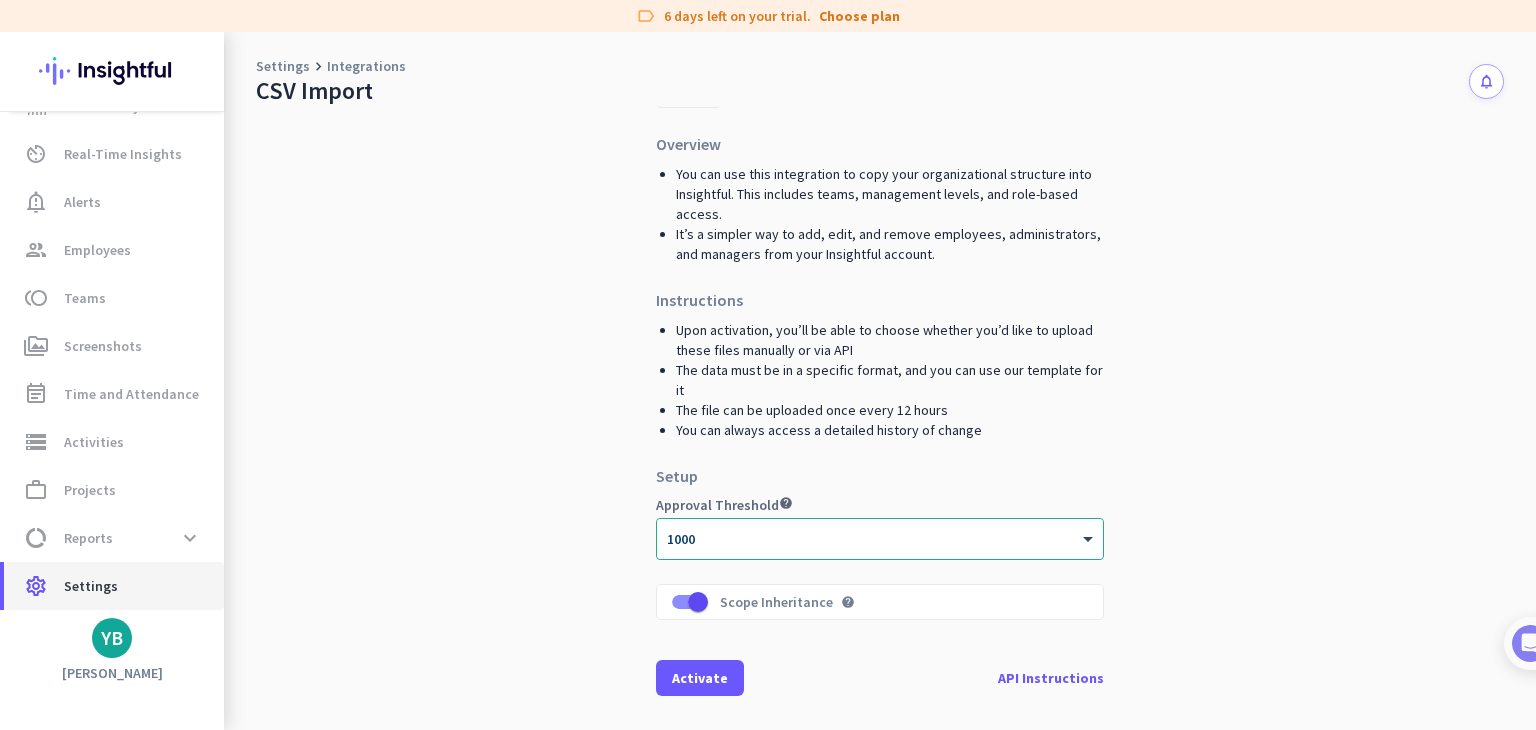 click on "Settings" 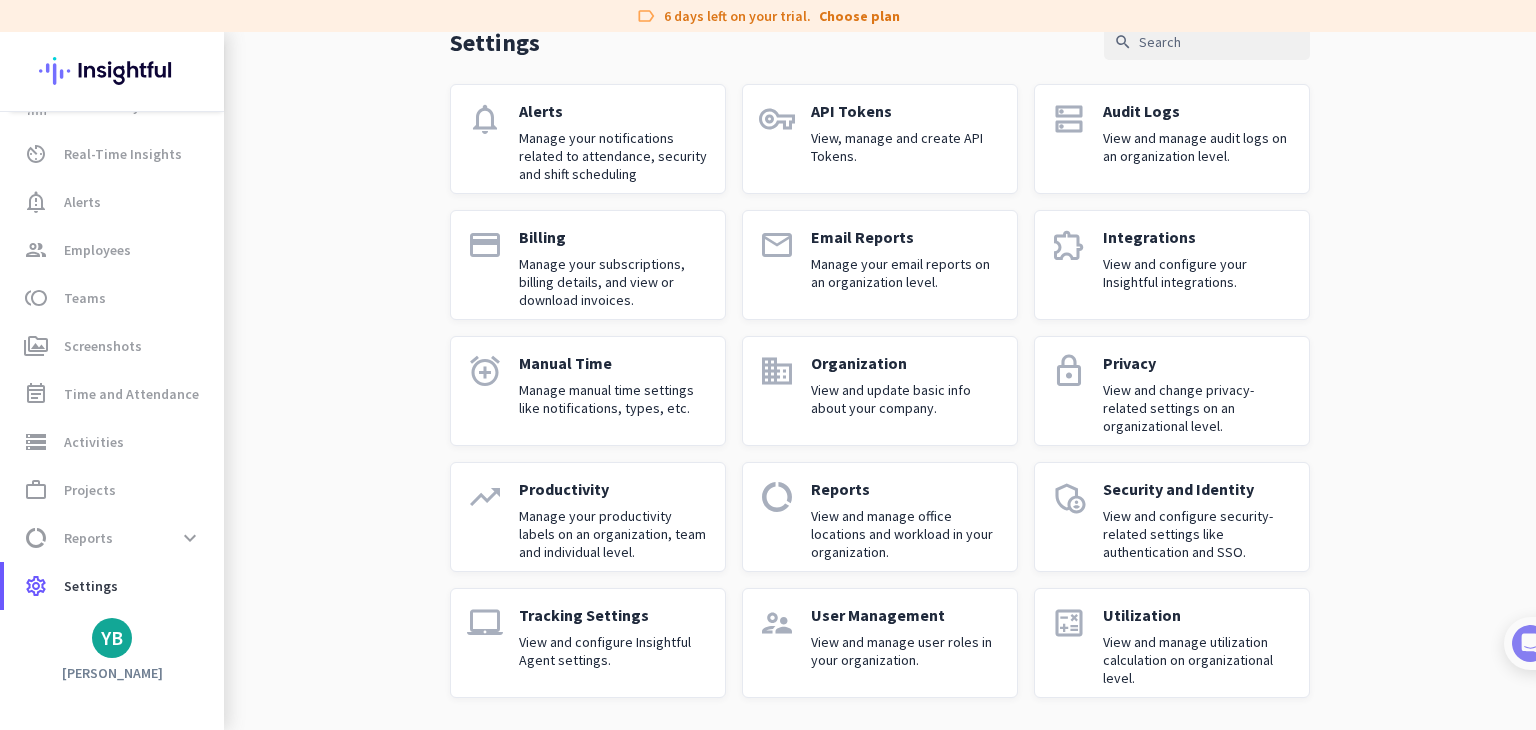 click on "Organization" 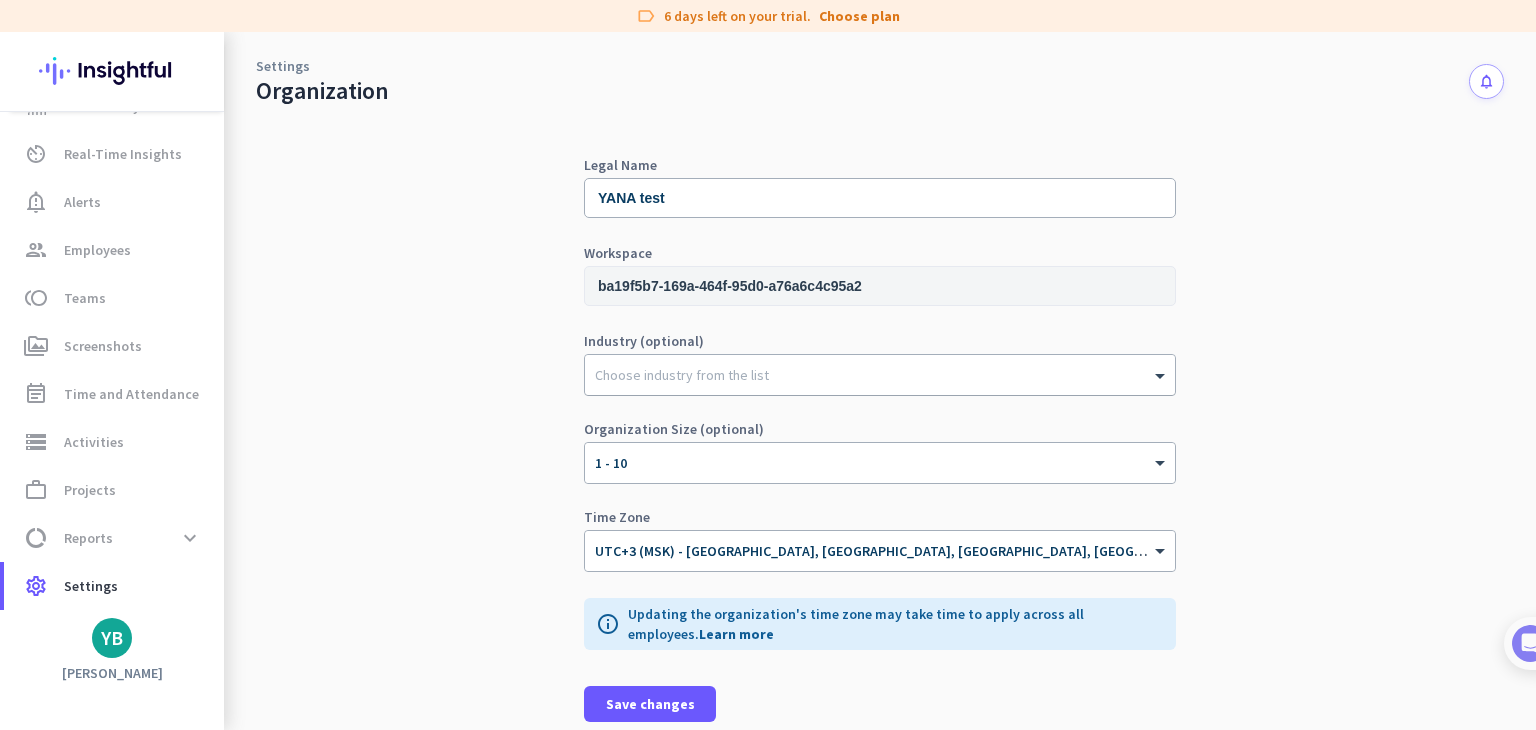scroll, scrollTop: 44, scrollLeft: 0, axis: vertical 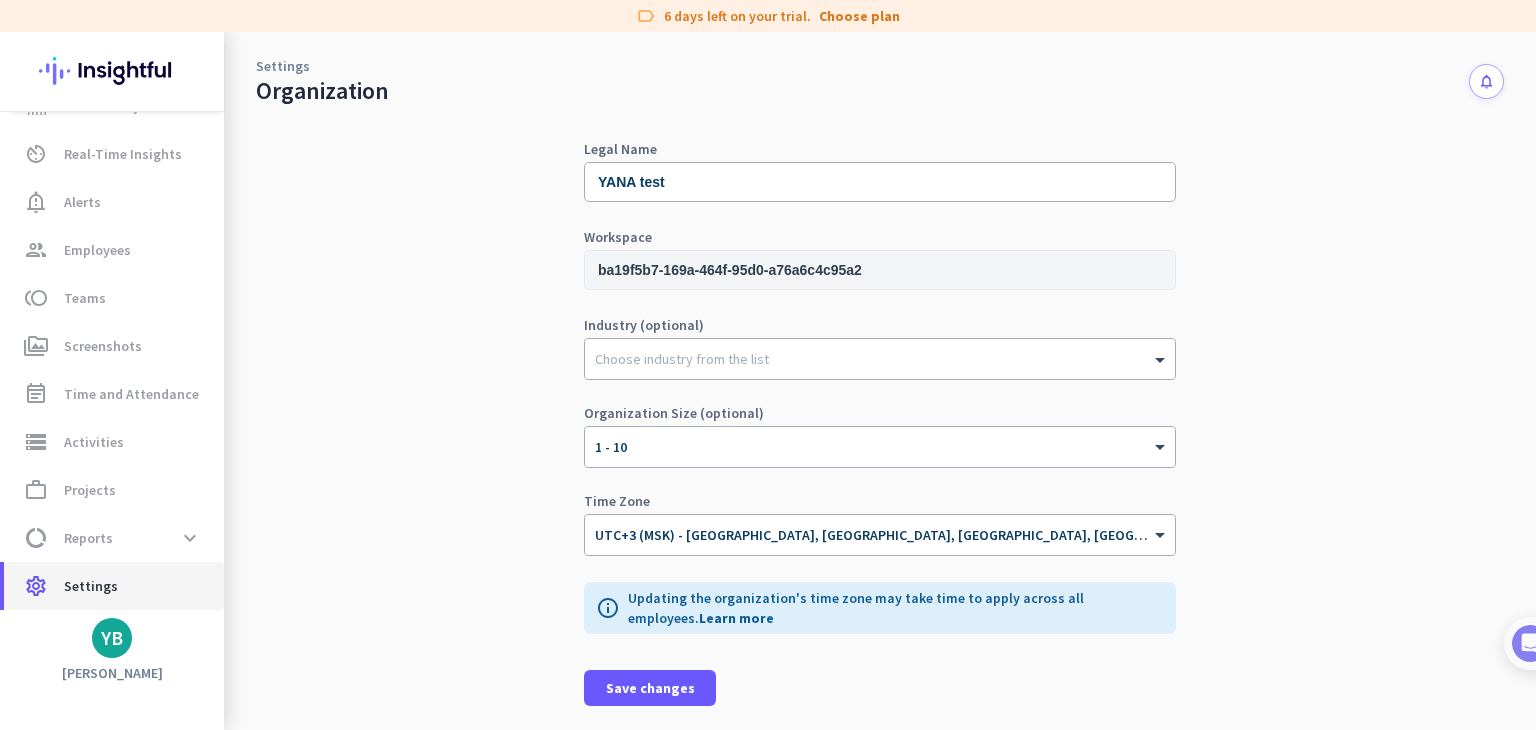 click on "Settings" 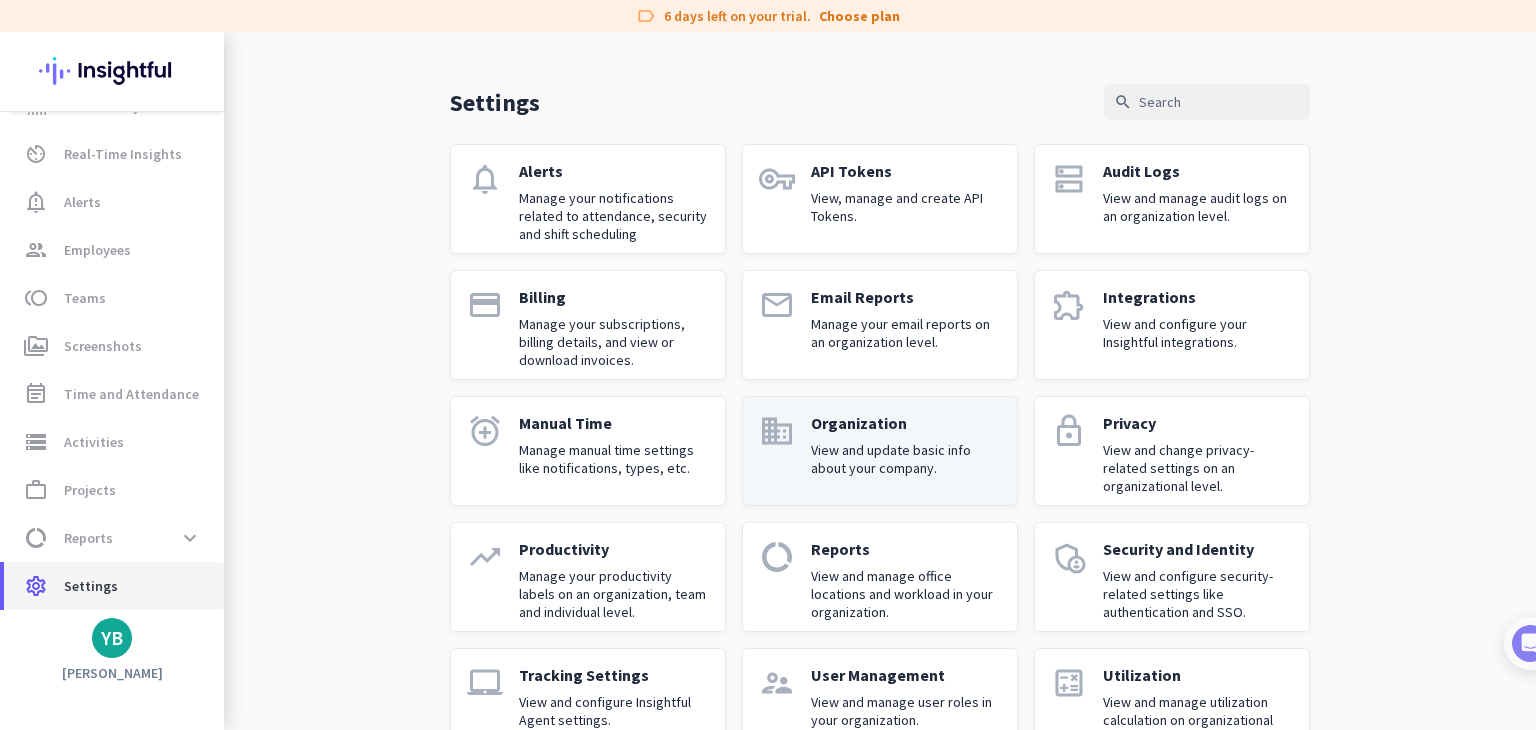 scroll, scrollTop: 104, scrollLeft: 0, axis: vertical 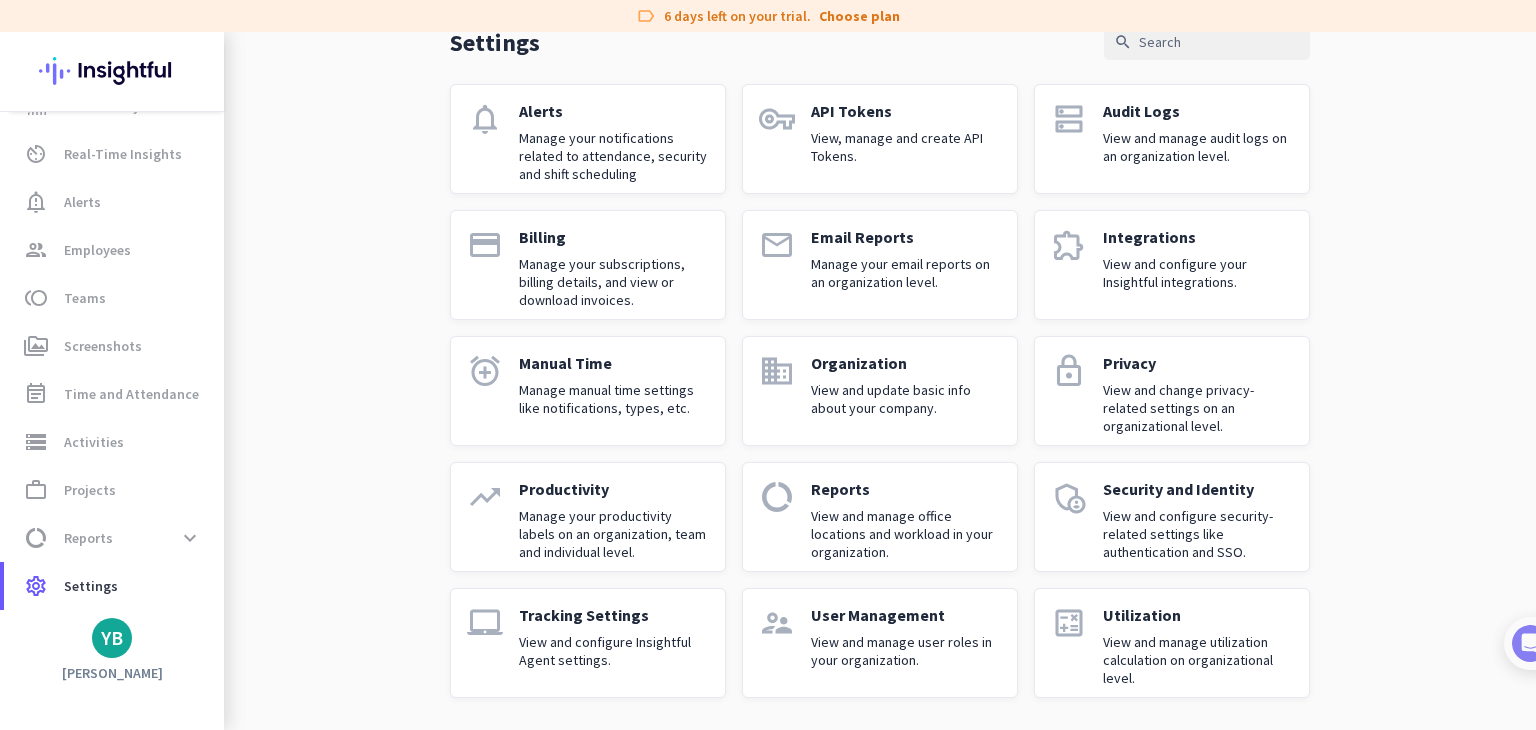 click on "View and manage user roles in your organization." 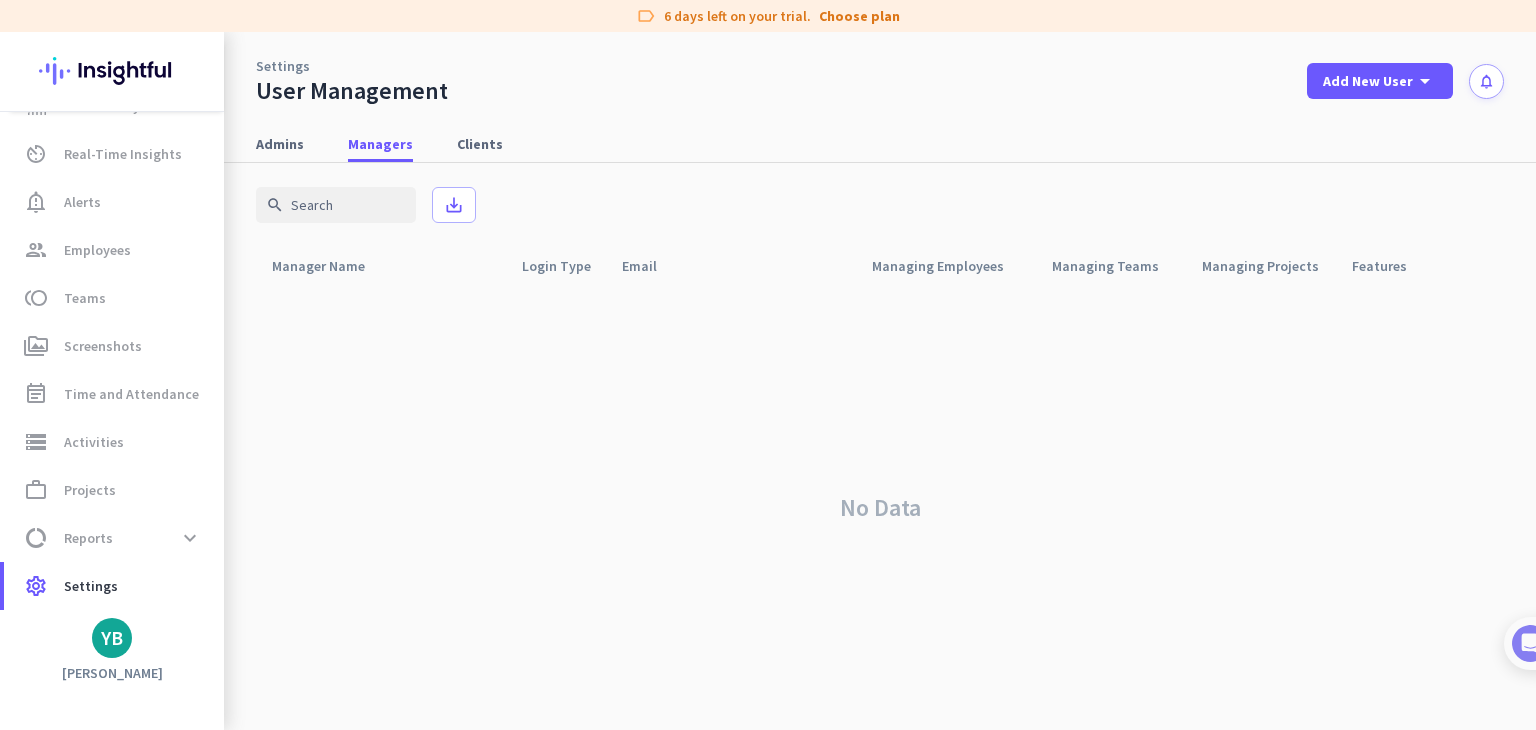 scroll, scrollTop: 0, scrollLeft: 0, axis: both 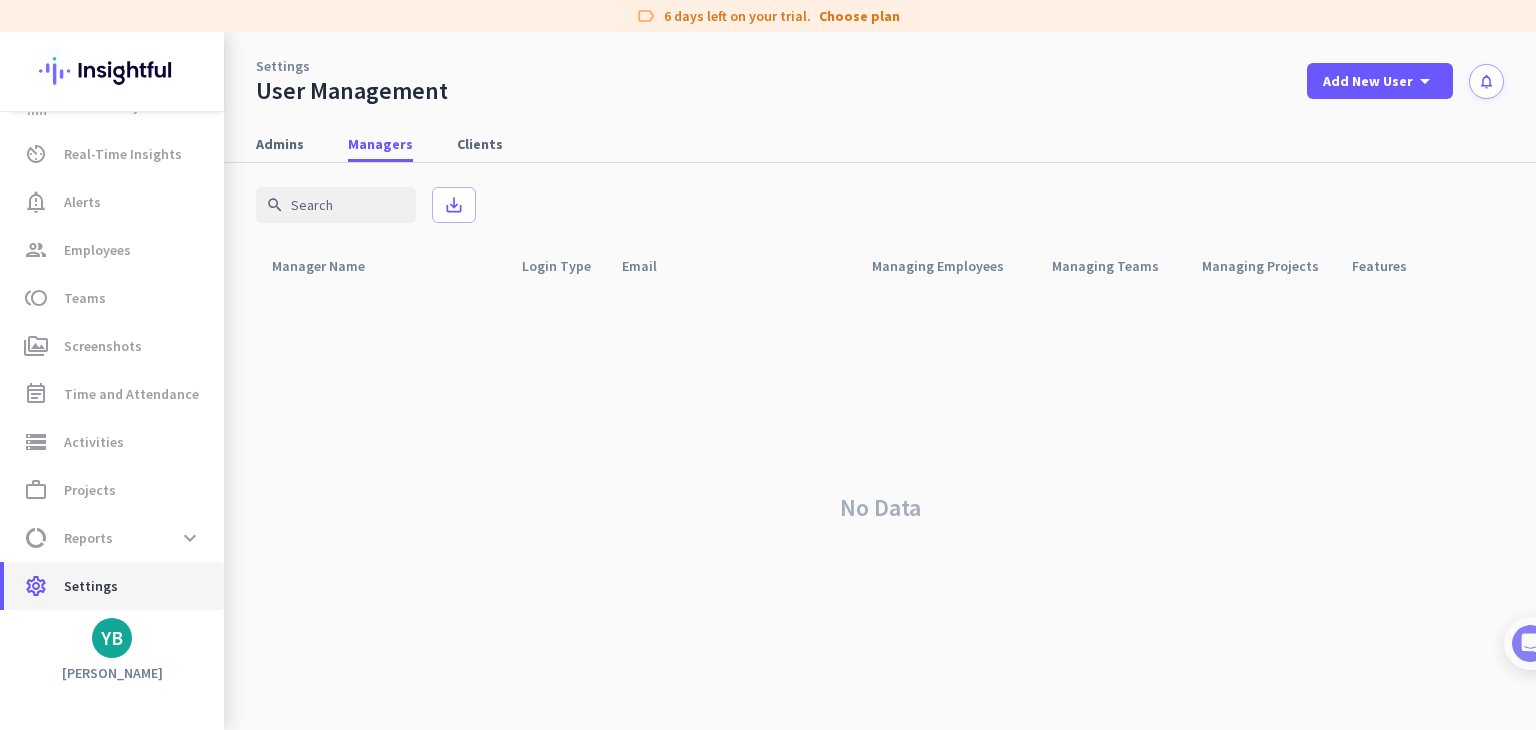 click on "settings  Settings" 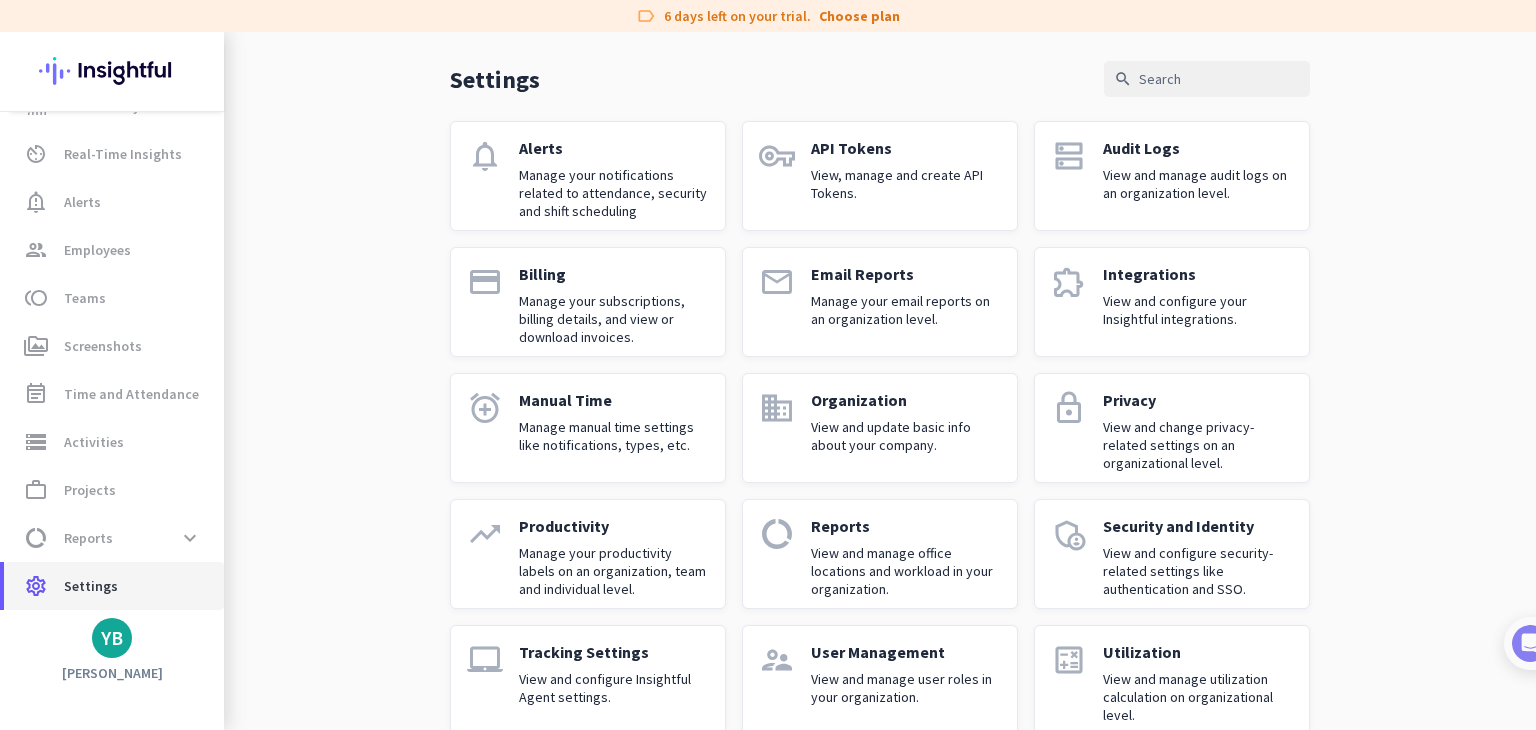 scroll, scrollTop: 100, scrollLeft: 0, axis: vertical 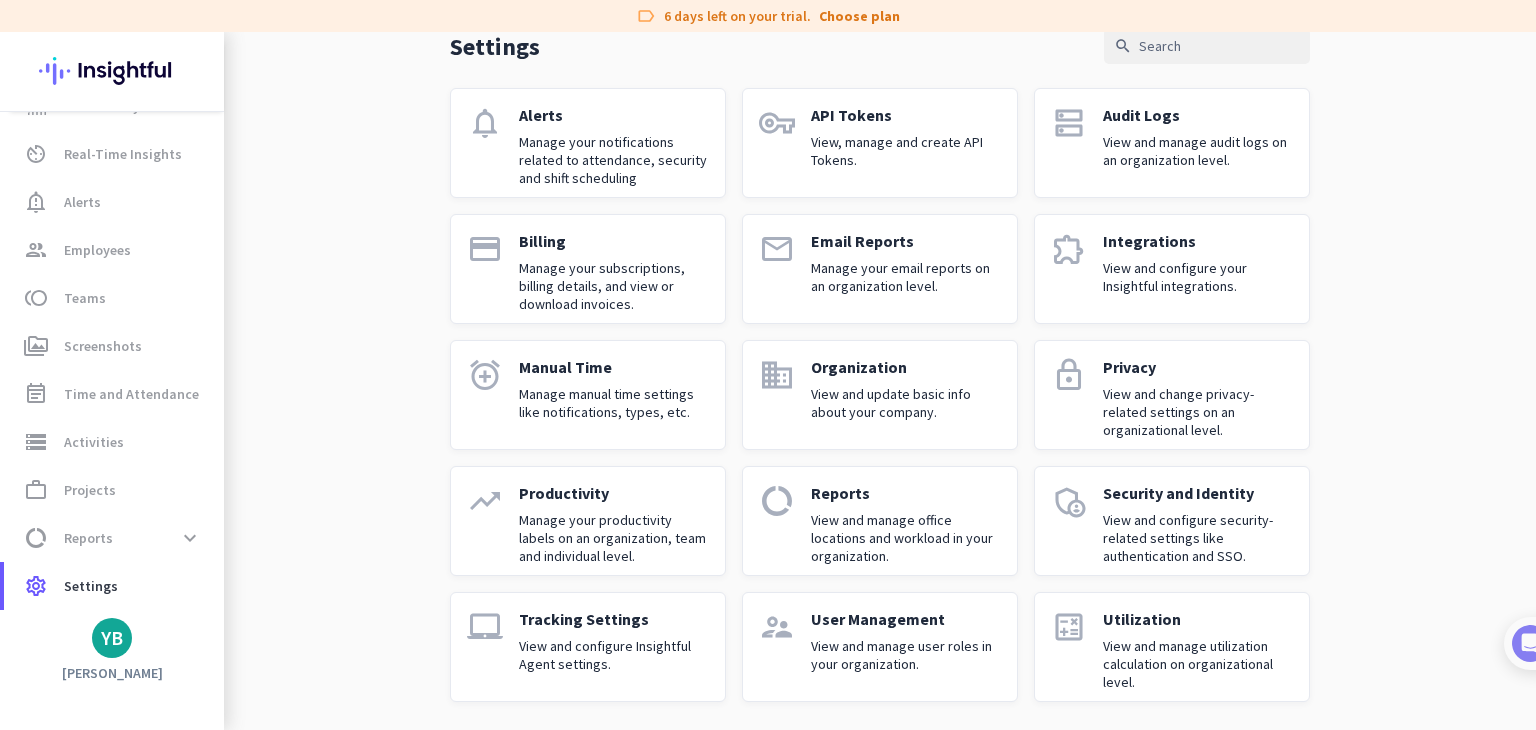 click on "View and manage audit logs on an organization level." 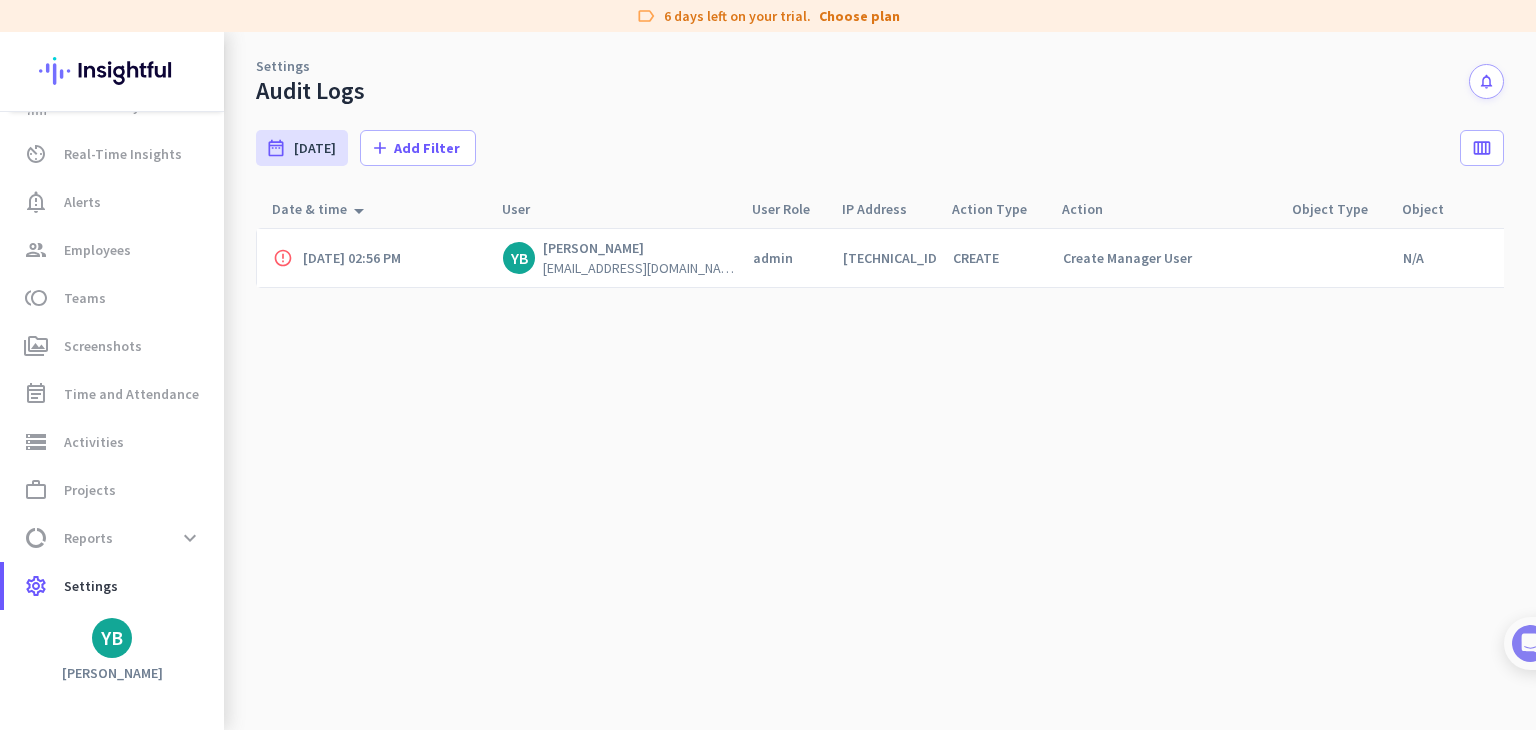 scroll, scrollTop: 0, scrollLeft: 0, axis: both 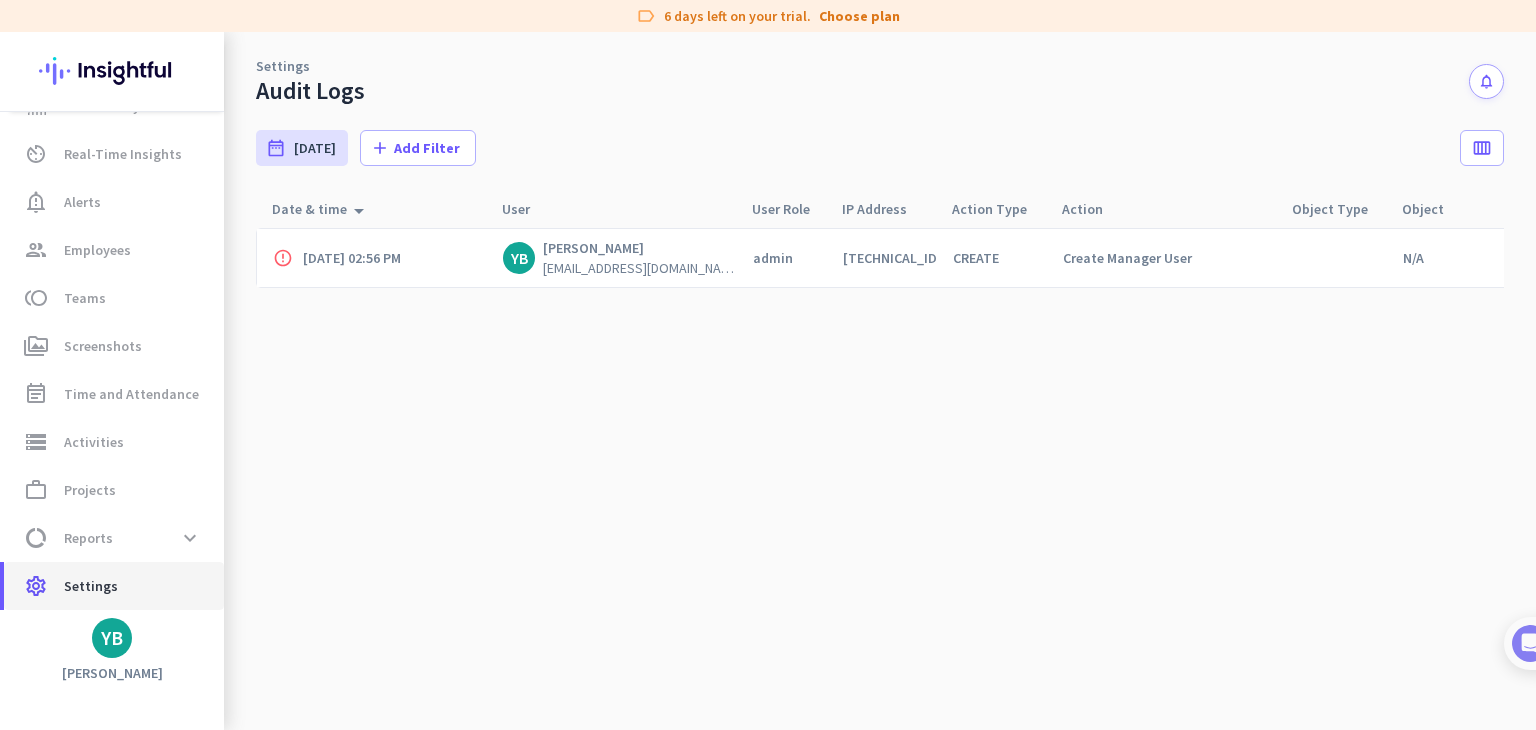 click on "settings  Settings" 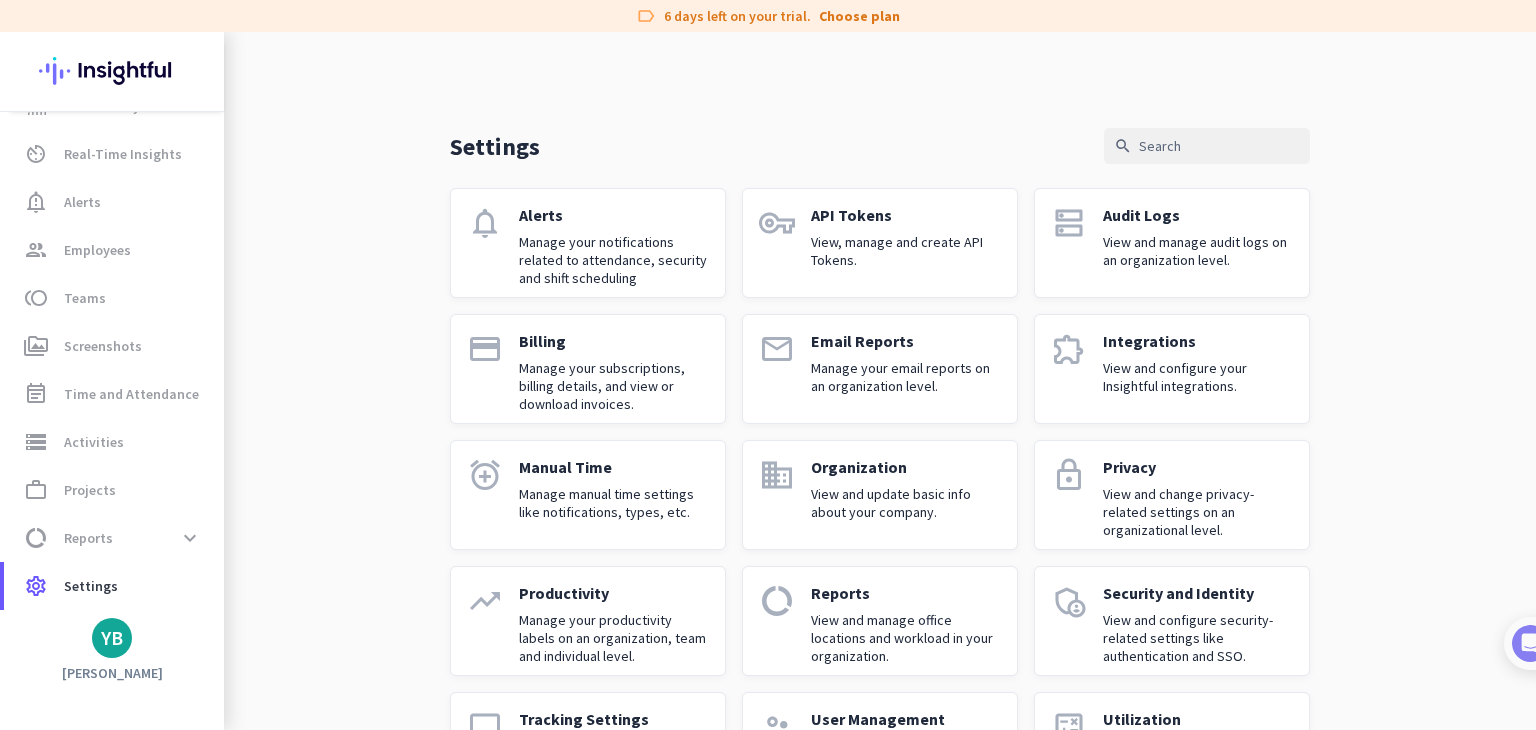 click on "API Tokens" 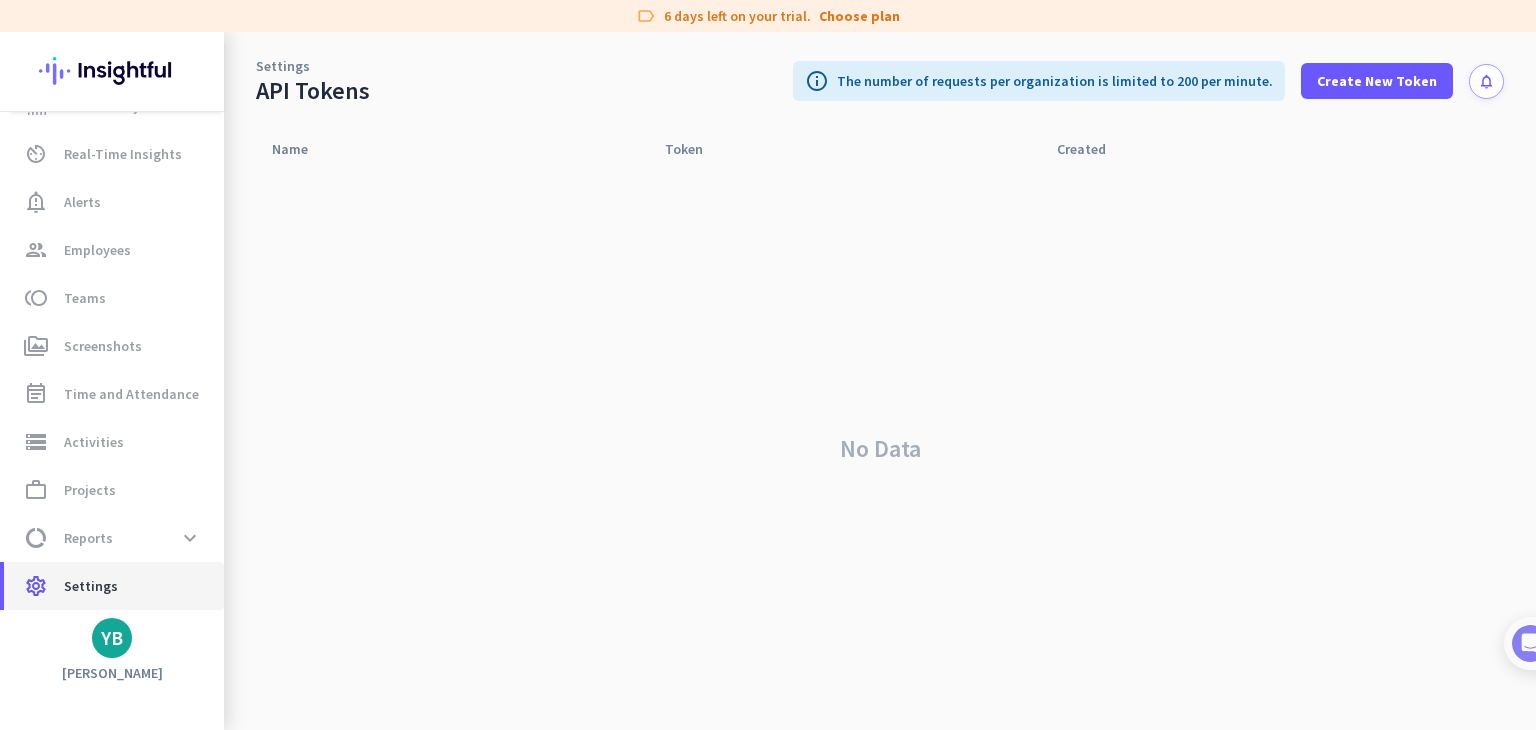 click on "Settings" 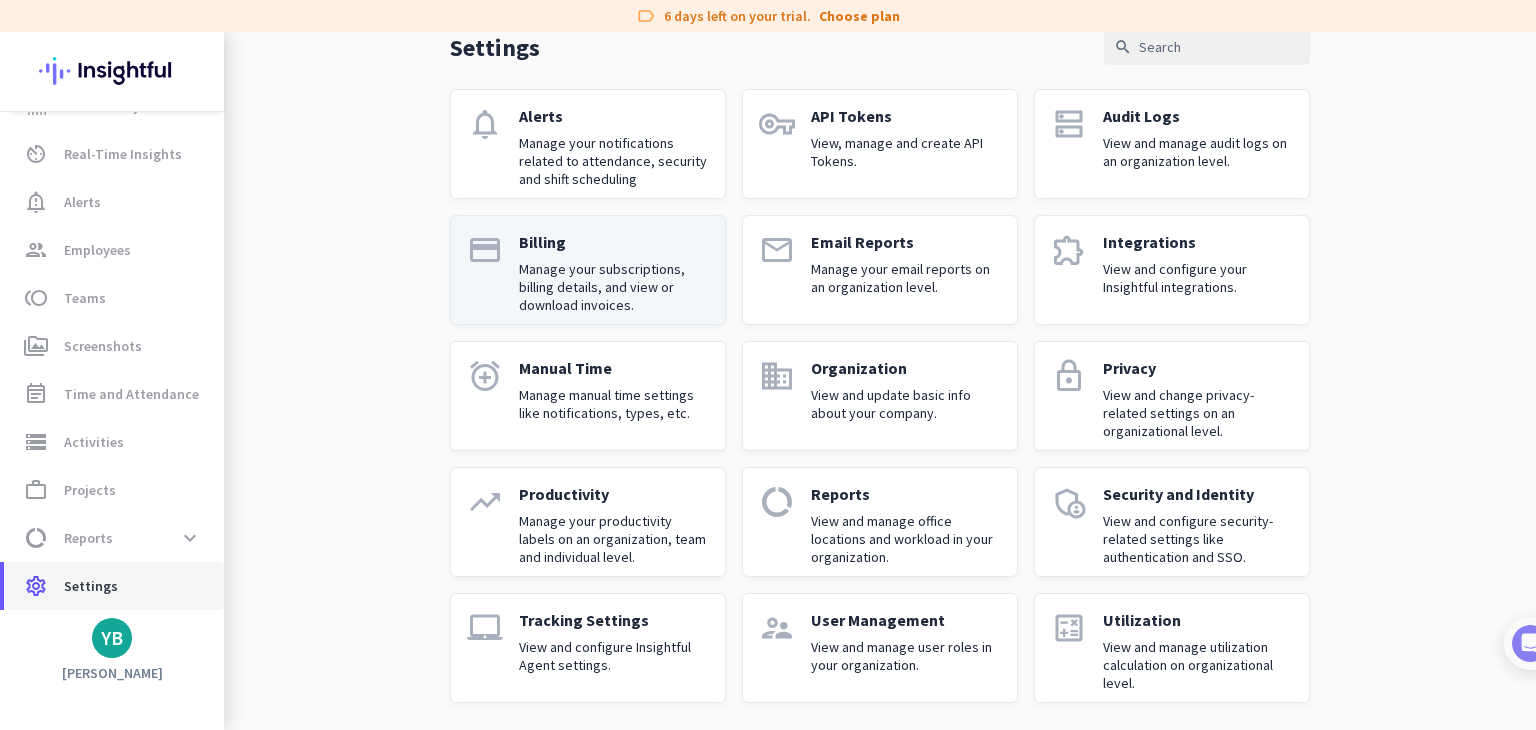 scroll, scrollTop: 100, scrollLeft: 0, axis: vertical 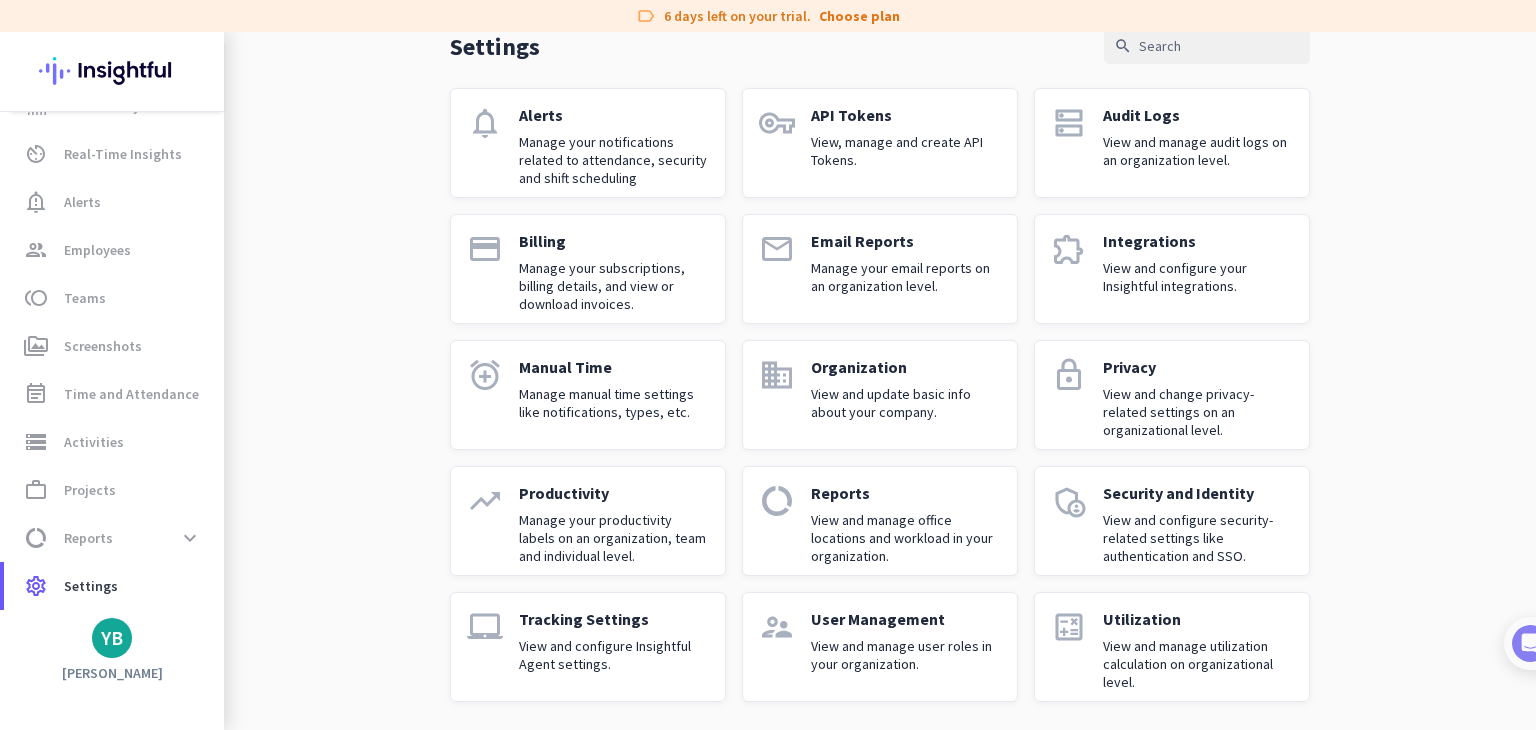 click on "Security and Identity" 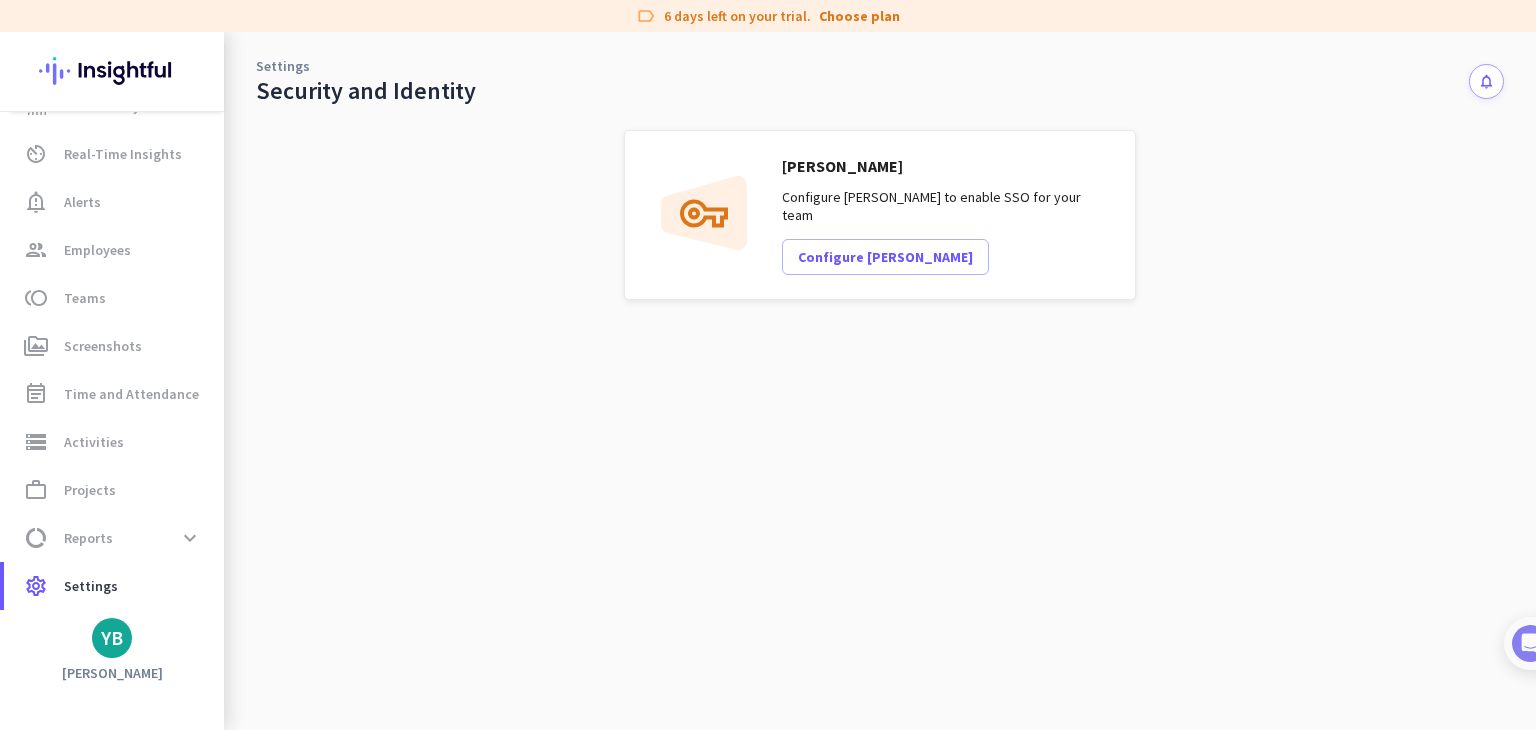 scroll, scrollTop: 0, scrollLeft: 0, axis: both 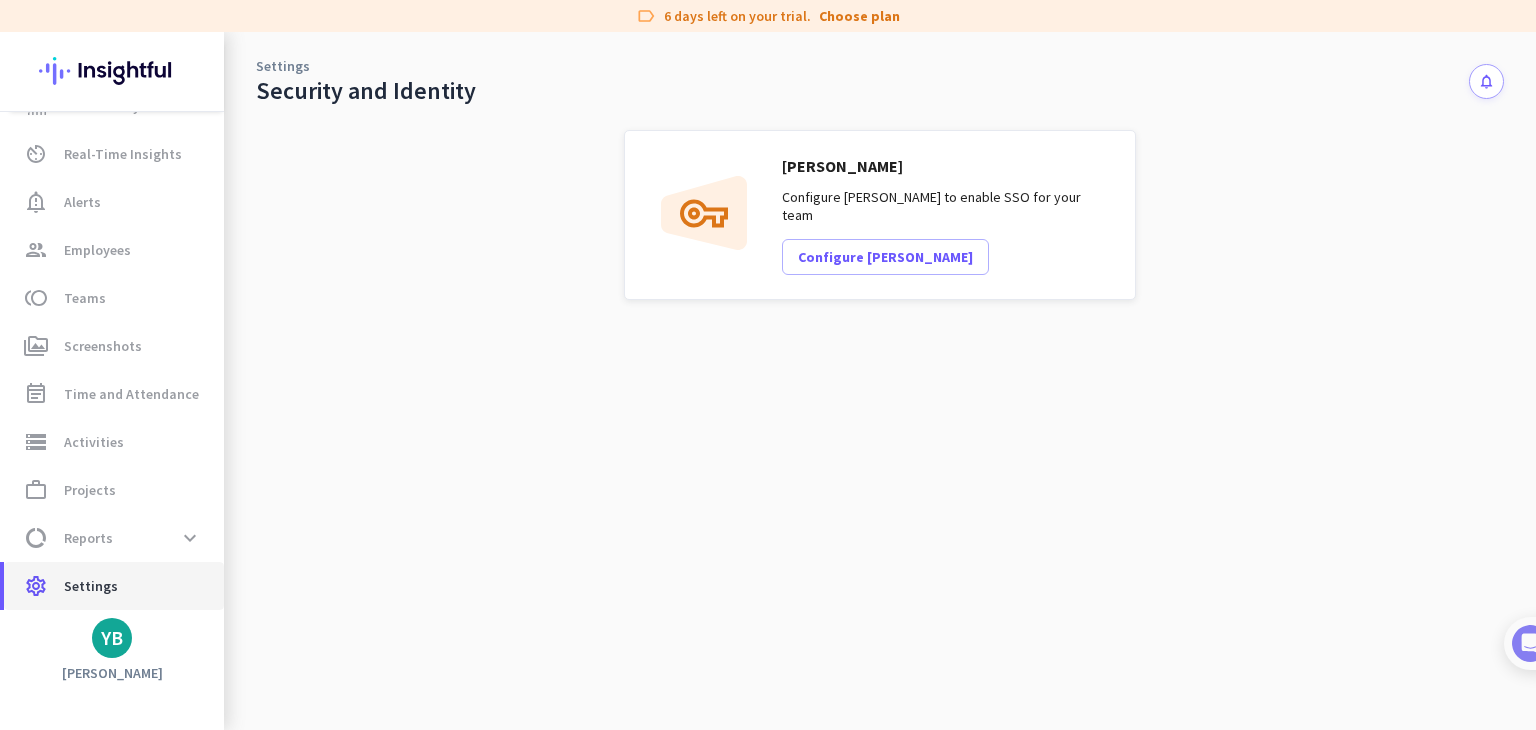click on "settings  Settings" 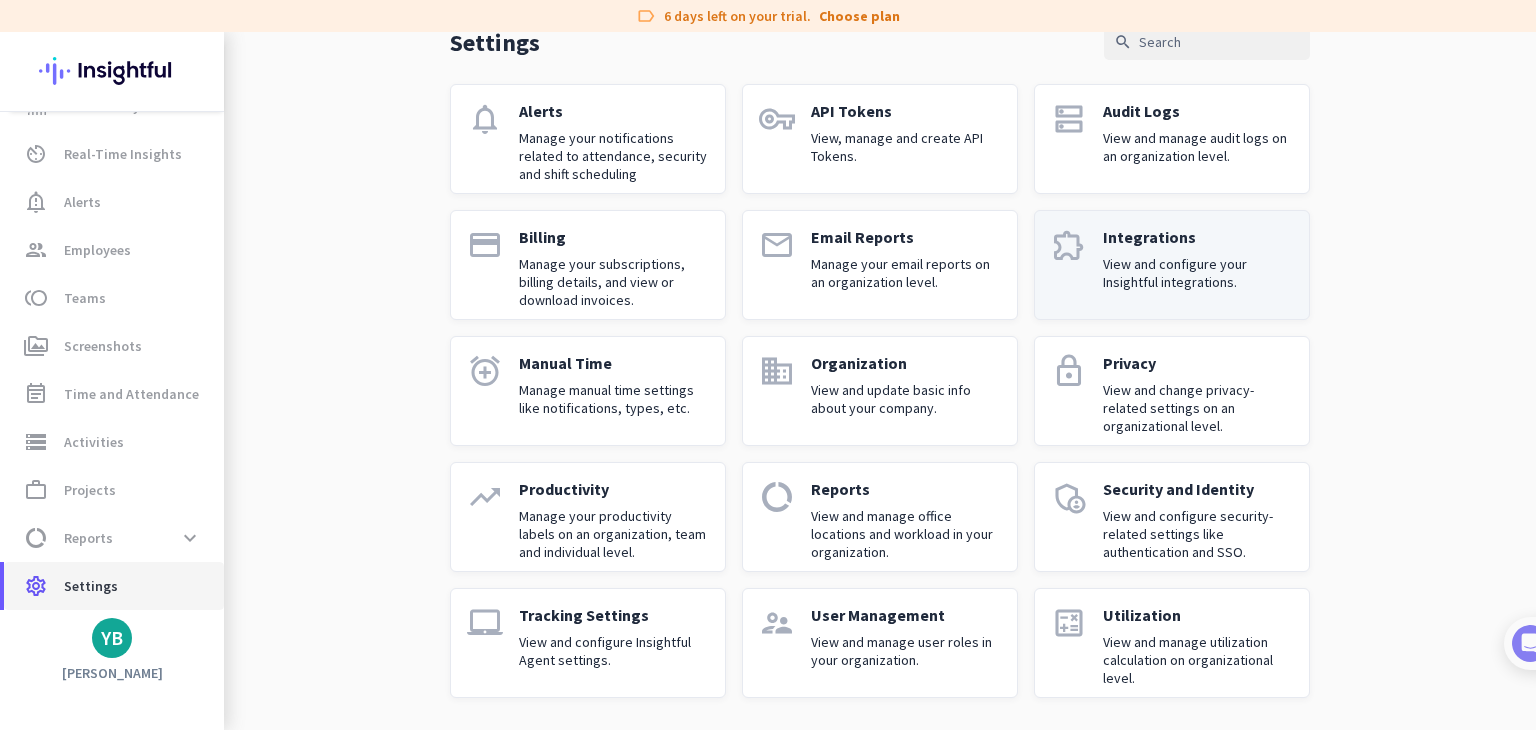 scroll, scrollTop: 104, scrollLeft: 0, axis: vertical 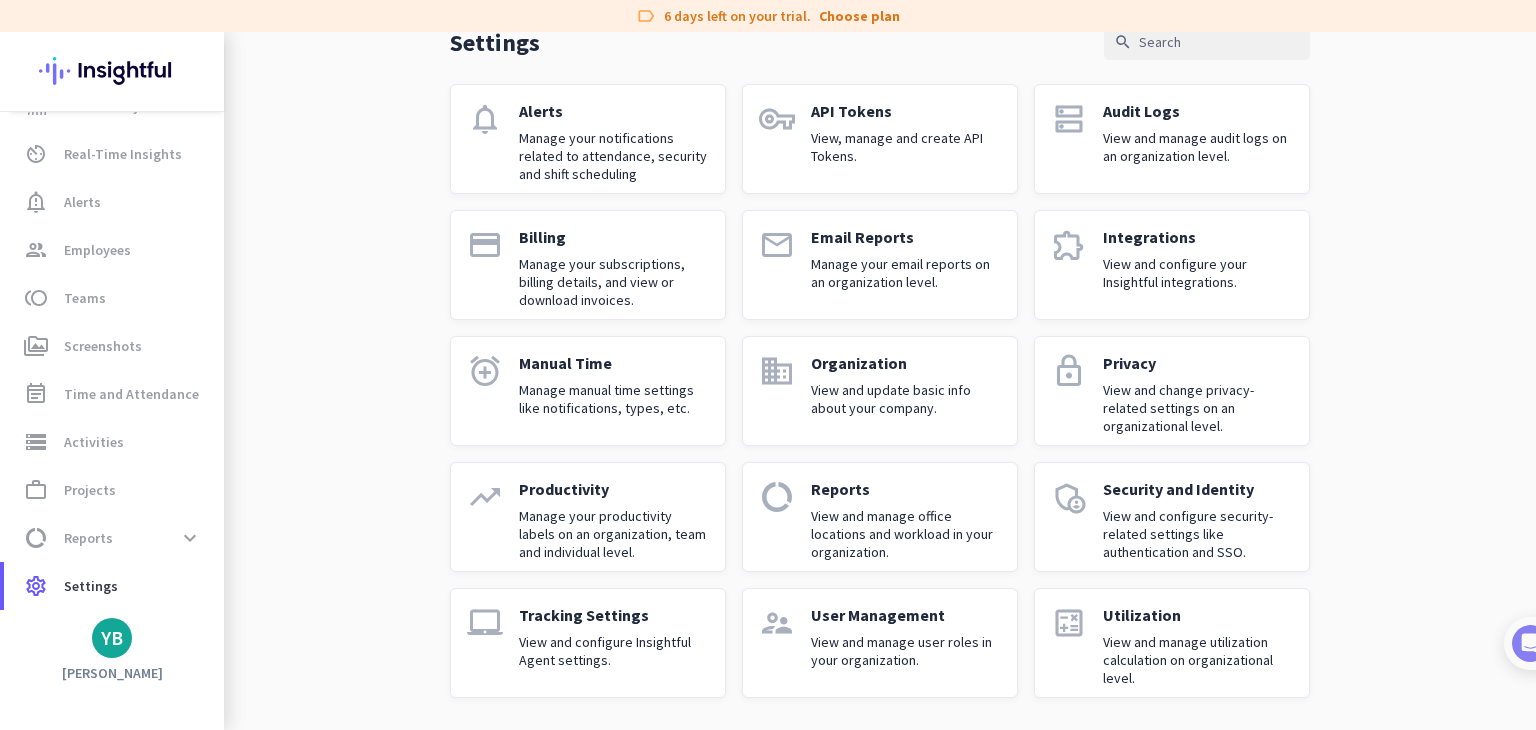 click on "View and configure Insightful Agent settings." 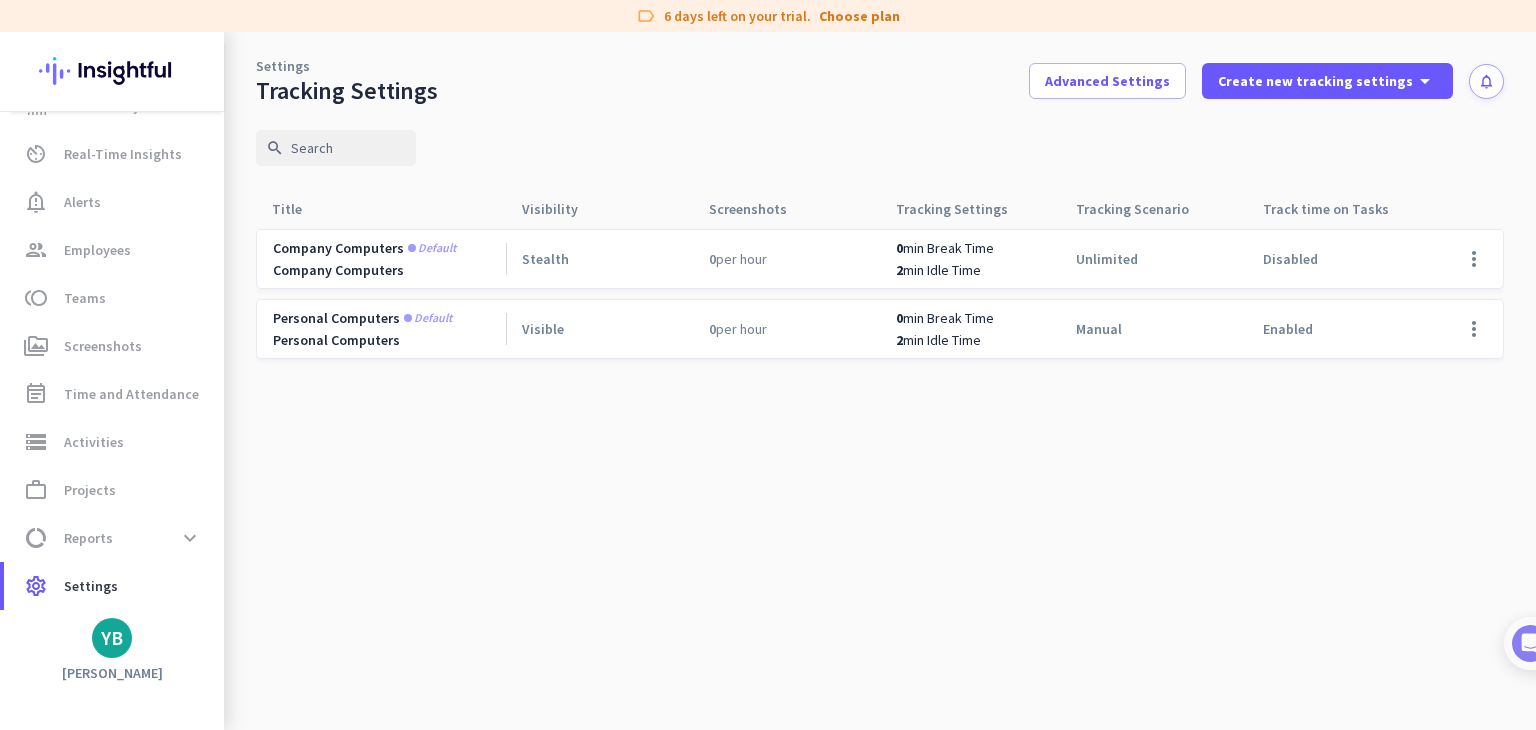 scroll, scrollTop: 0, scrollLeft: 0, axis: both 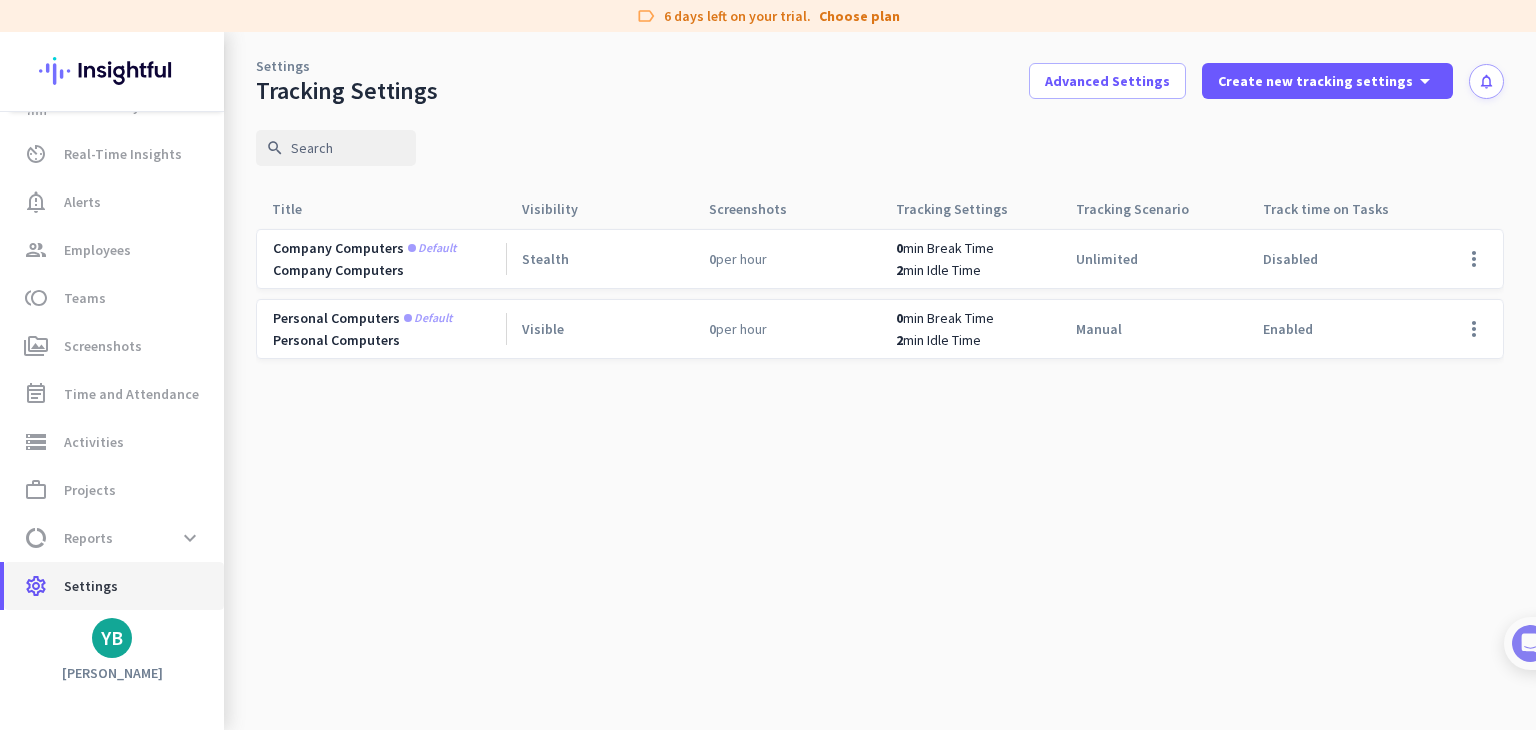 click on "Settings" 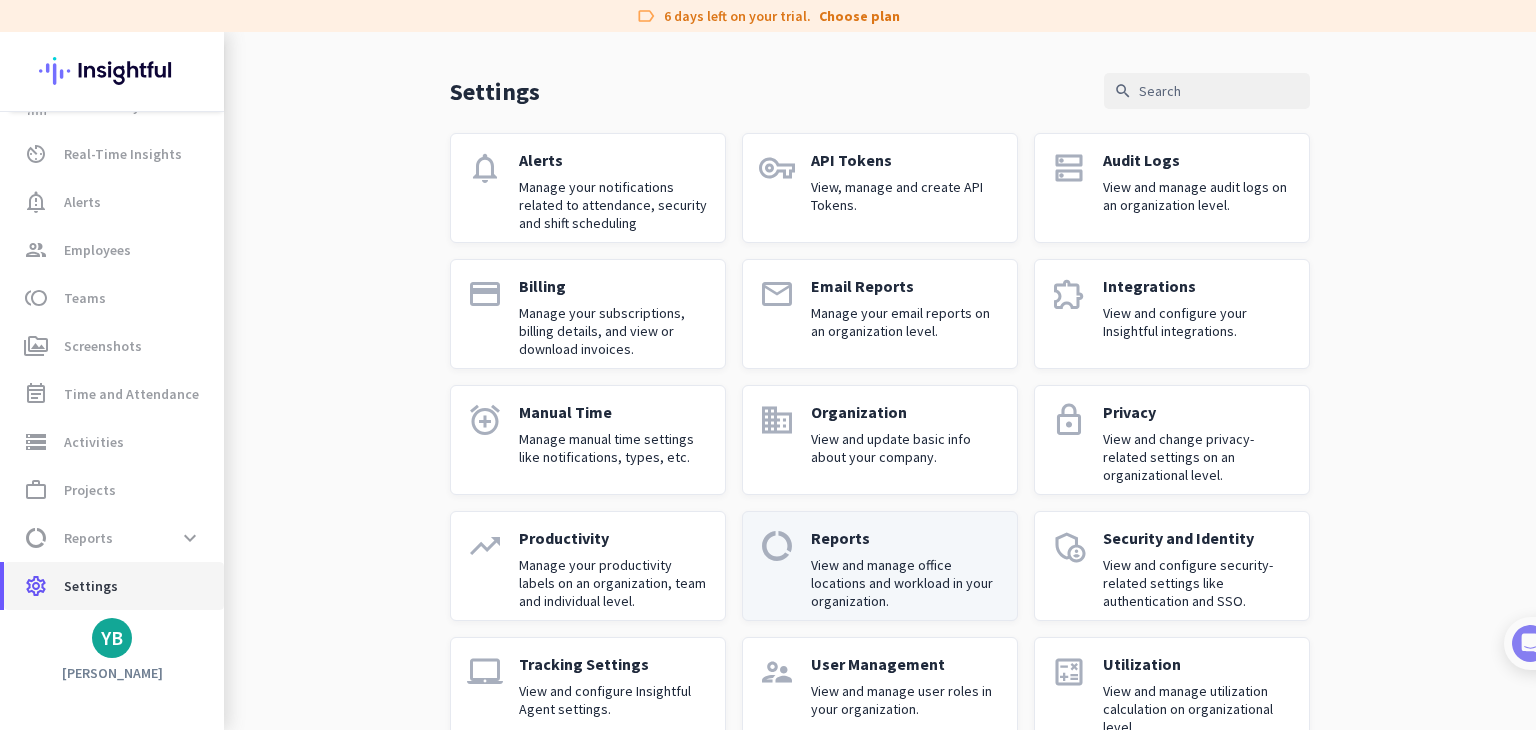 scroll, scrollTop: 104, scrollLeft: 0, axis: vertical 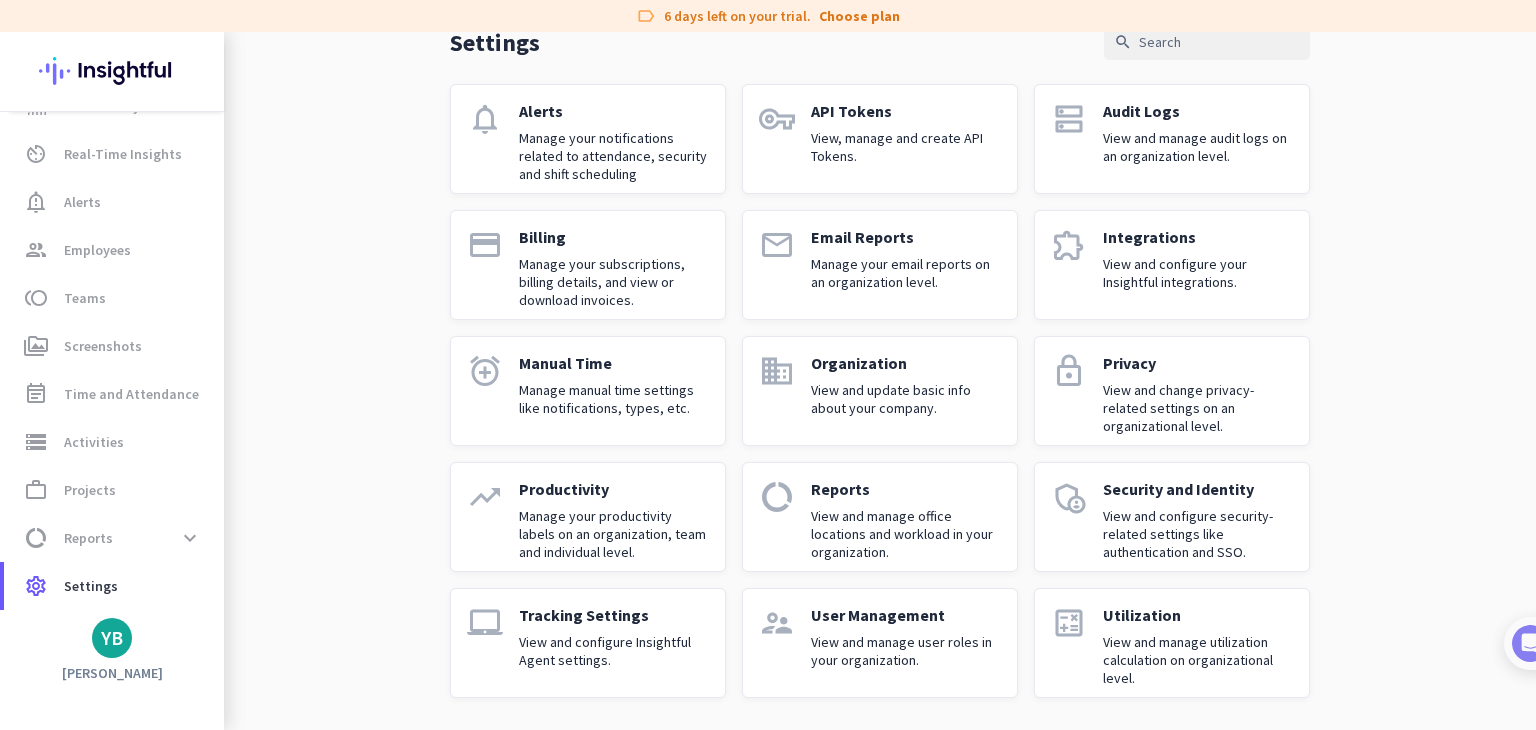 click on "View and manage user roles in your organization." 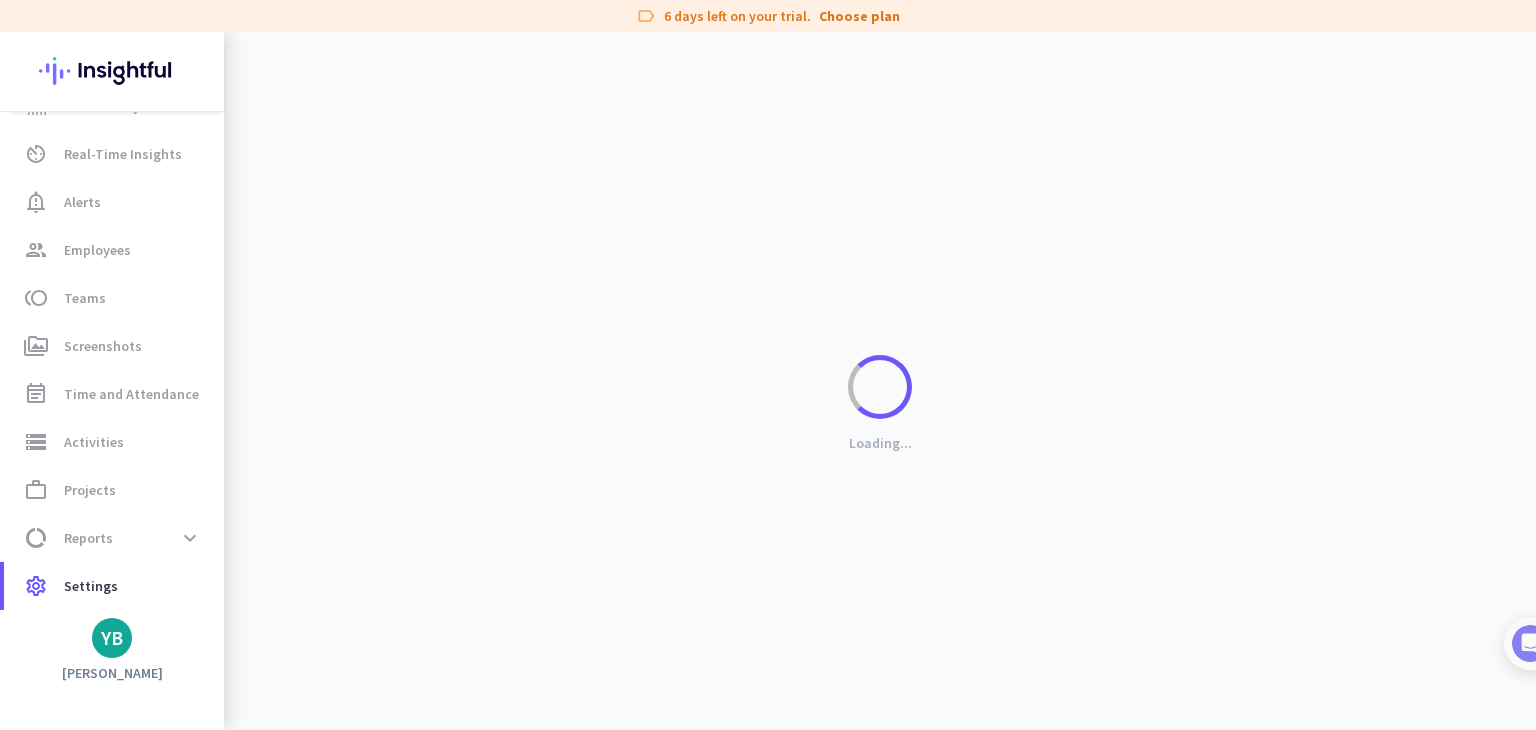 scroll, scrollTop: 0, scrollLeft: 0, axis: both 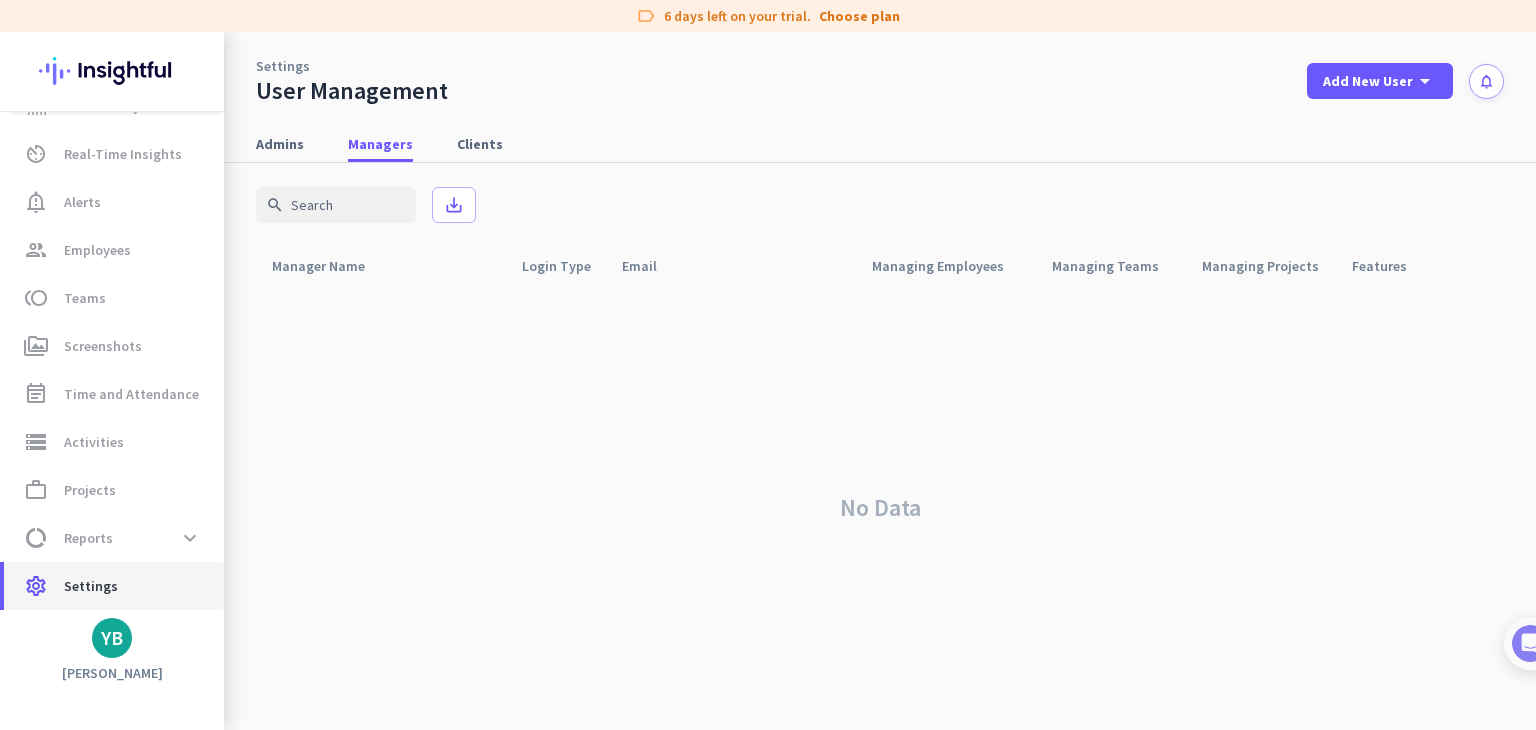 click on "Settings" 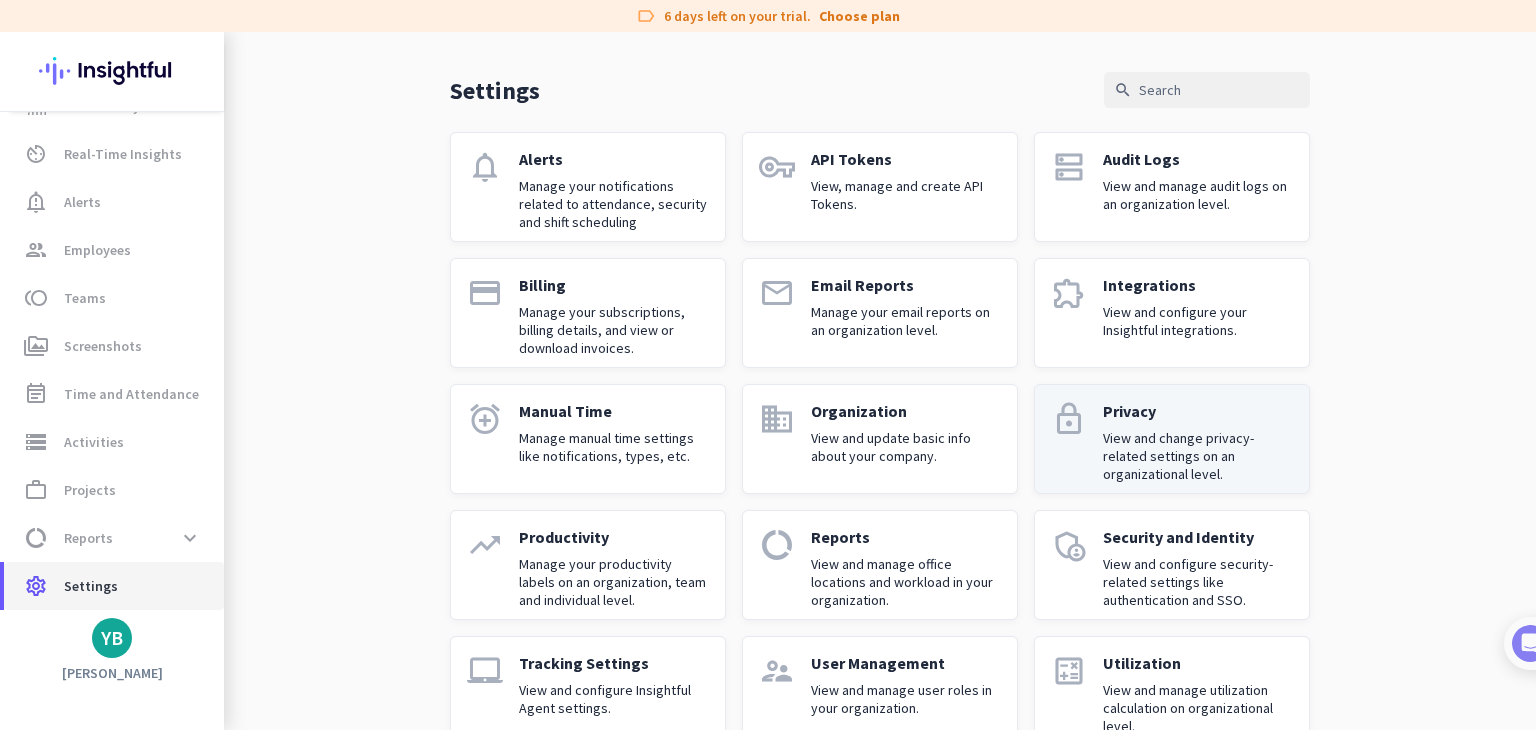 scroll, scrollTop: 104, scrollLeft: 0, axis: vertical 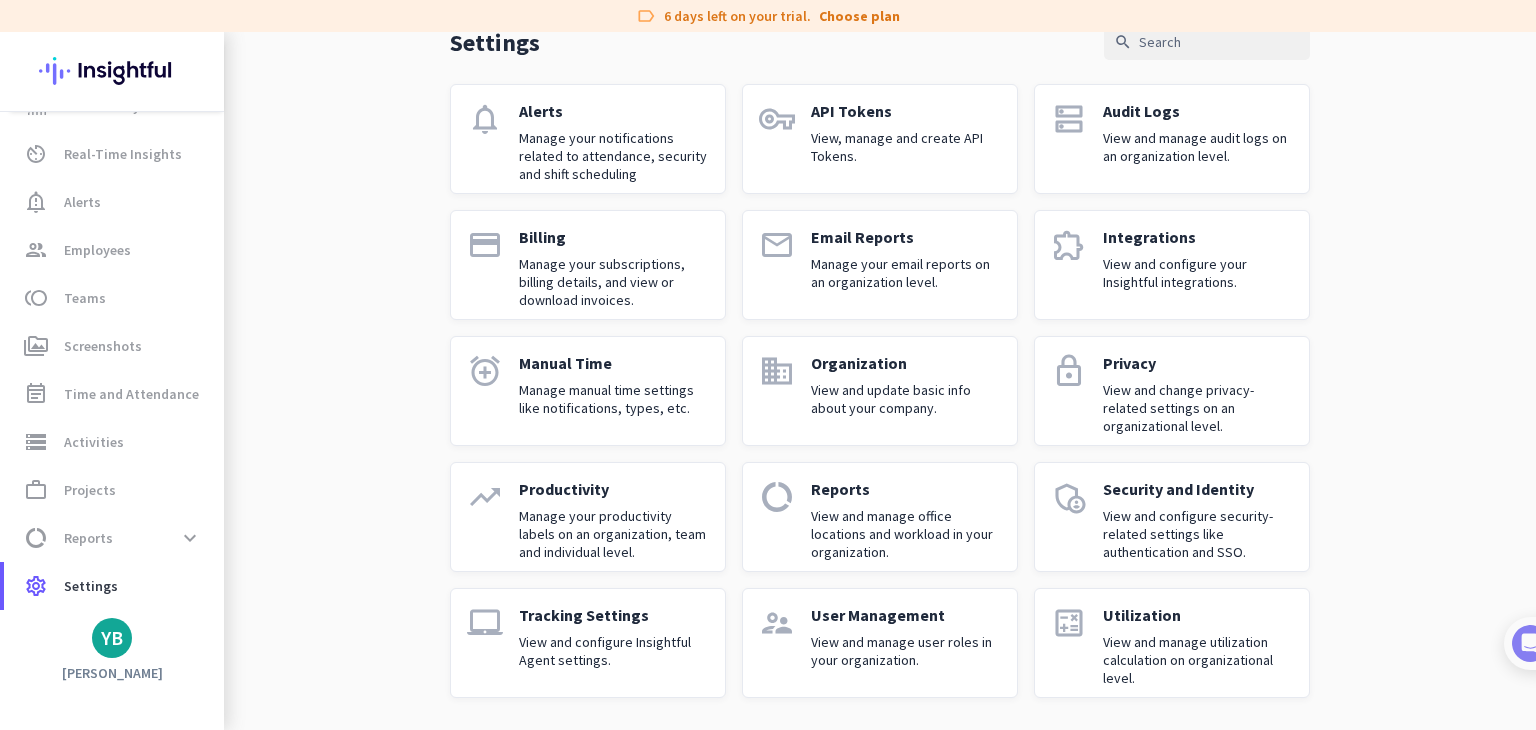 click on "Utilization" 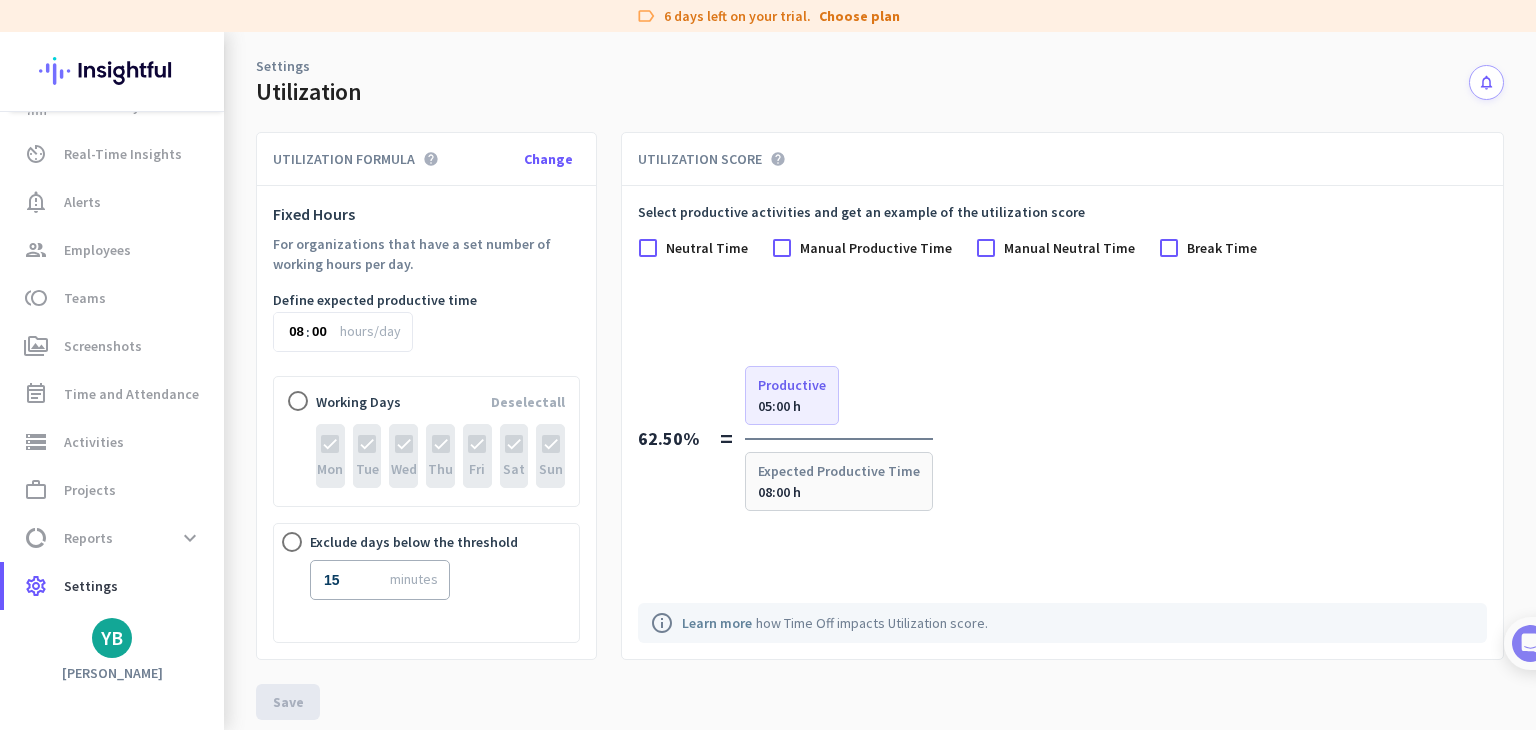 scroll, scrollTop: 0, scrollLeft: 0, axis: both 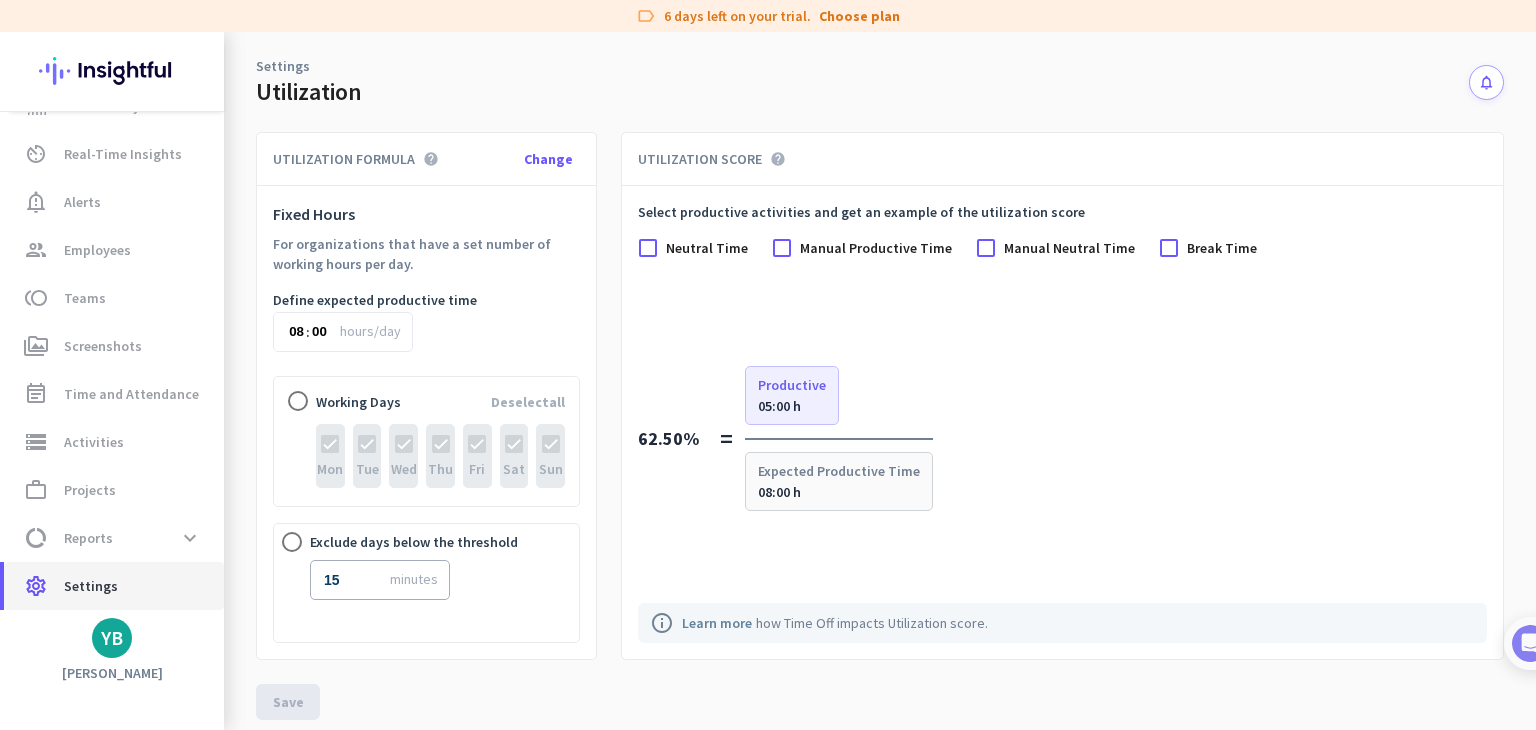 click on "settings  Settings" 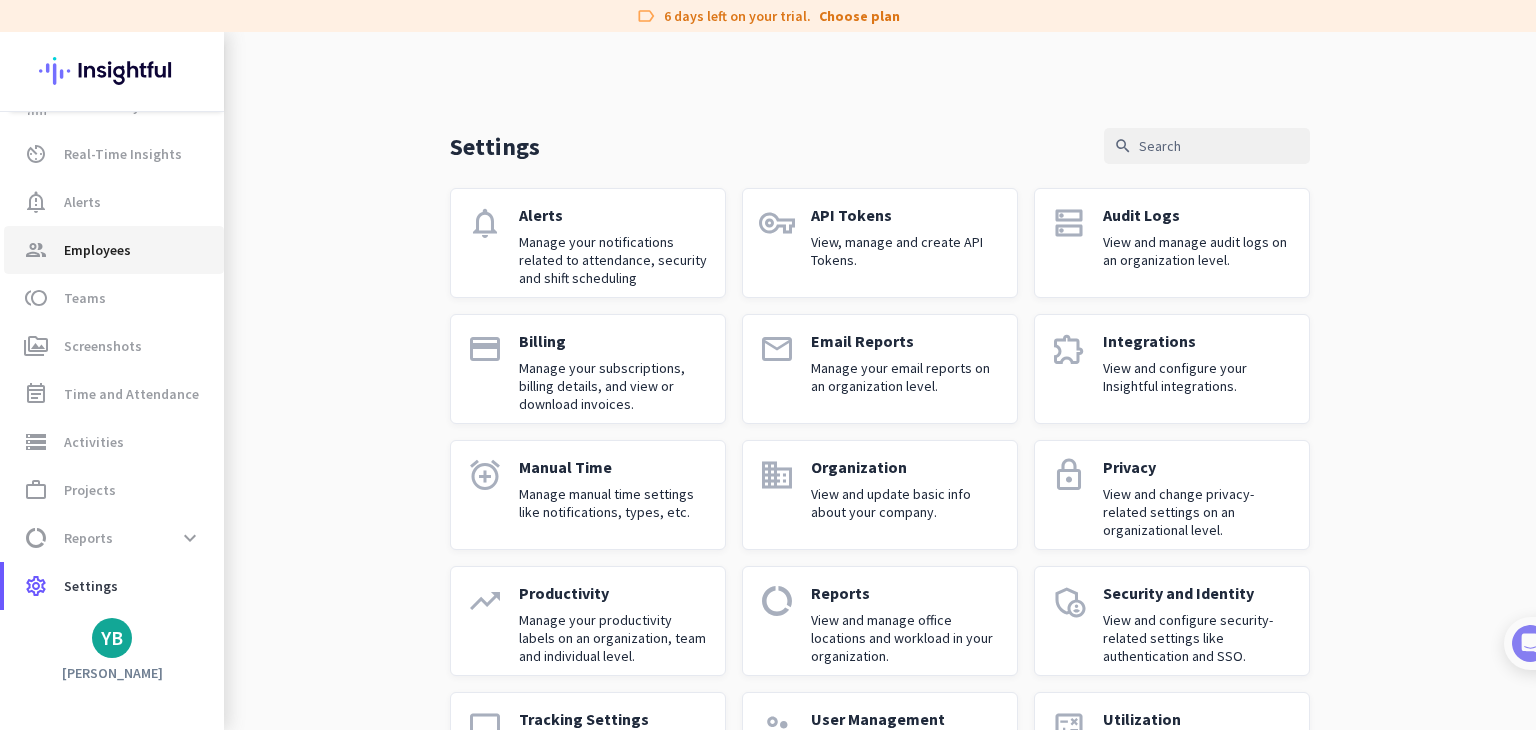 click on "group  Employees" 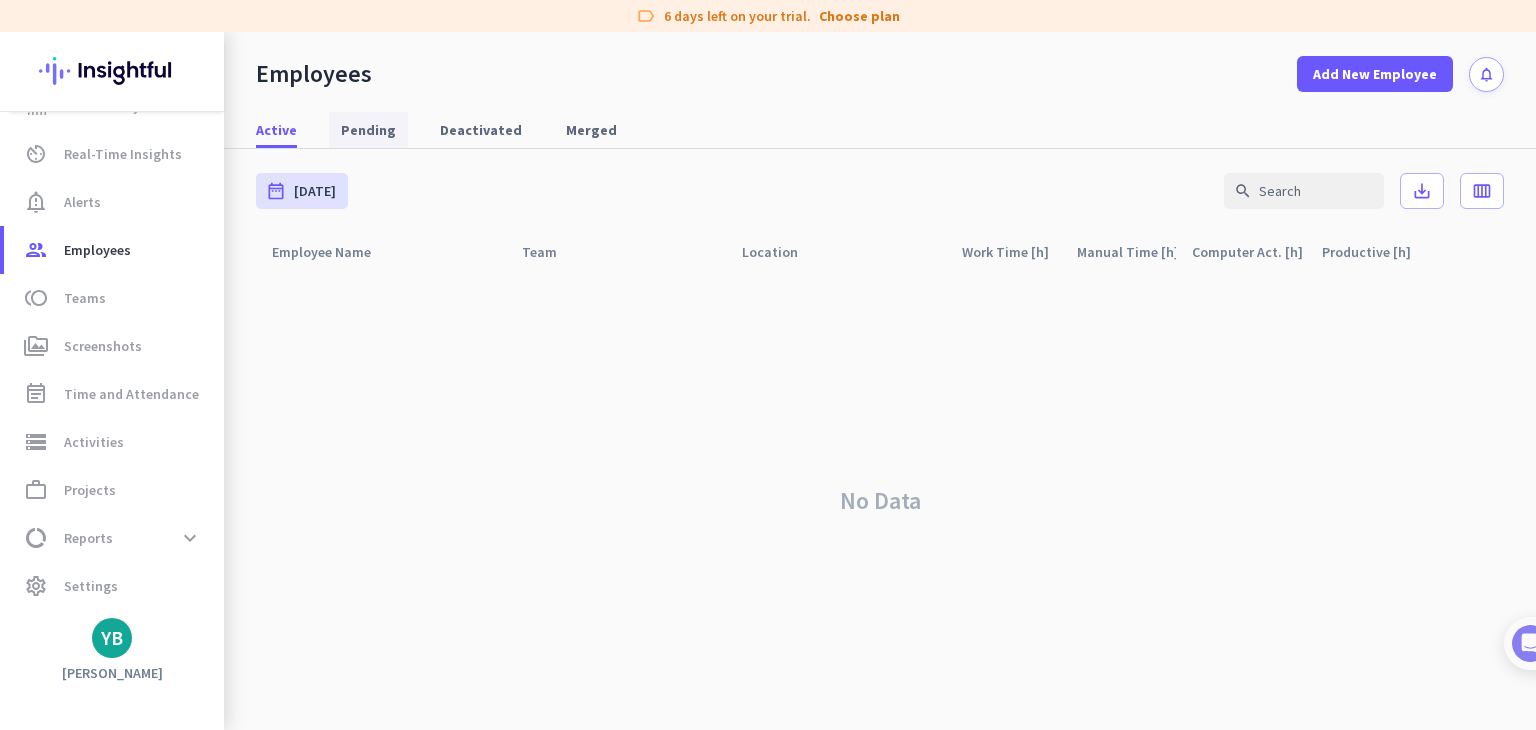 click on "Pending" at bounding box center [368, 130] 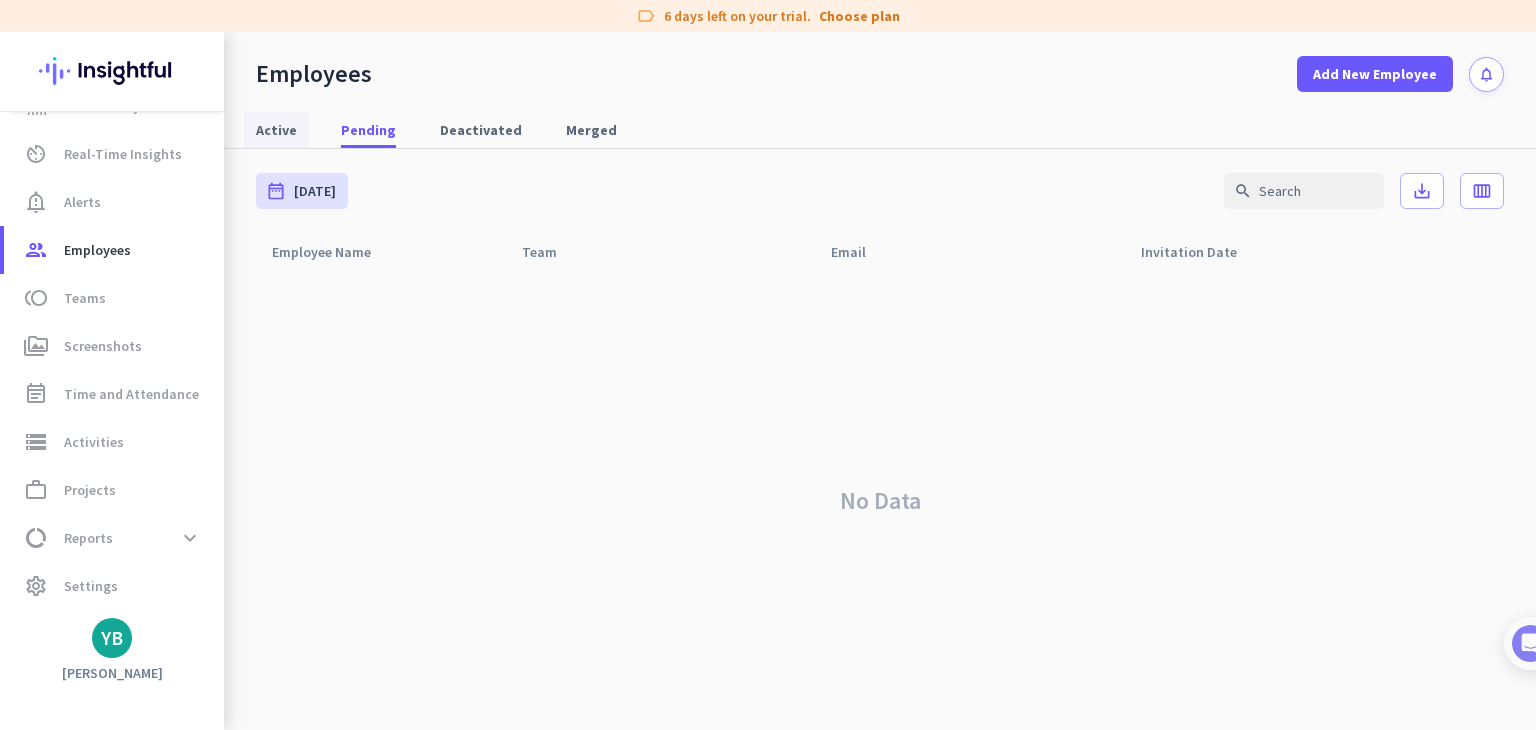 click on "Active" at bounding box center (276, 130) 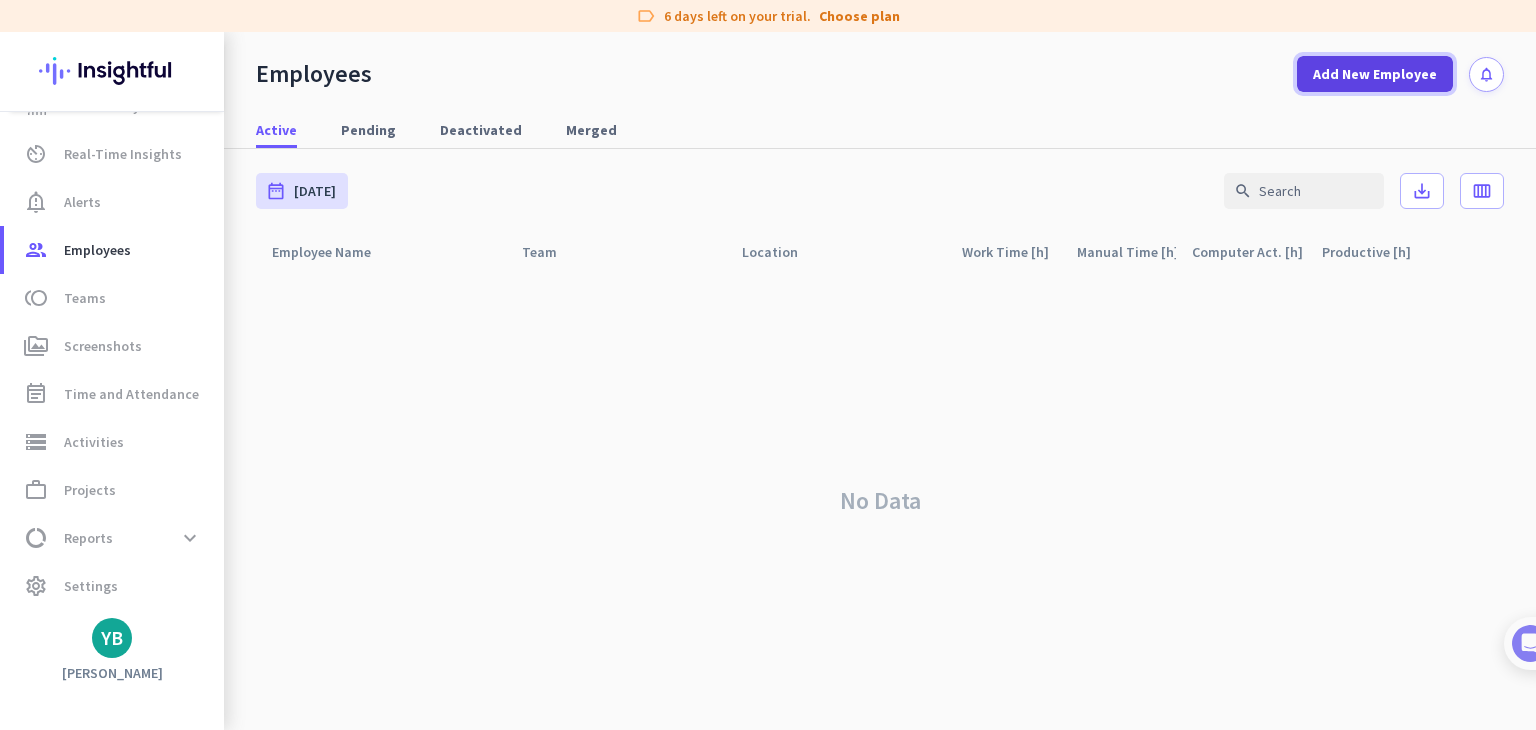 click on "Add New Employee" at bounding box center (1375, 74) 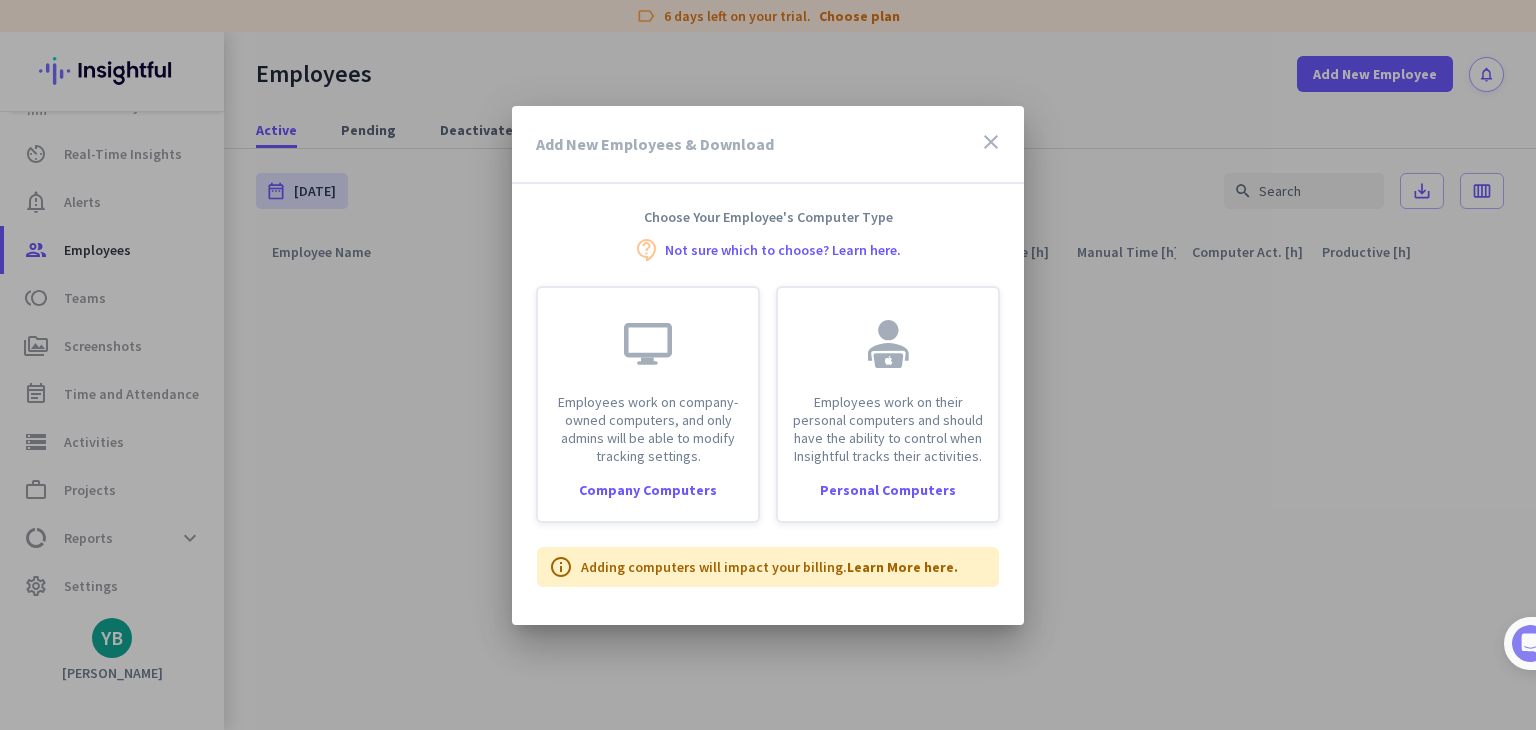 click on "close" at bounding box center (991, 142) 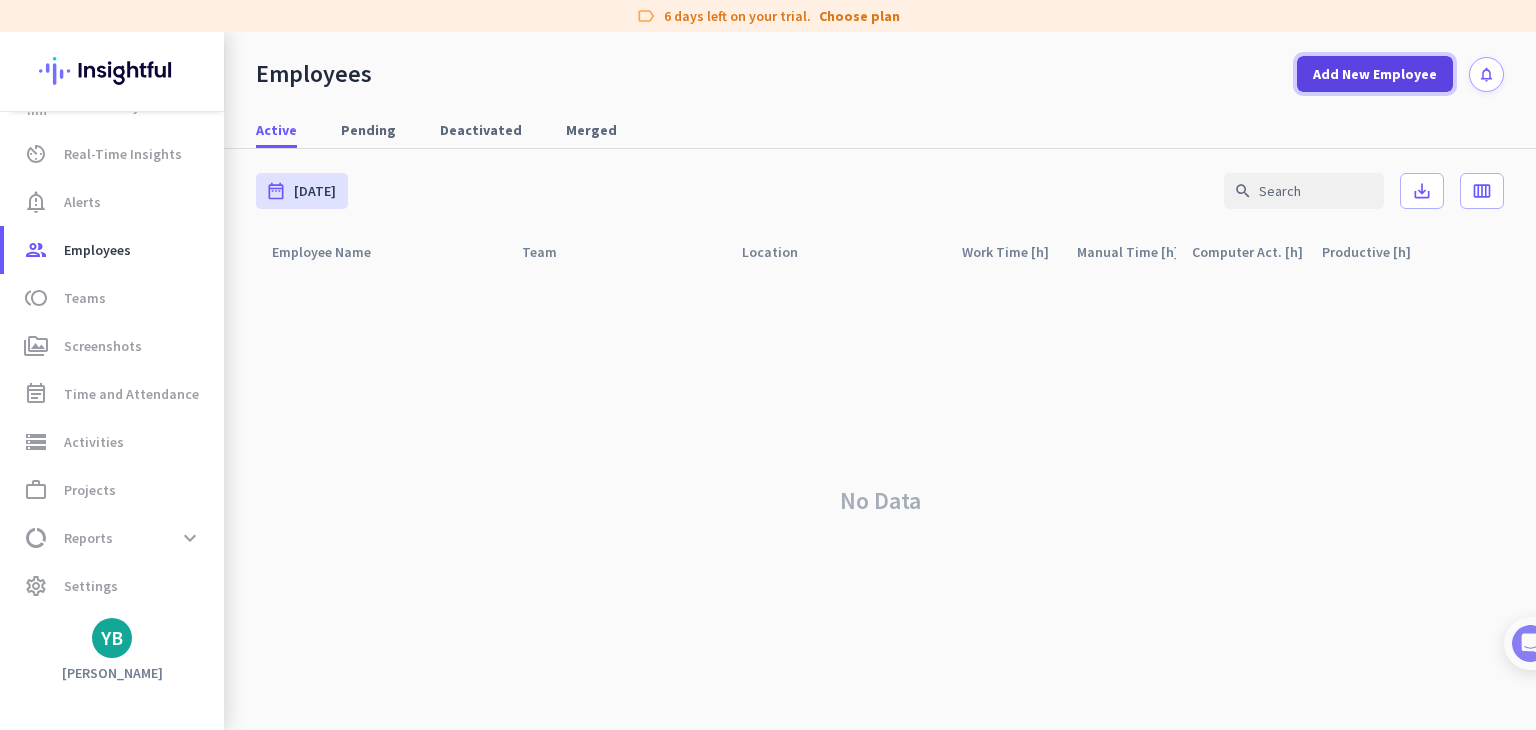 click on "Add New Employee" at bounding box center [1375, 74] 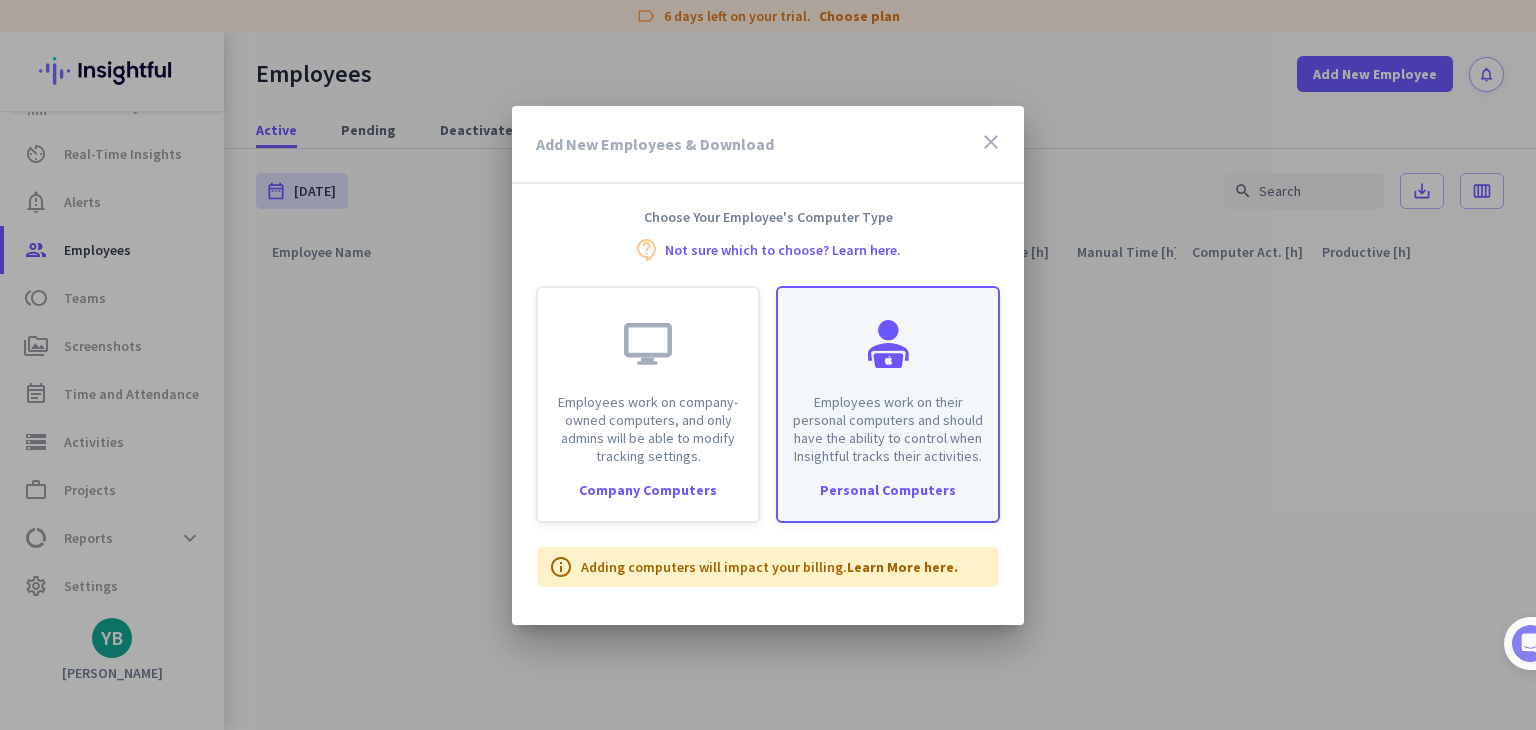 click on "Employees work on their personal computers and should have the ability to control when Insightful tracks their activities." at bounding box center [888, 429] 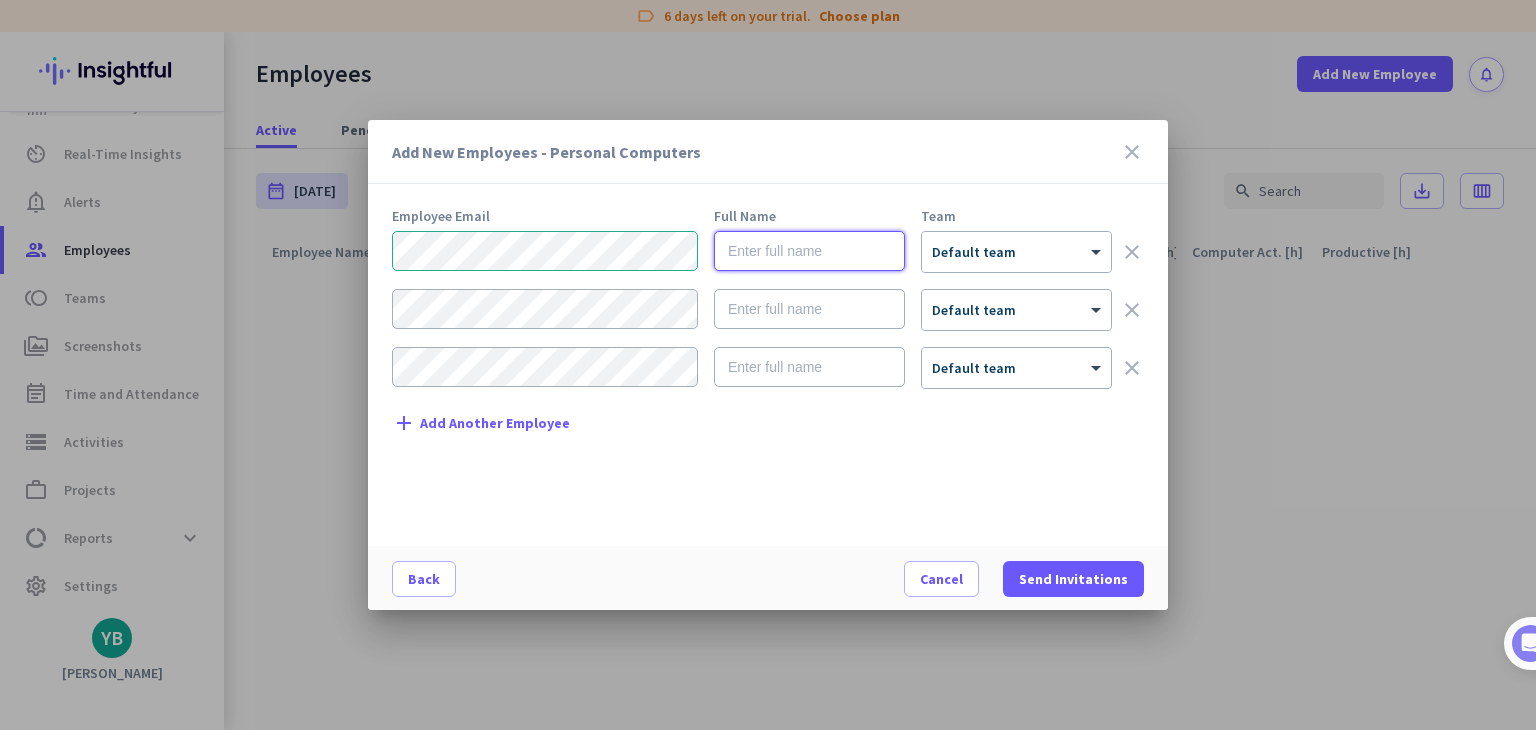 click at bounding box center [809, 251] 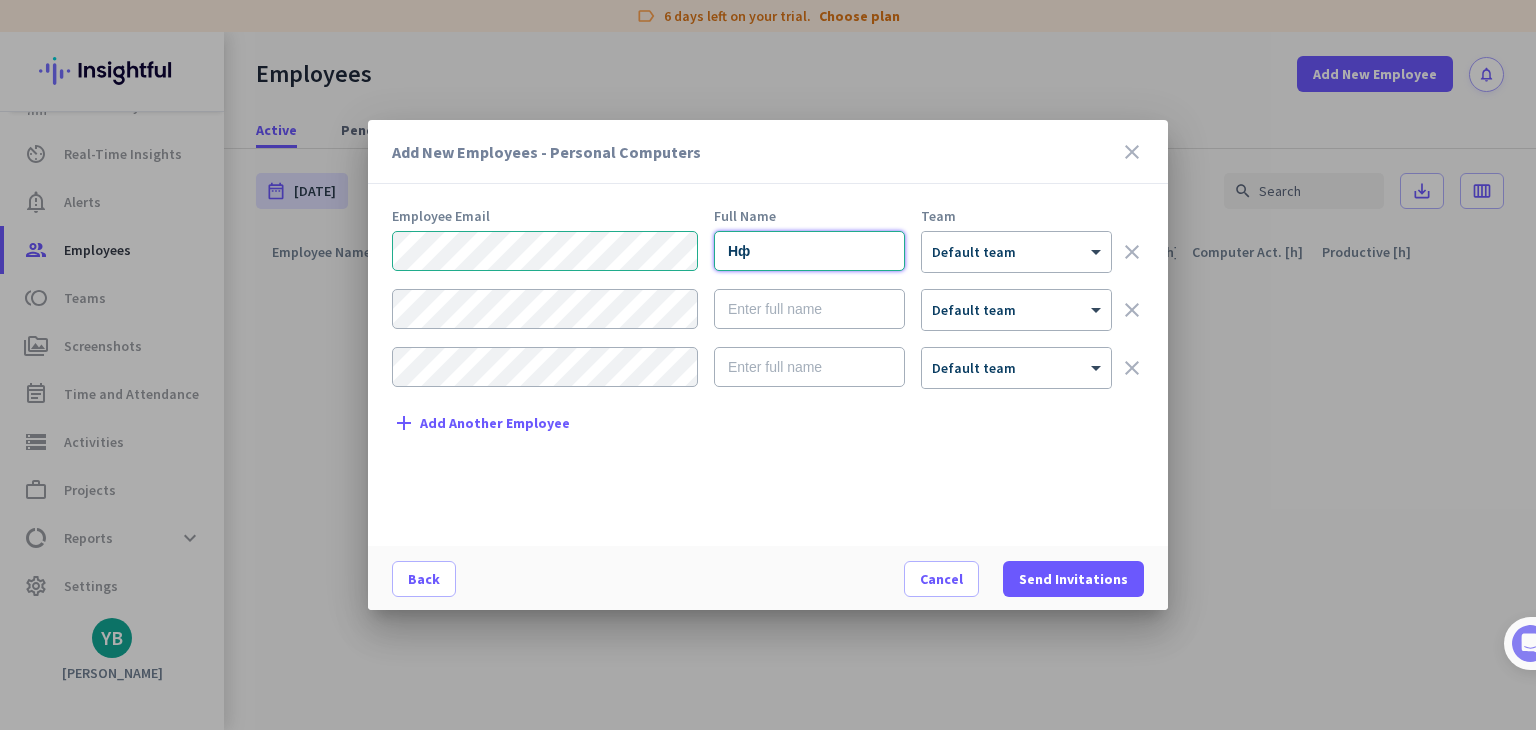 type on "[PERSON_NAME]" 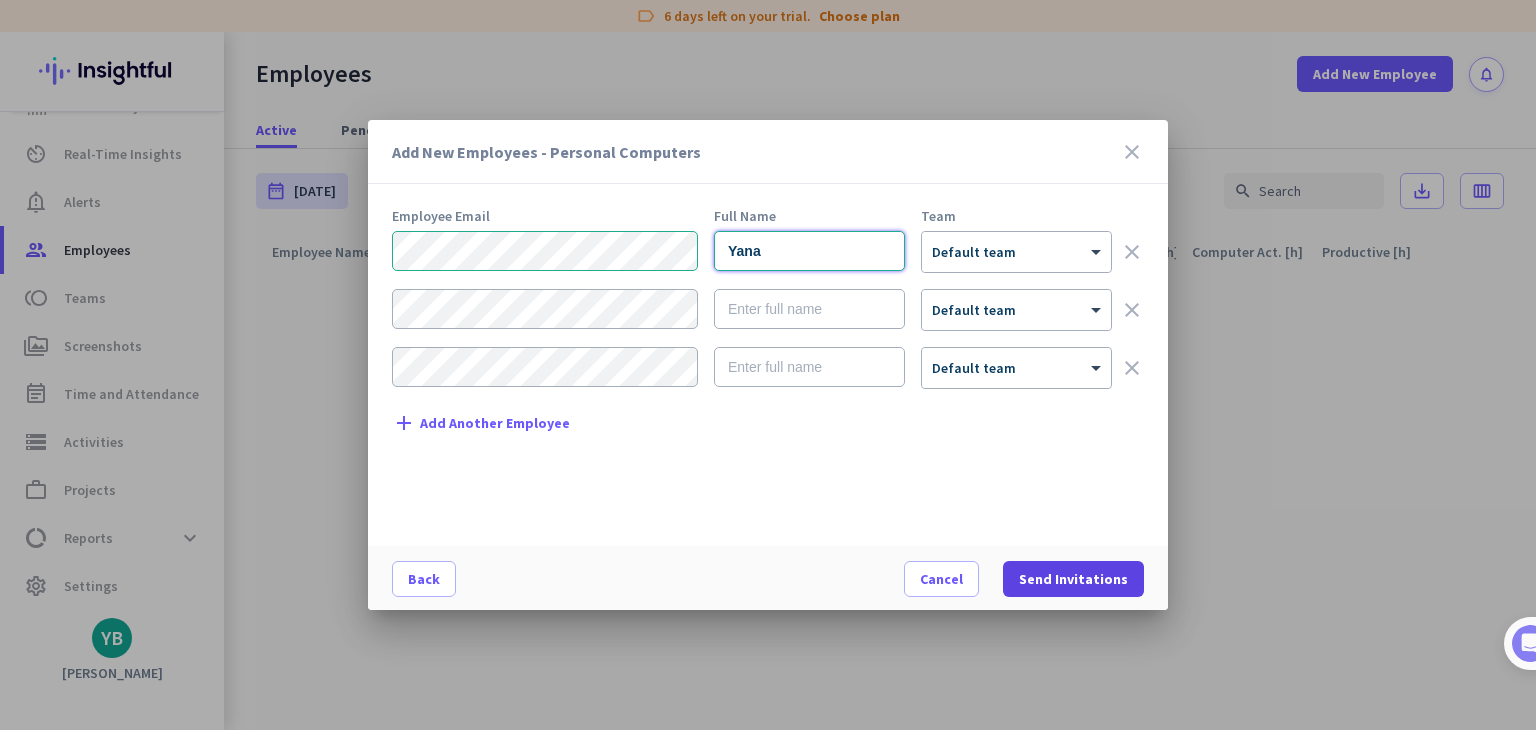 type on "Yana" 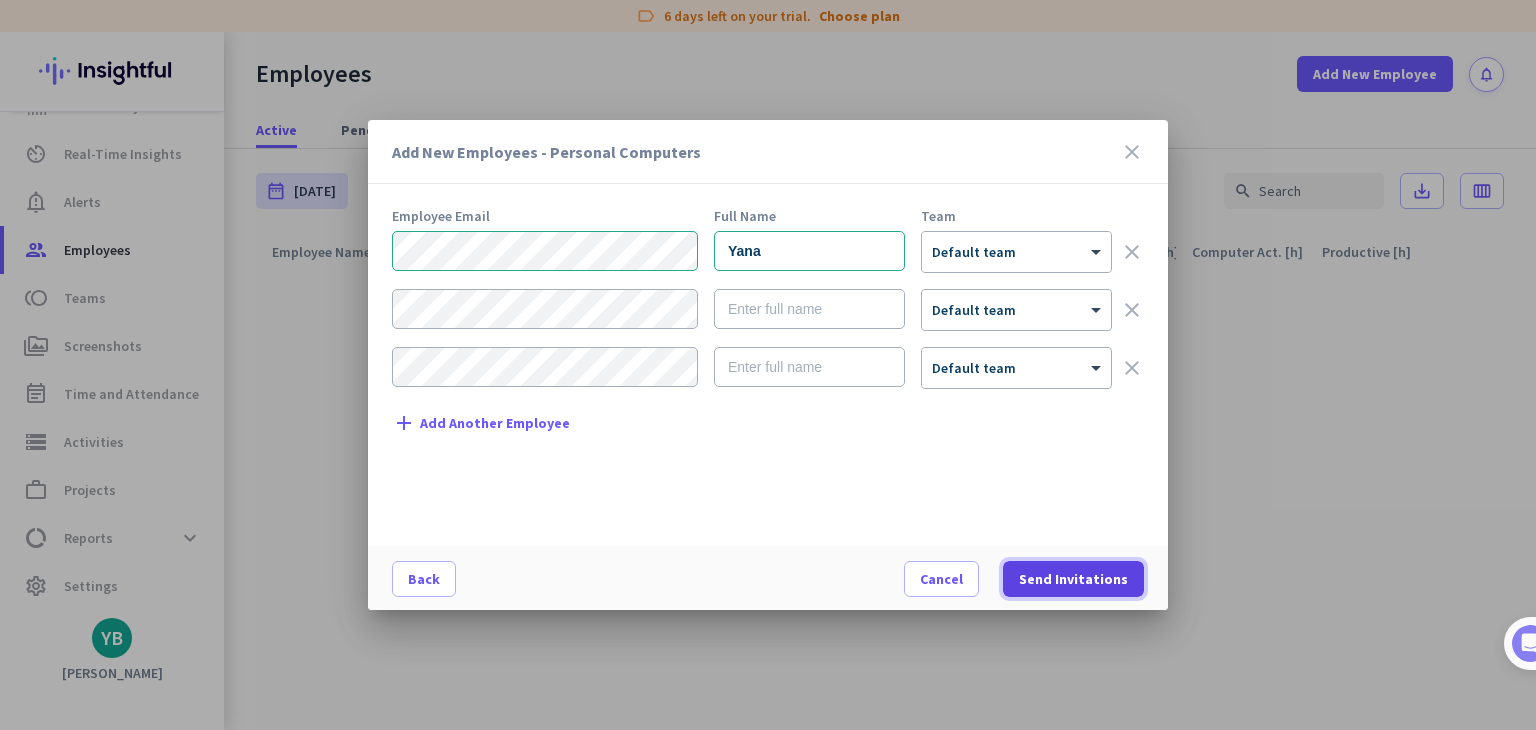 click on "Send Invitations" 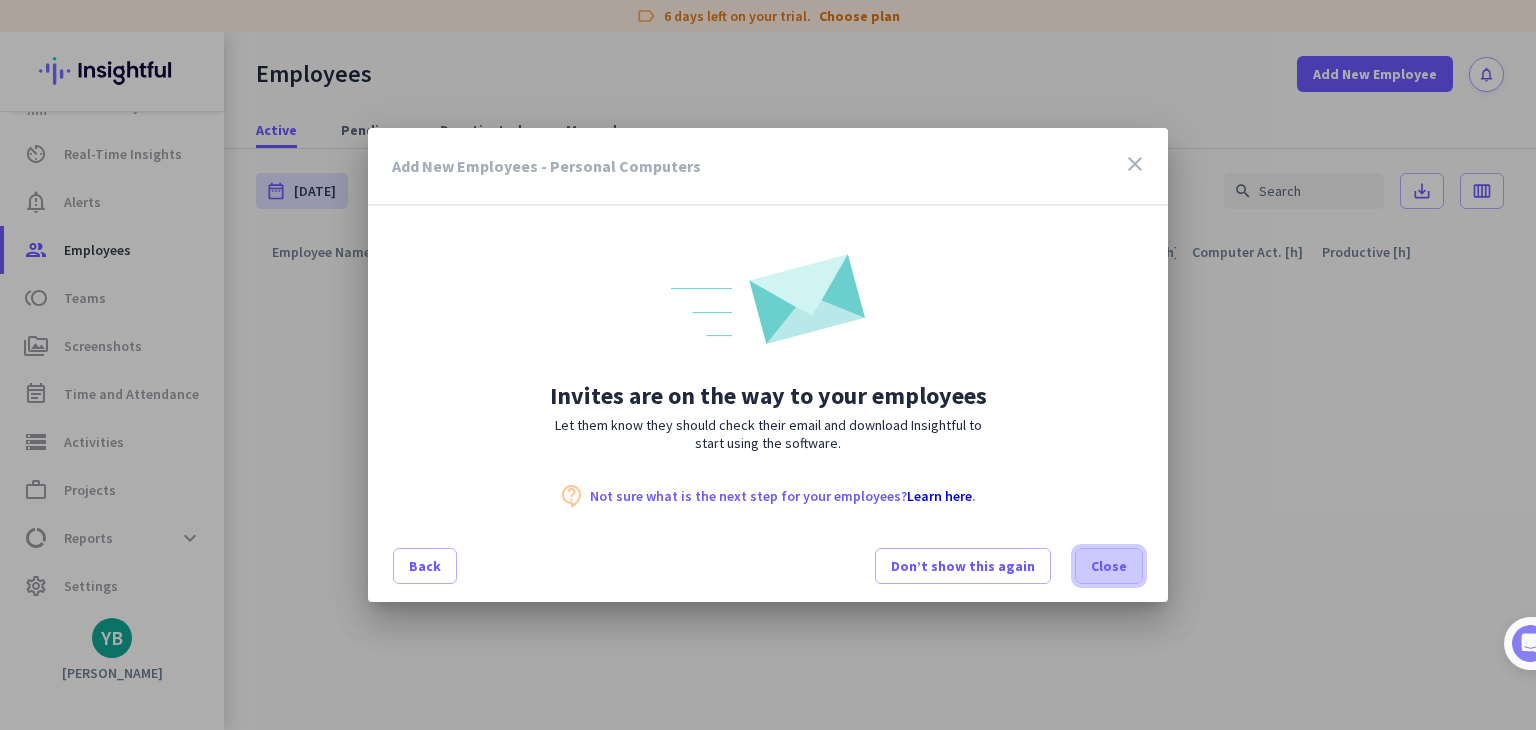 click at bounding box center (1109, 566) 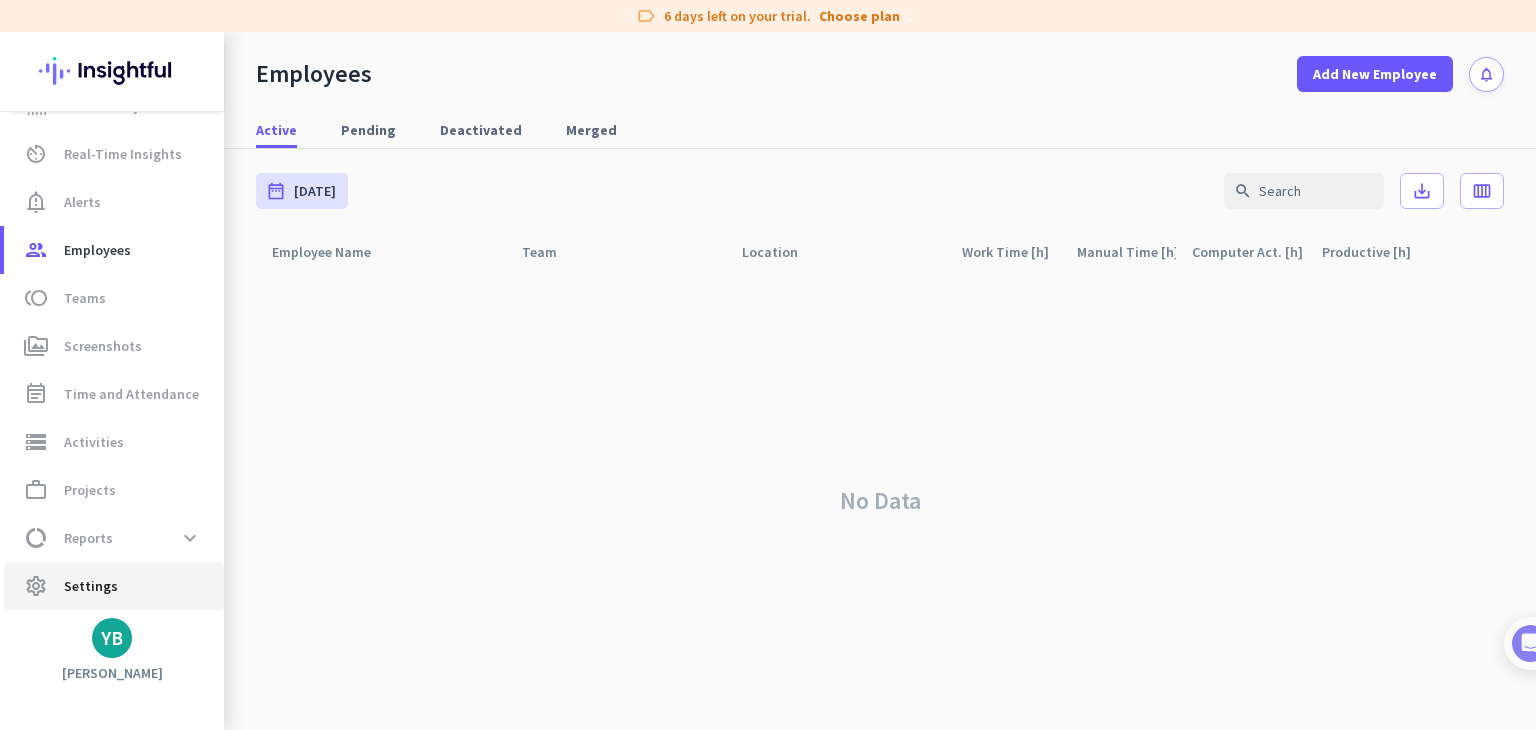 click on "settings  Settings" 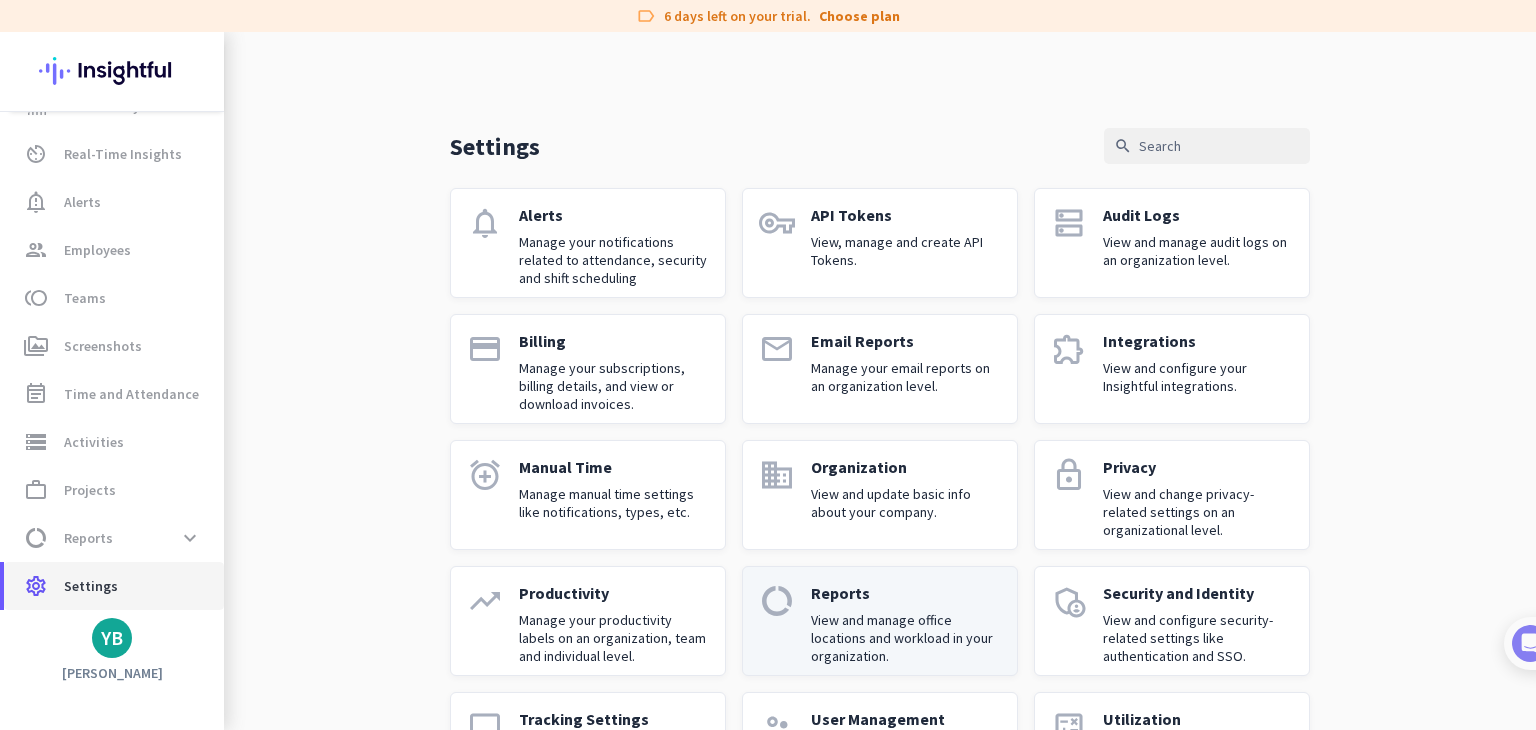 scroll, scrollTop: 0, scrollLeft: 0, axis: both 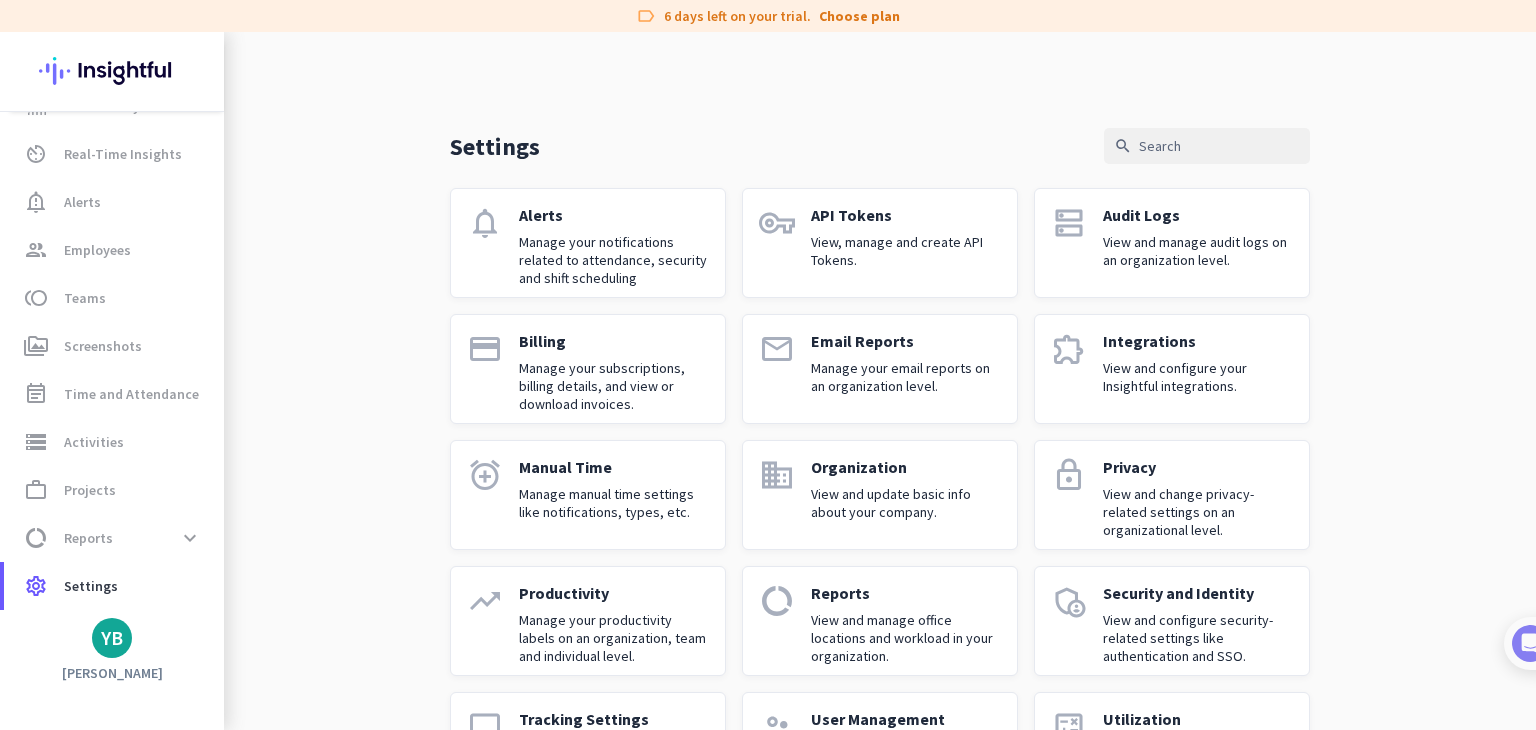 click on "View and configure your Insightful integrations." 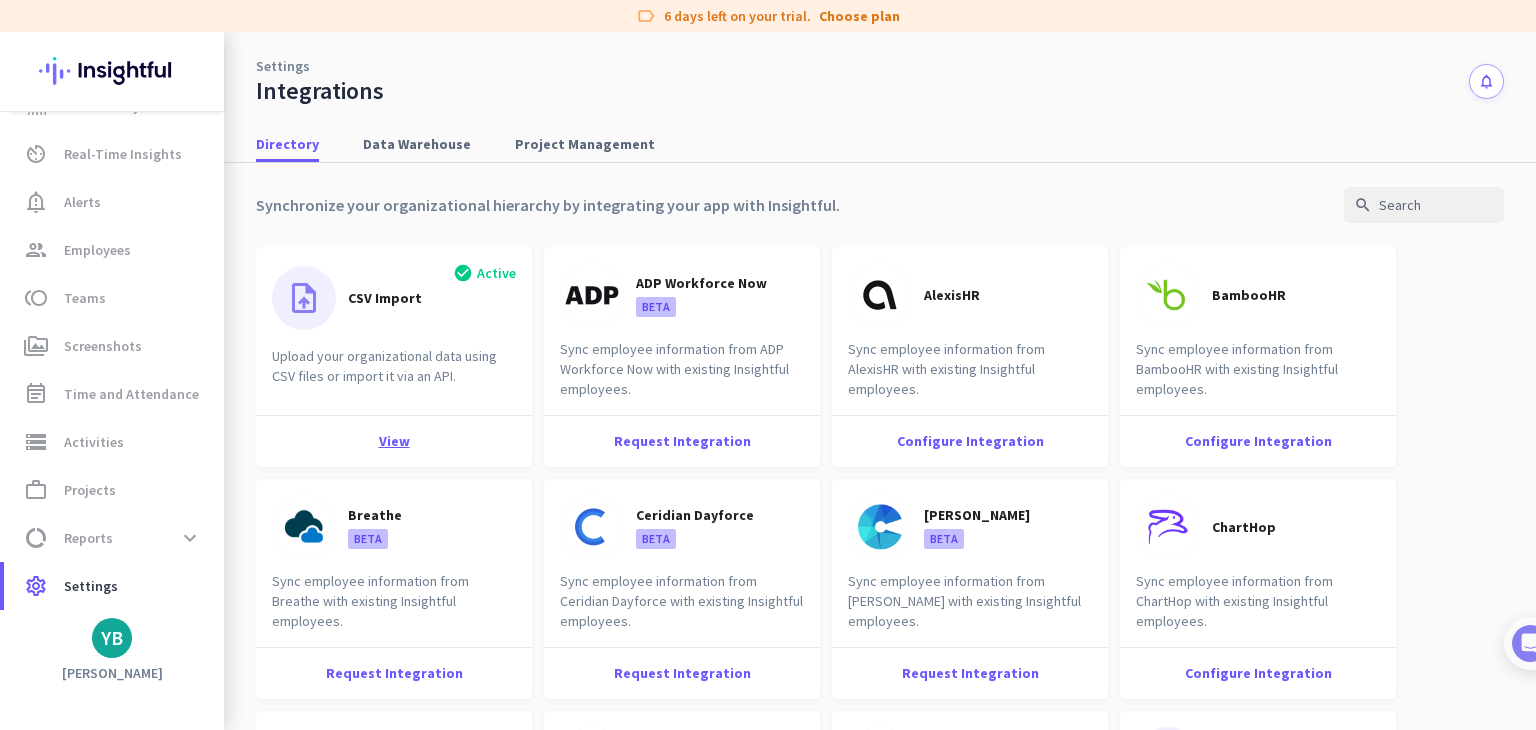 click on "View" 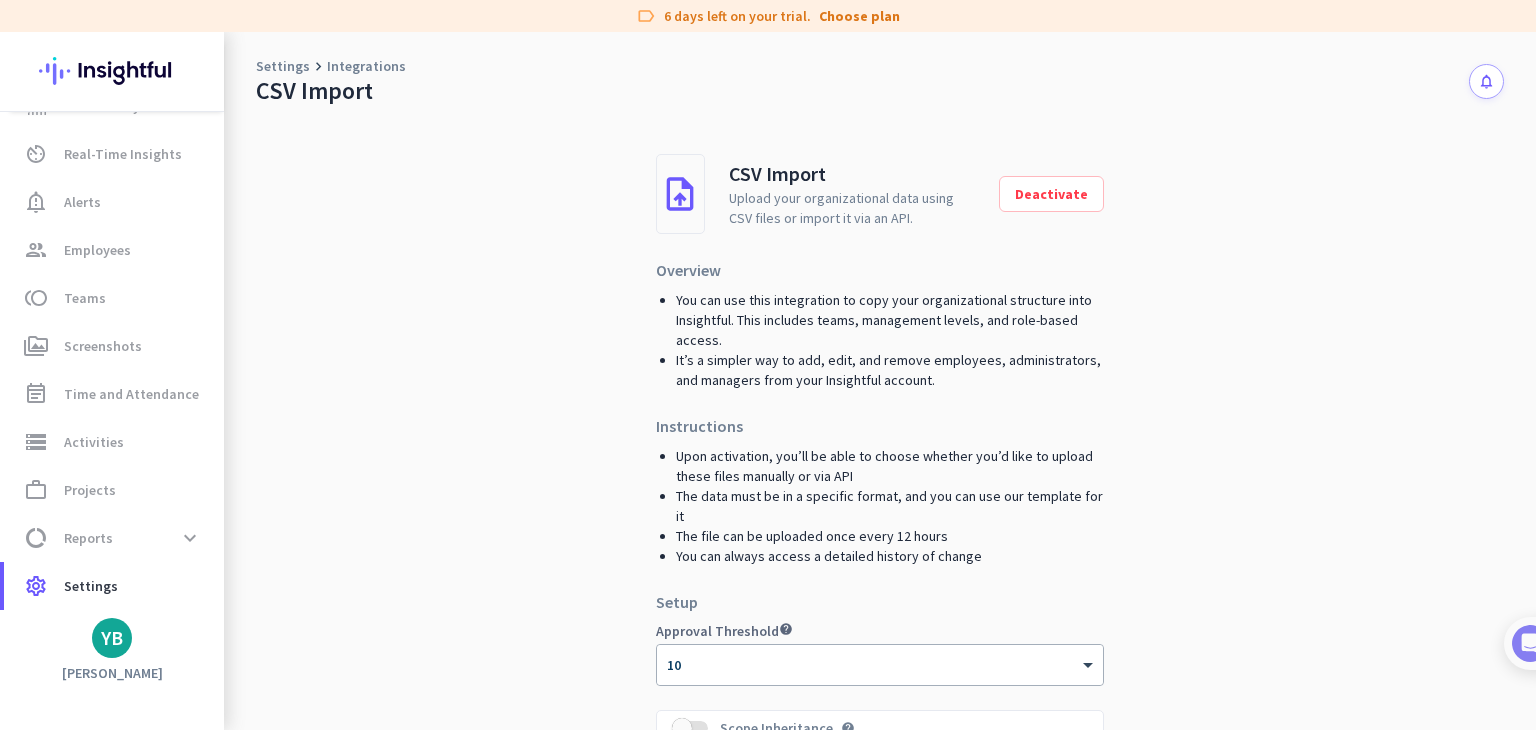 scroll, scrollTop: 126, scrollLeft: 0, axis: vertical 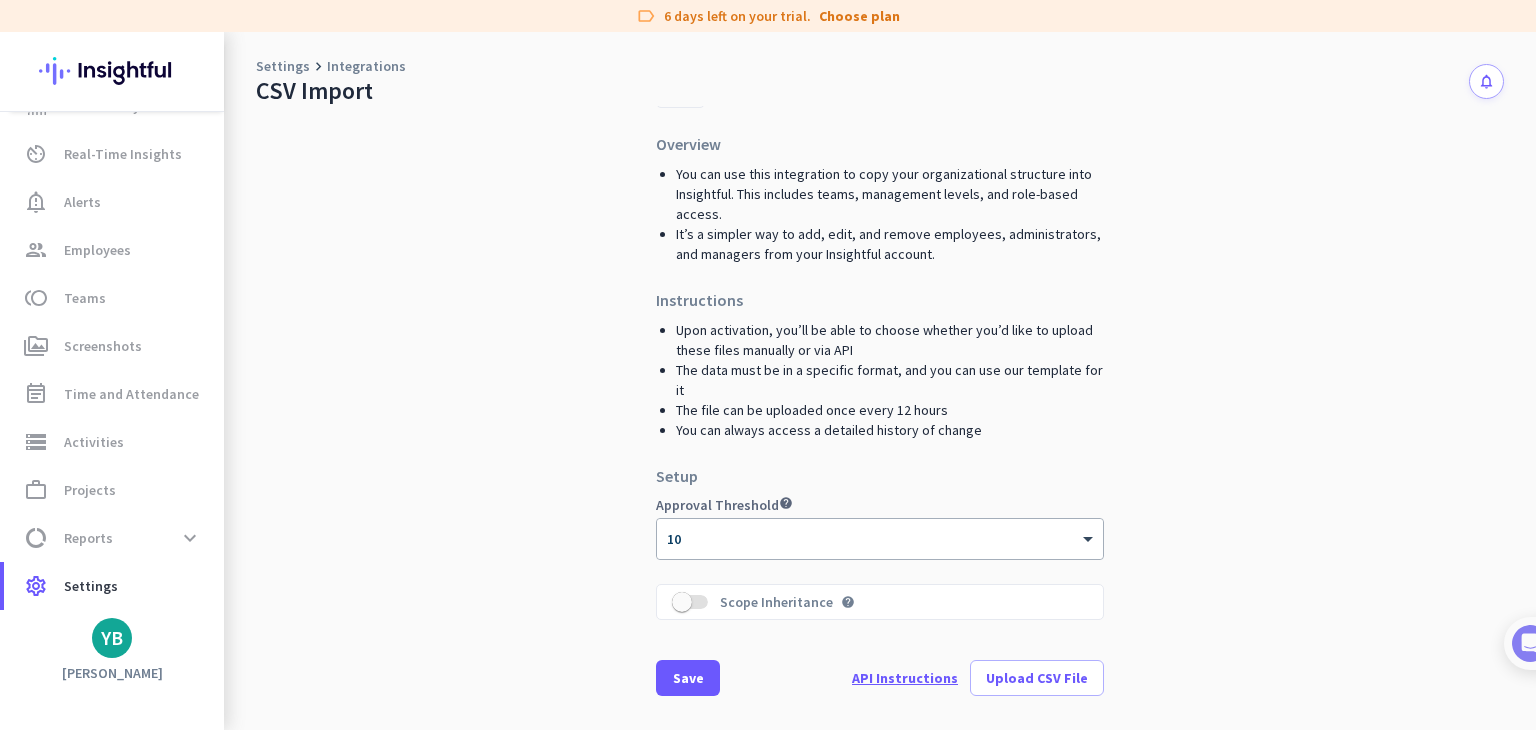 click on "API Instructions" 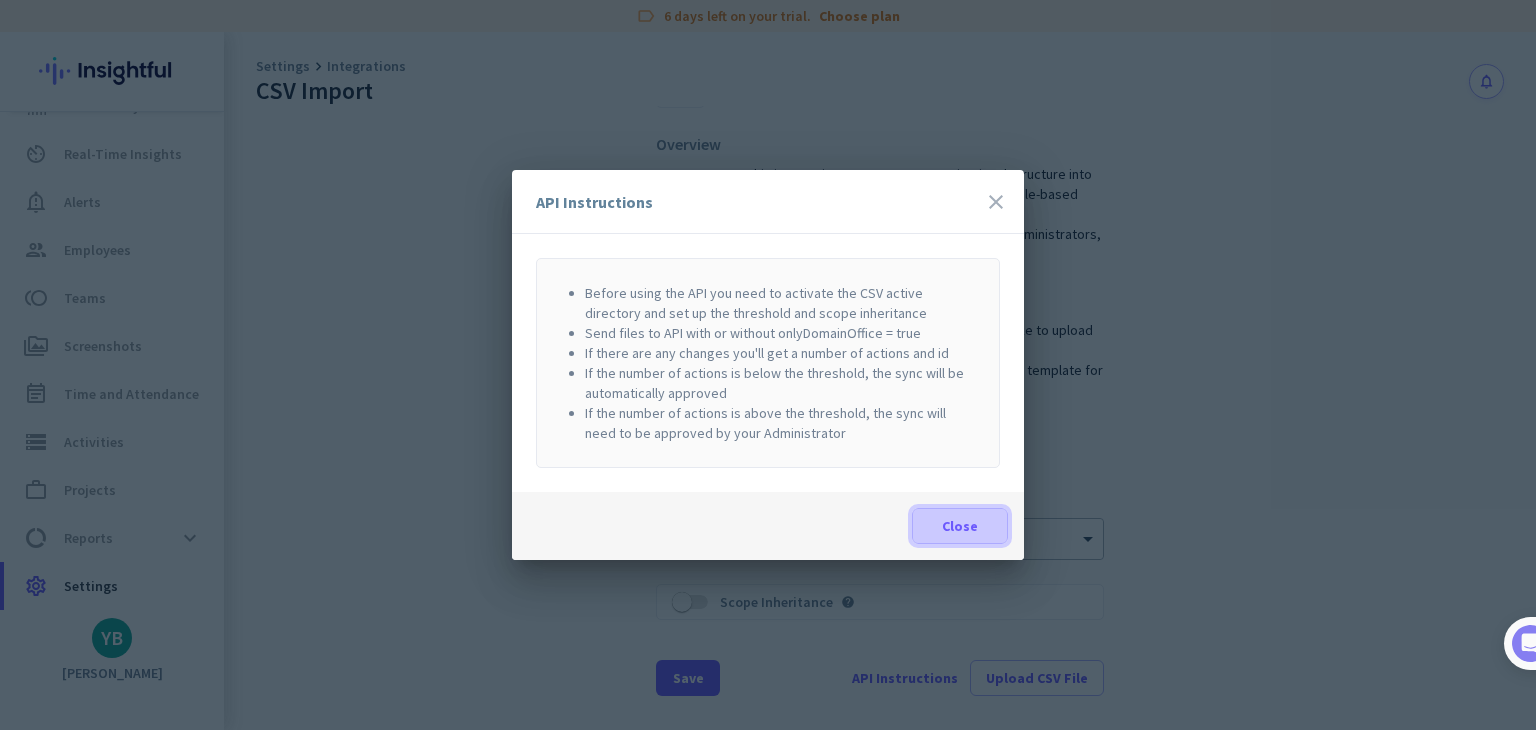 click on "Close" at bounding box center (960, 526) 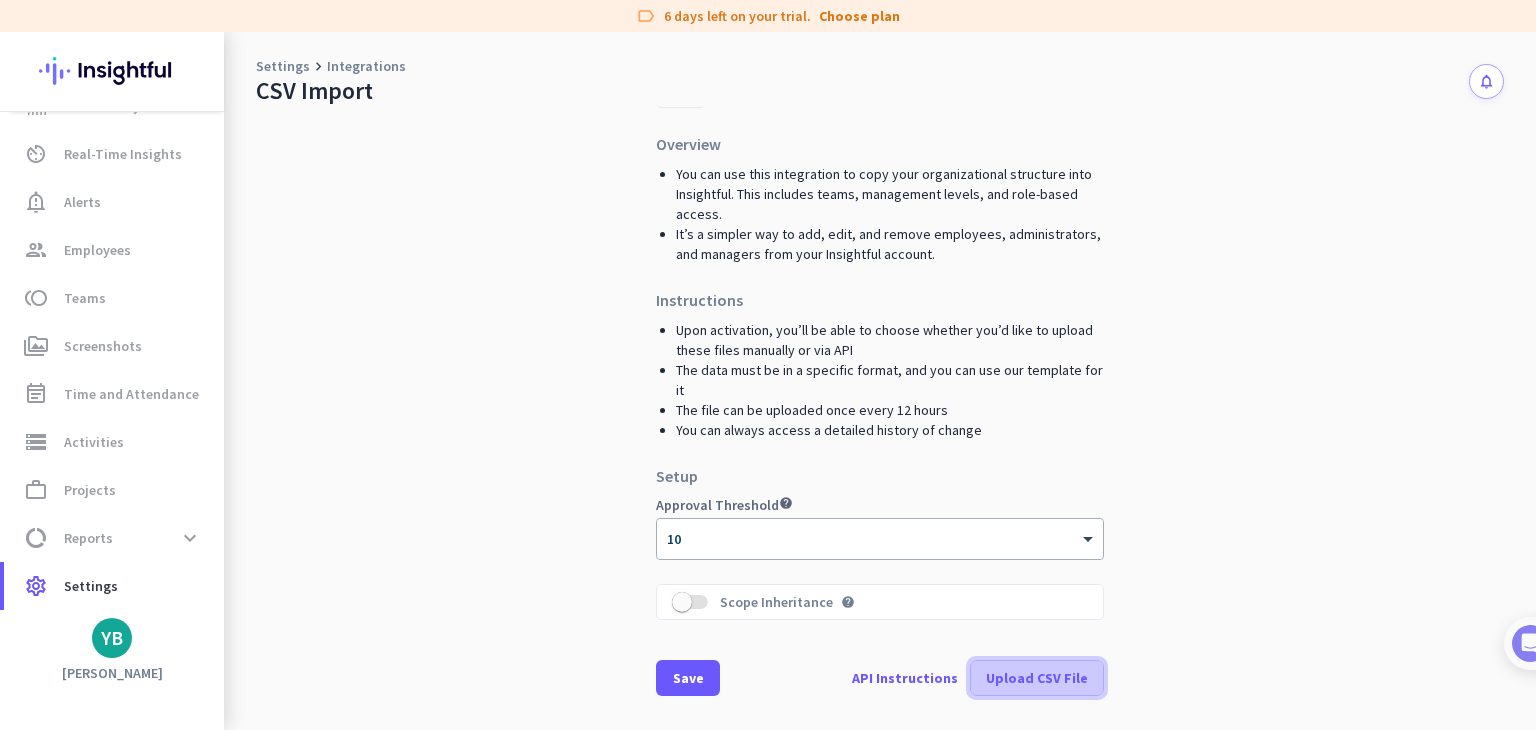 click on "Upload CSV File" 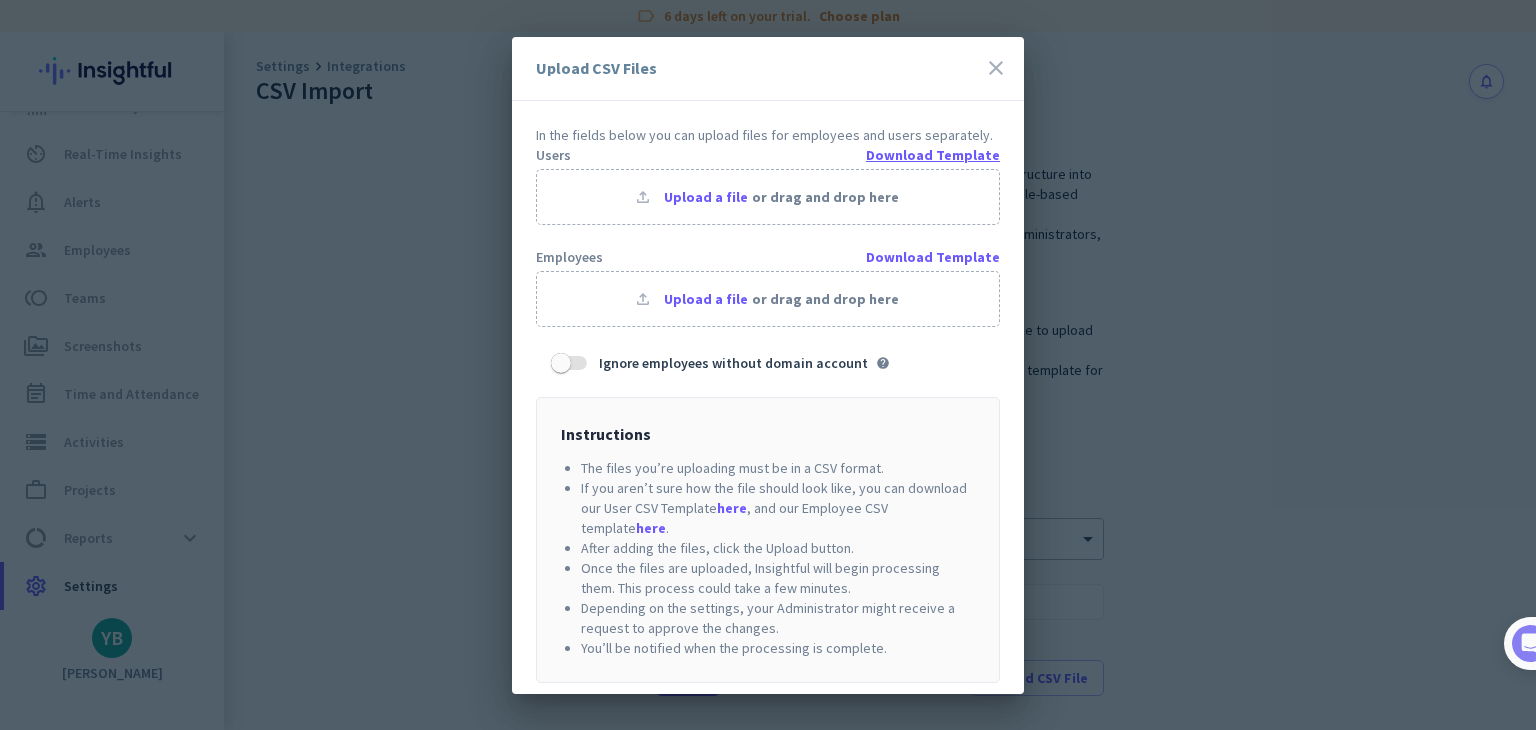 click on "Download Template" at bounding box center (933, 155) 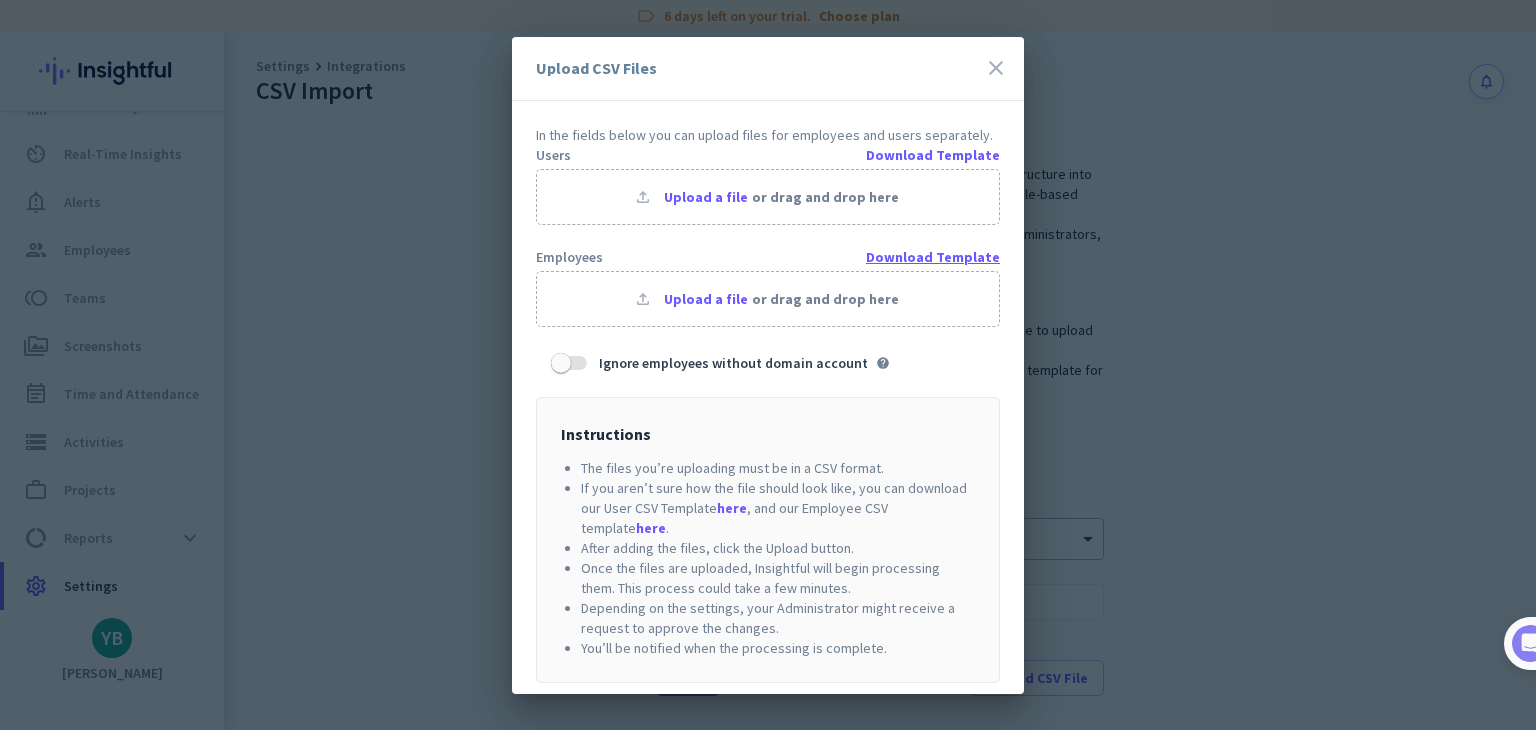 click on "Download Template" at bounding box center (933, 257) 